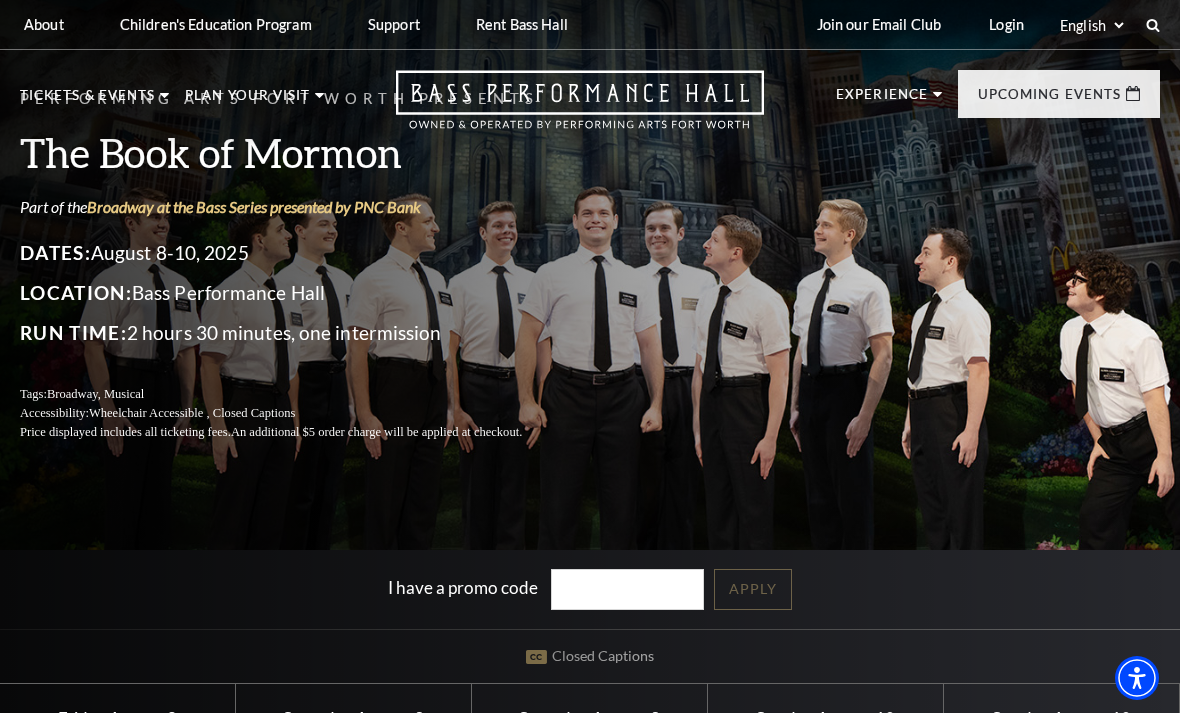 scroll, scrollTop: 0, scrollLeft: 0, axis: both 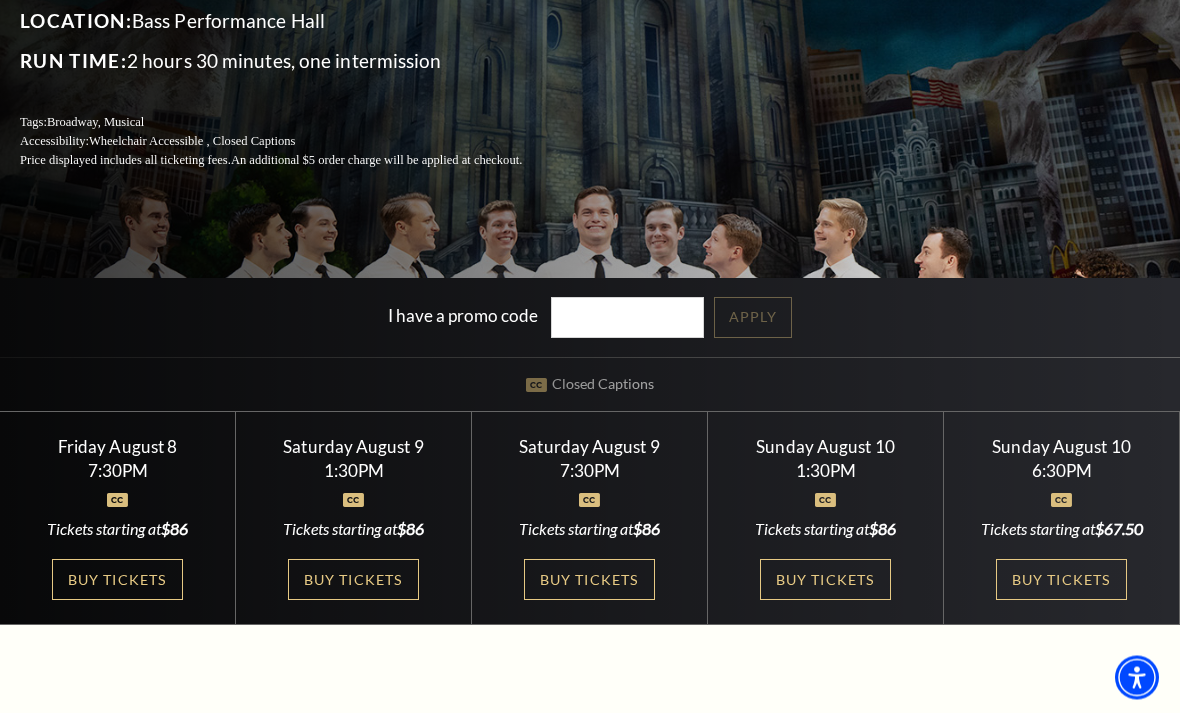 click on "Buy Tickets" at bounding box center [589, 580] 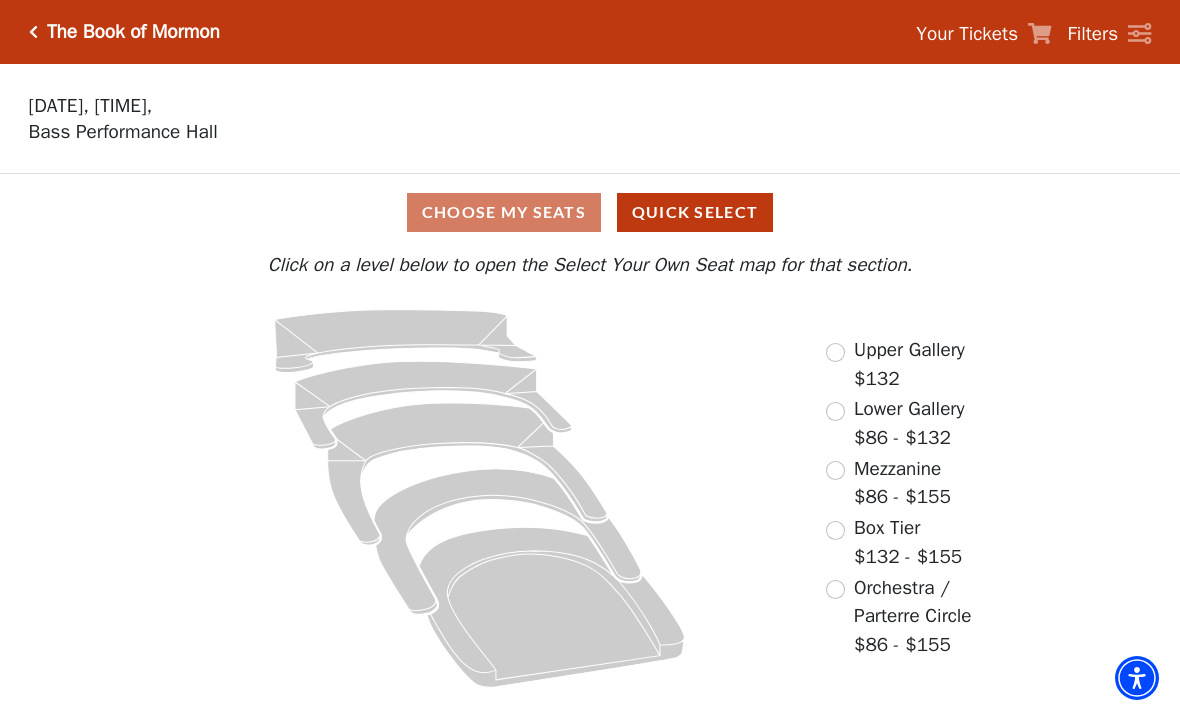 scroll, scrollTop: 0, scrollLeft: 0, axis: both 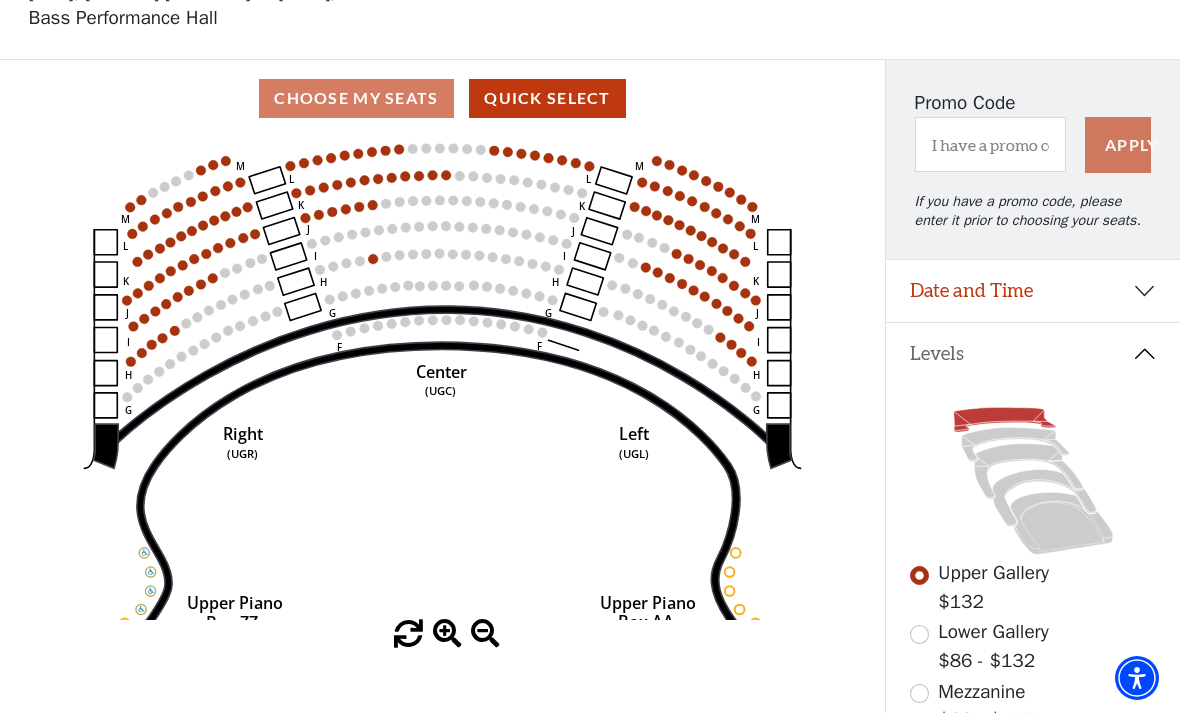 click at bounding box center (919, 634) 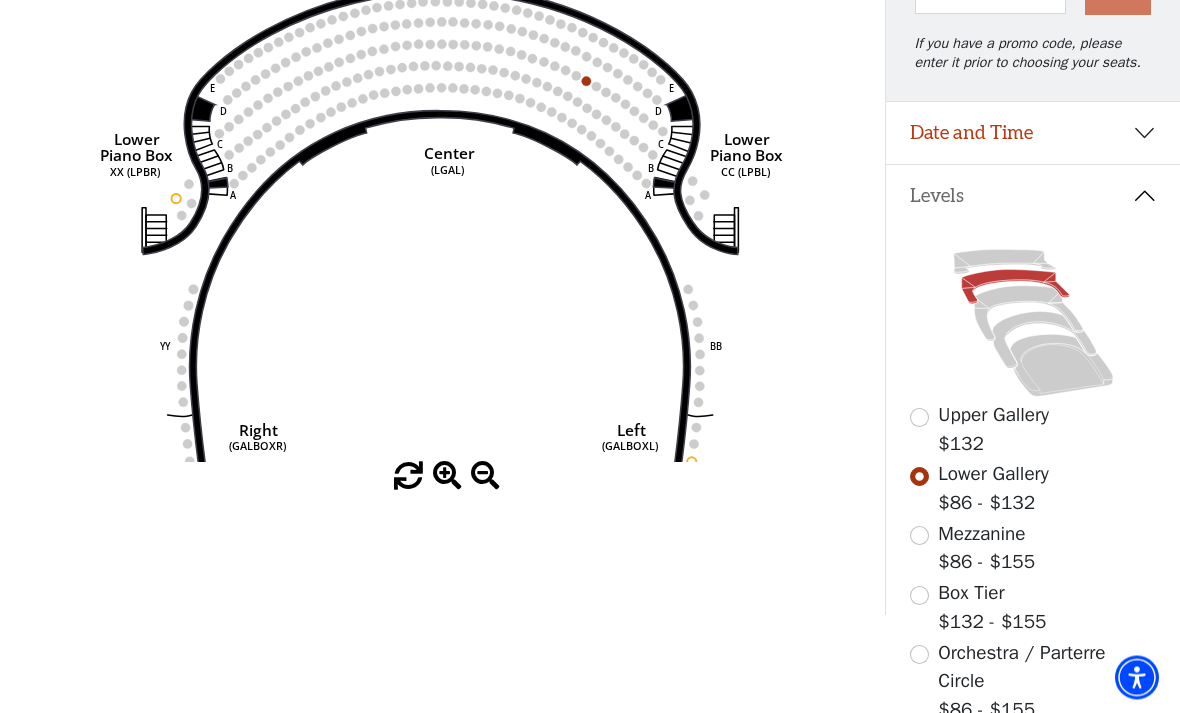 scroll, scrollTop: 257, scrollLeft: 0, axis: vertical 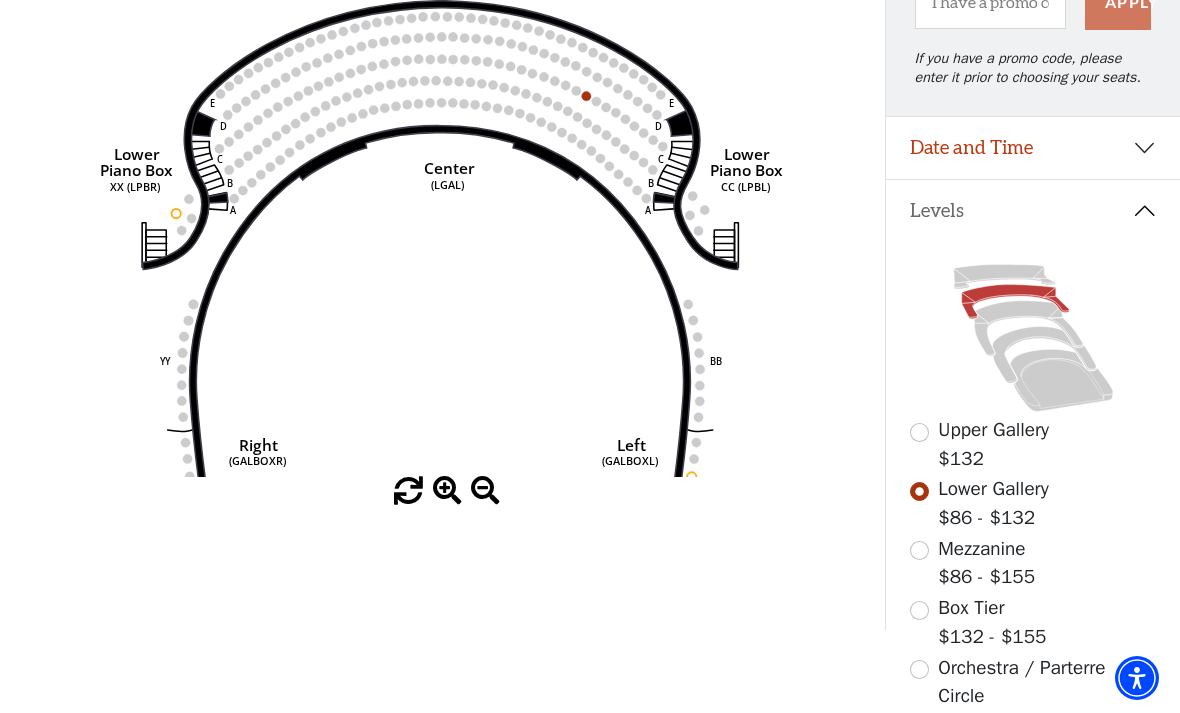 click at bounding box center [919, 550] 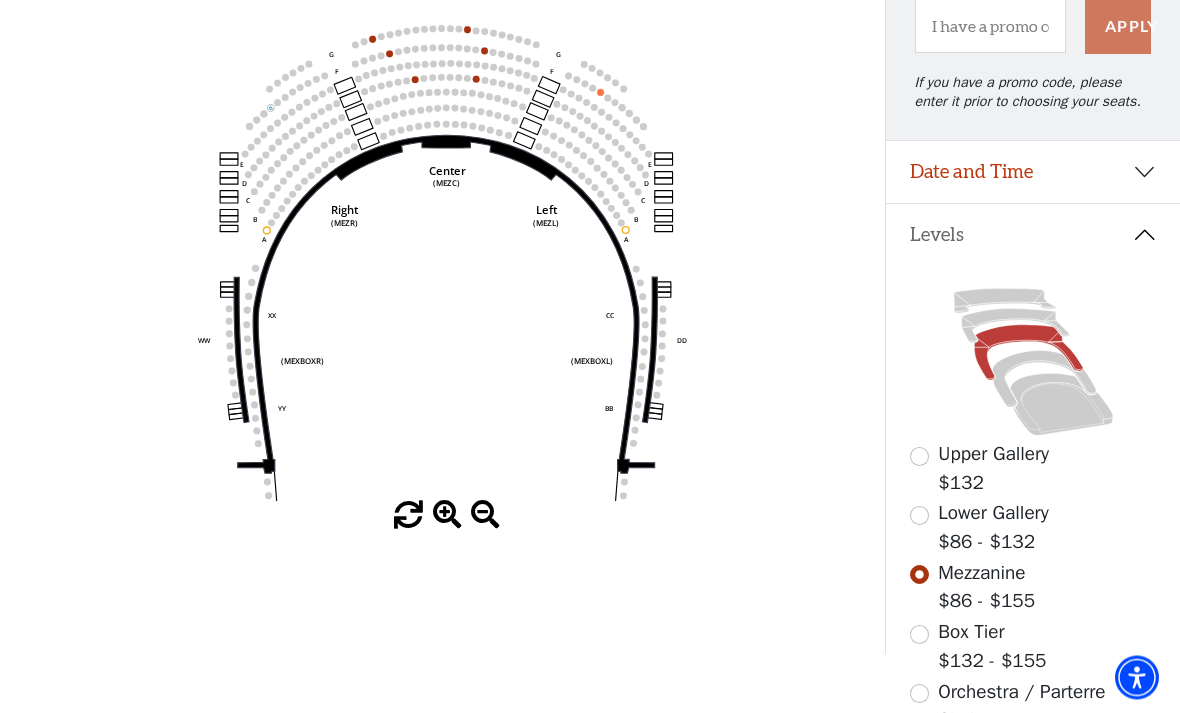 scroll, scrollTop: 234, scrollLeft: 0, axis: vertical 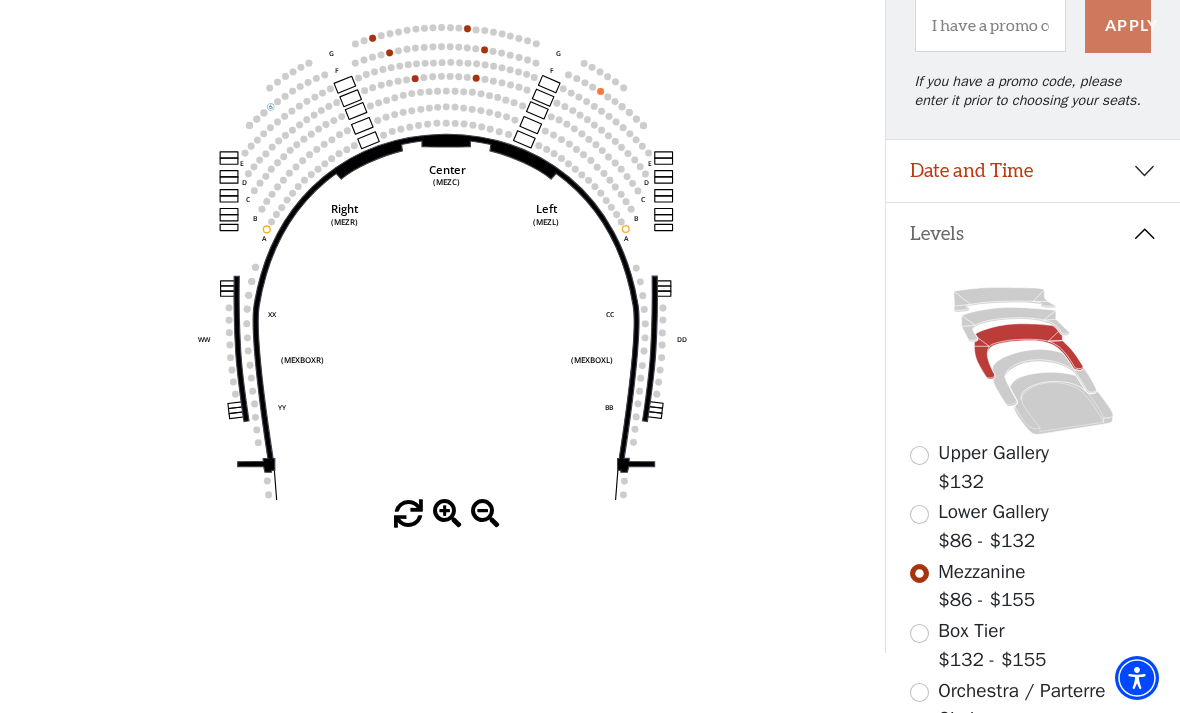 click at bounding box center [919, 633] 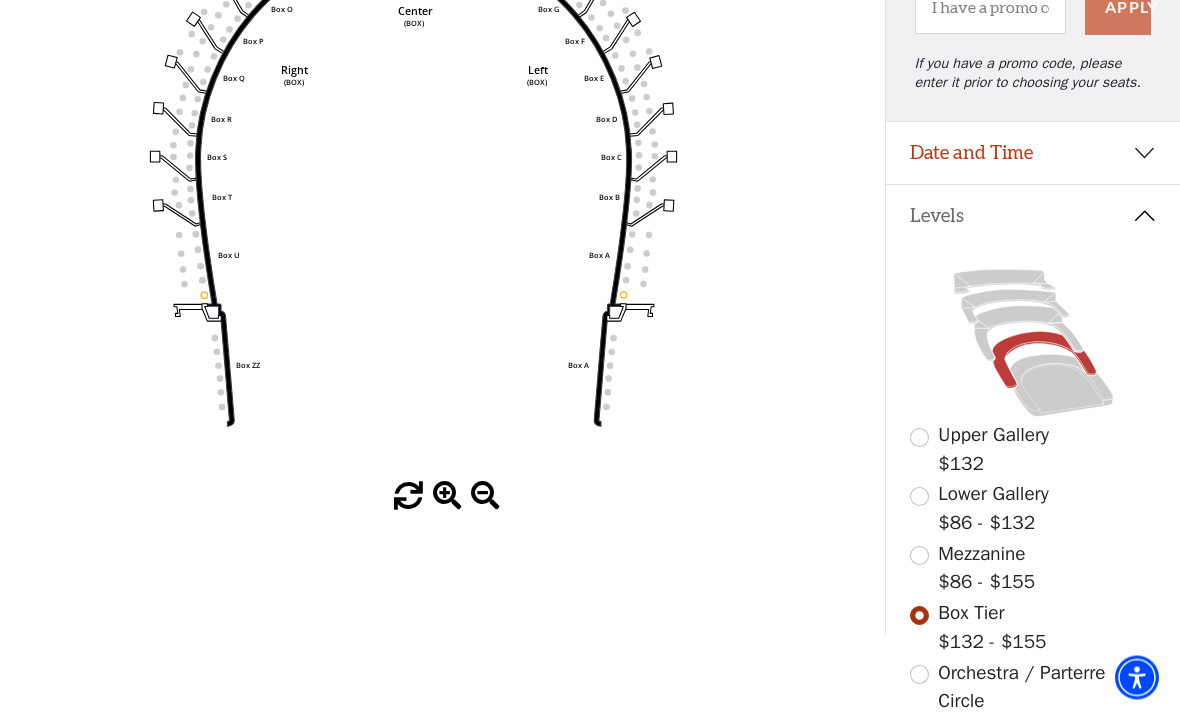 scroll, scrollTop: 253, scrollLeft: 0, axis: vertical 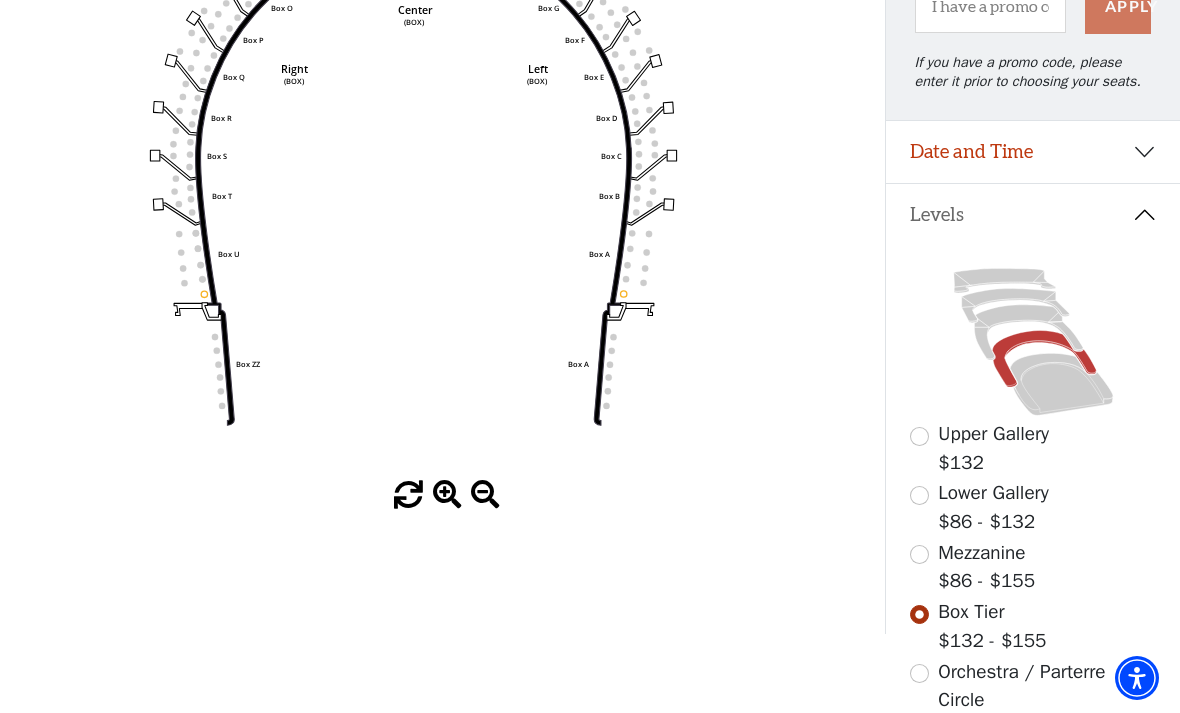 click at bounding box center (919, 673) 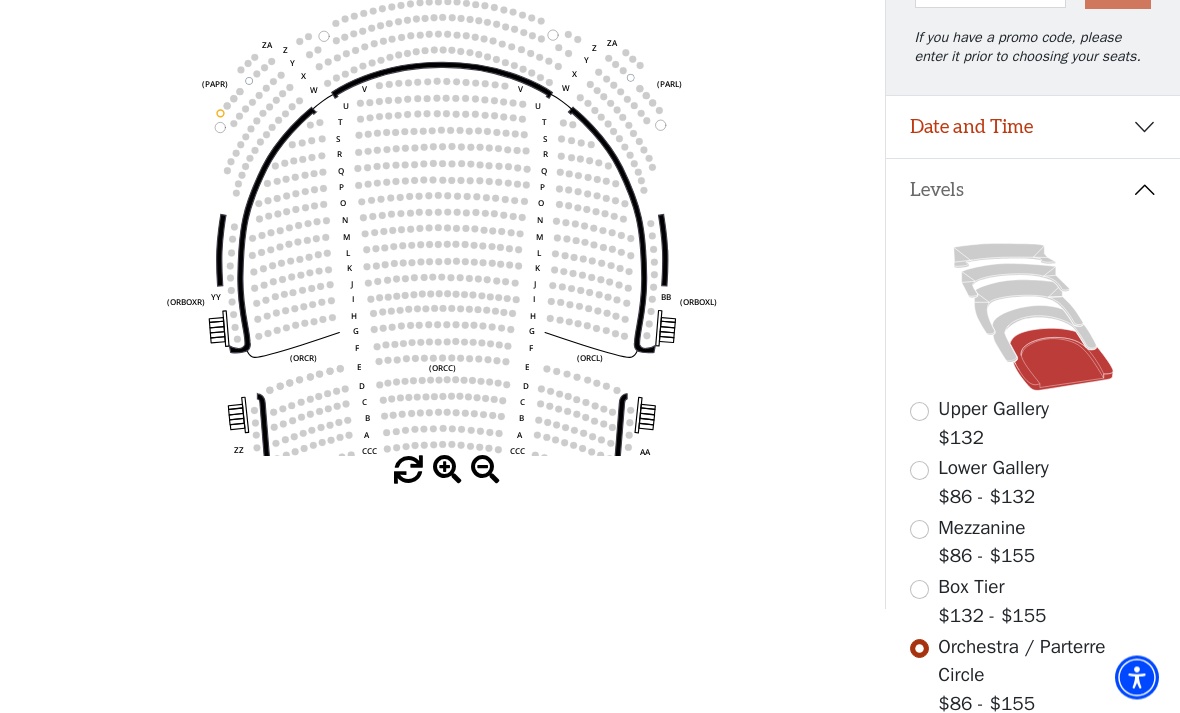 scroll, scrollTop: 0, scrollLeft: 0, axis: both 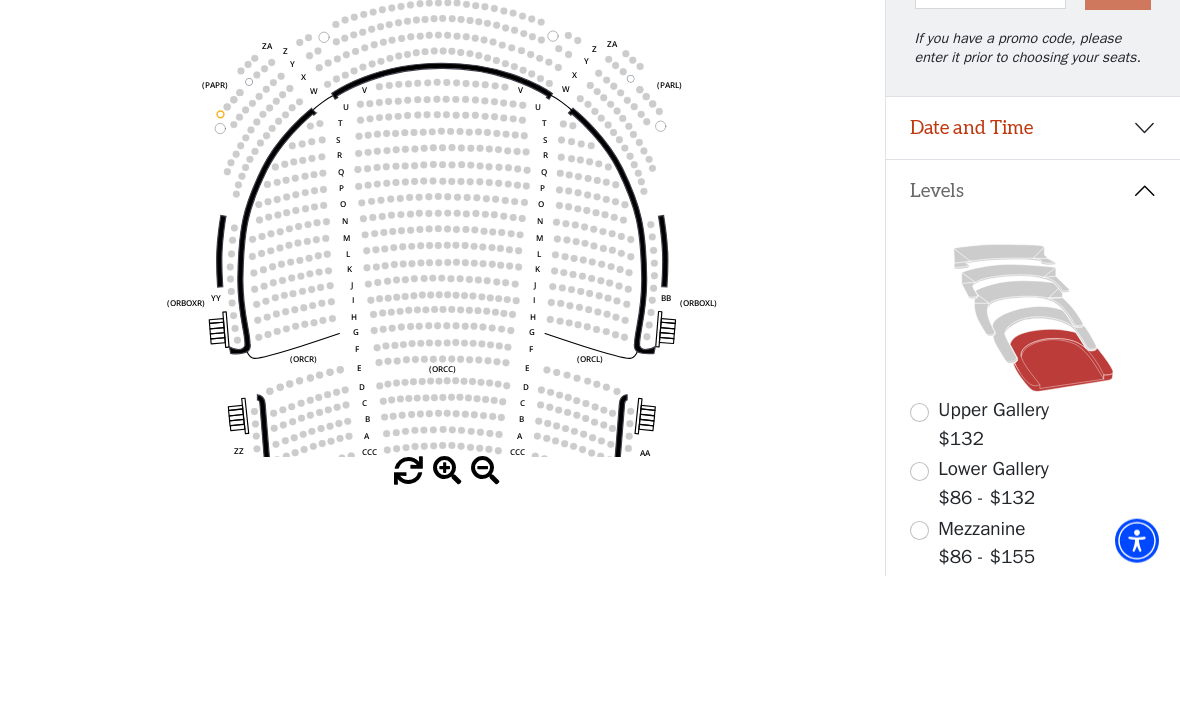 click at bounding box center [919, 549] 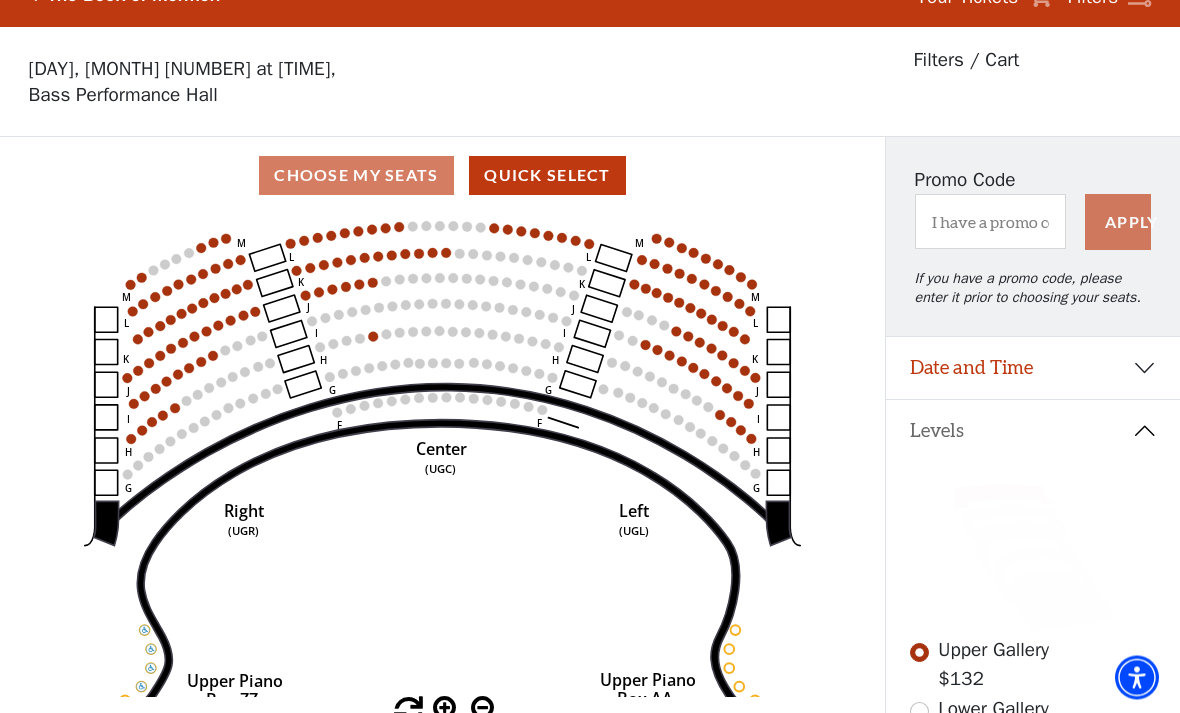 scroll, scrollTop: 93, scrollLeft: 0, axis: vertical 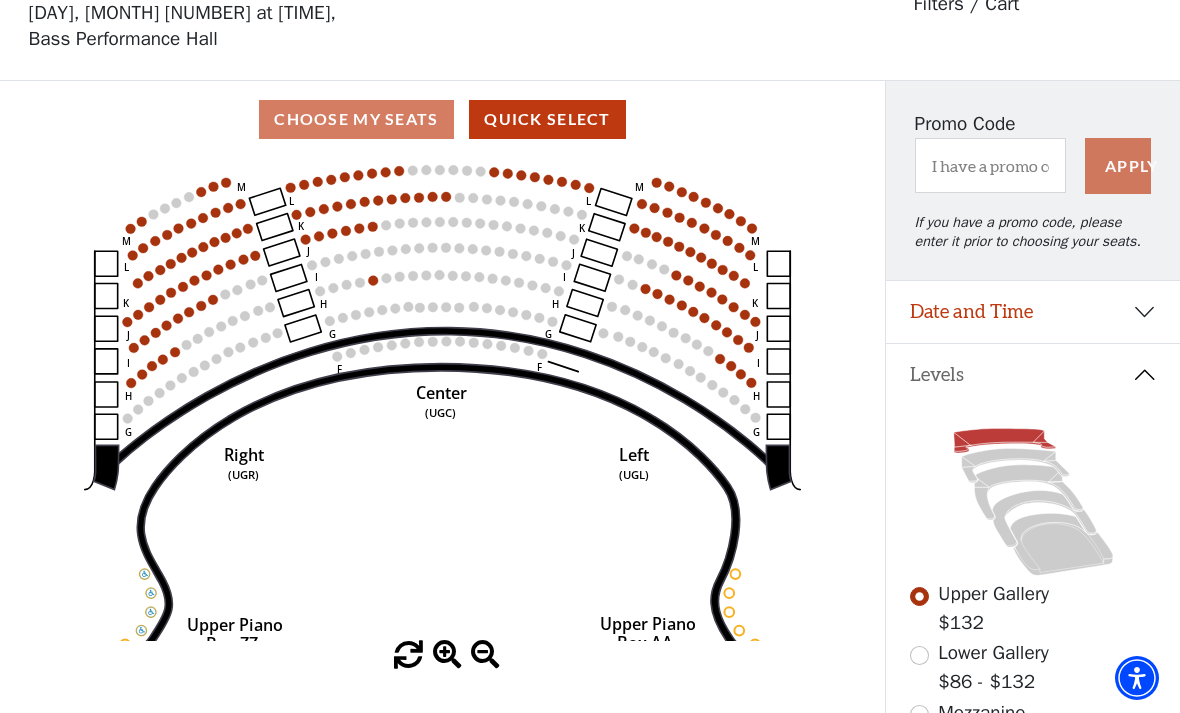 click 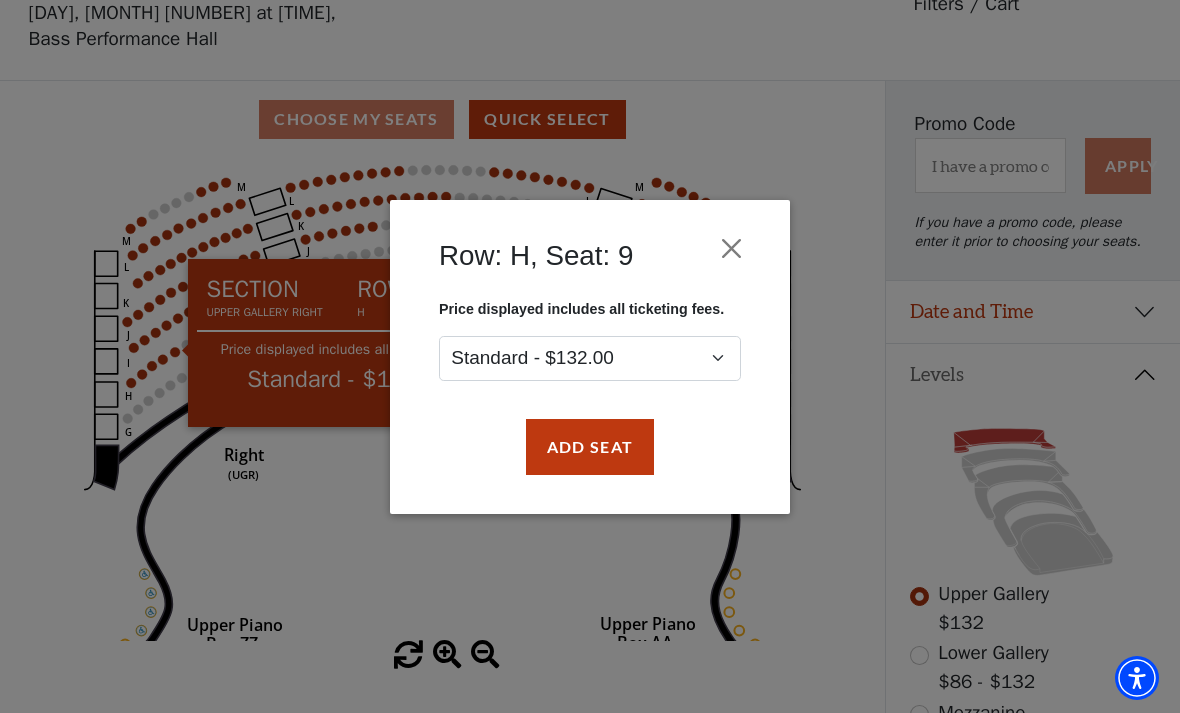 click at bounding box center [732, 248] 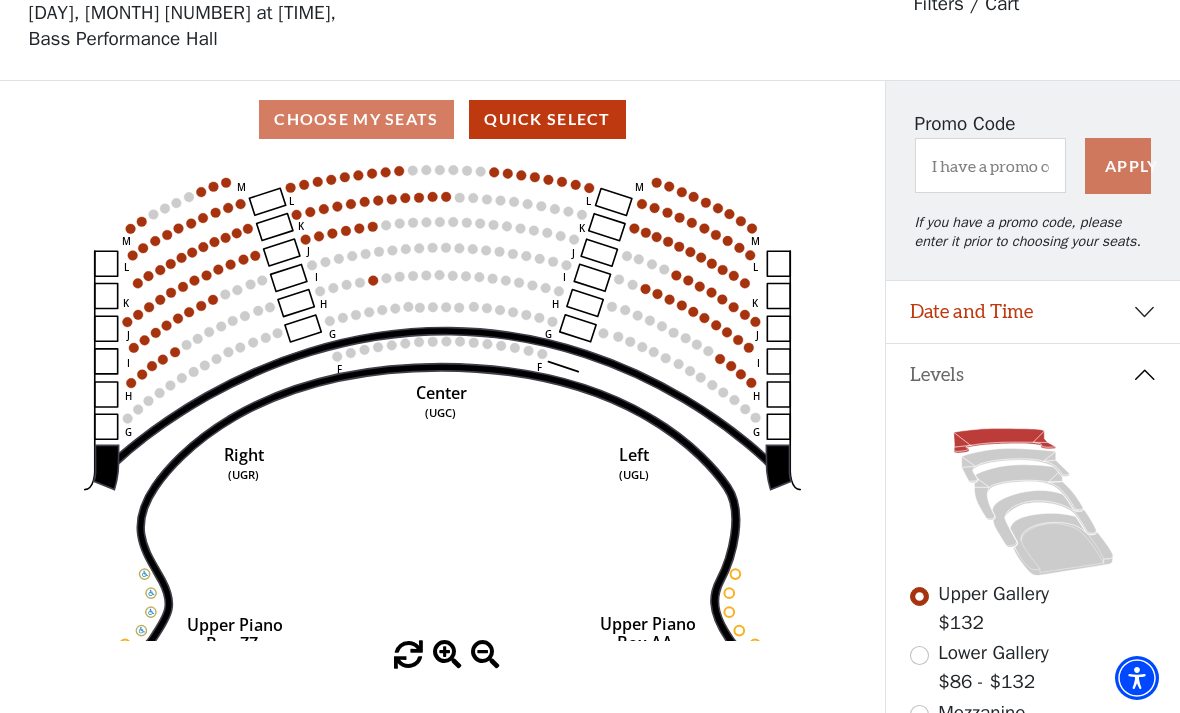 click 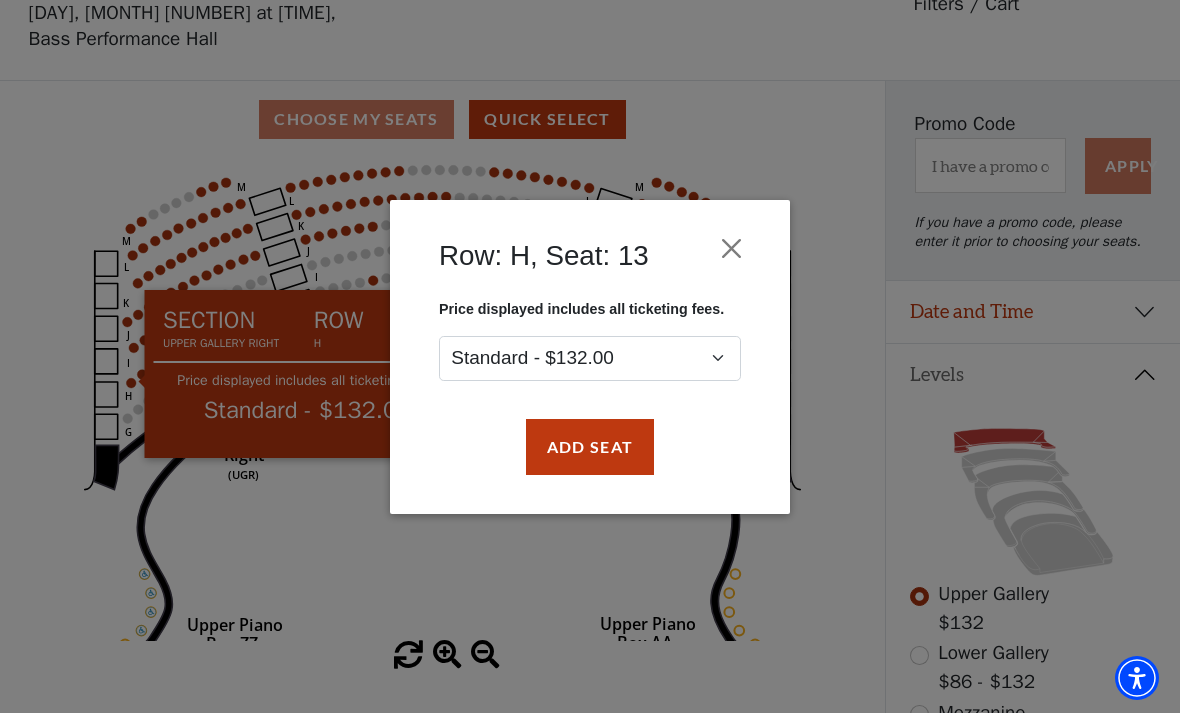 click at bounding box center [732, 248] 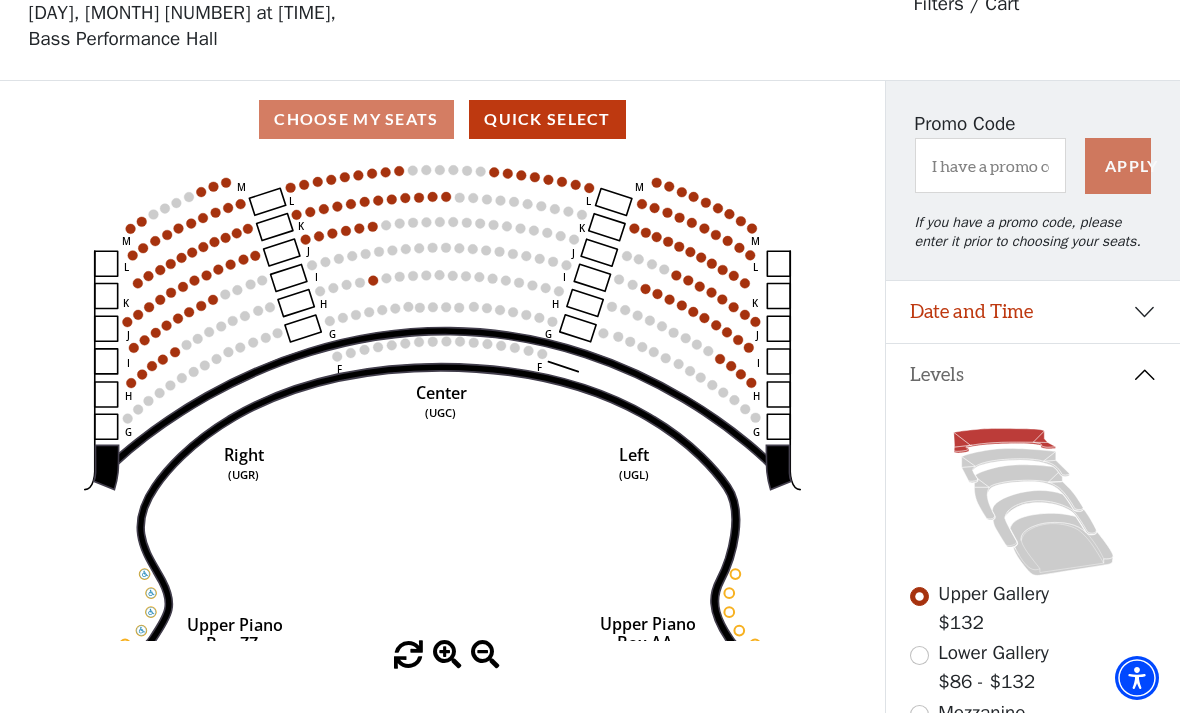 click 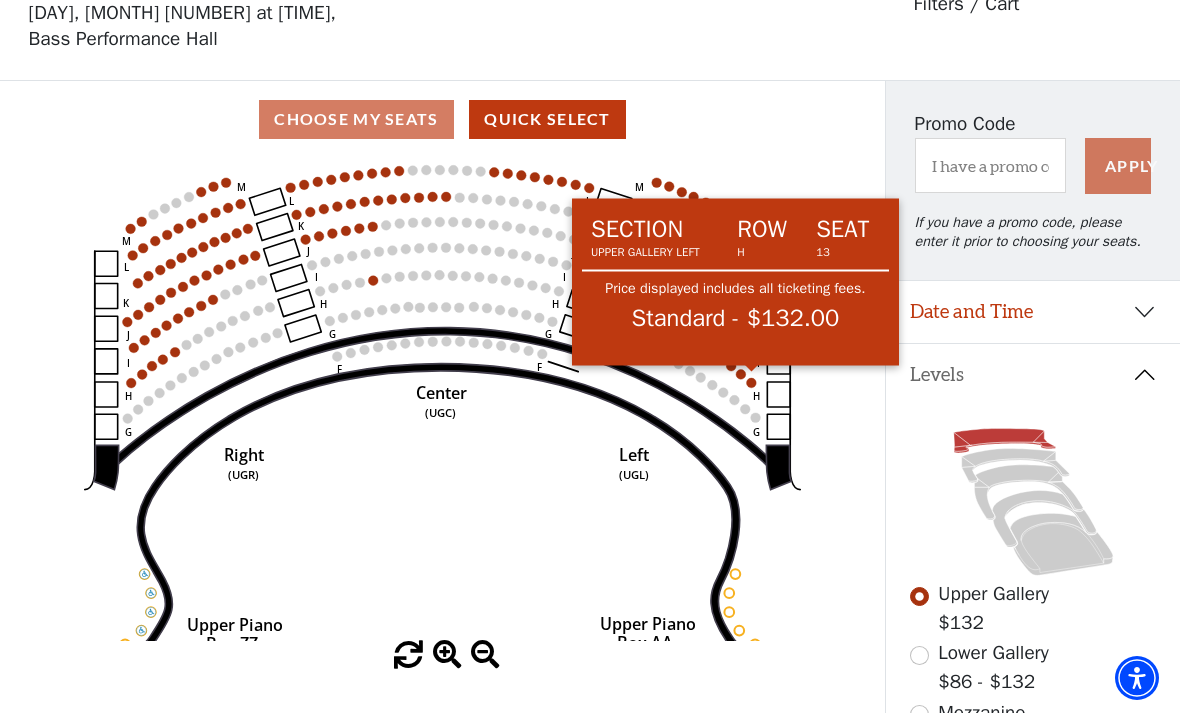 click 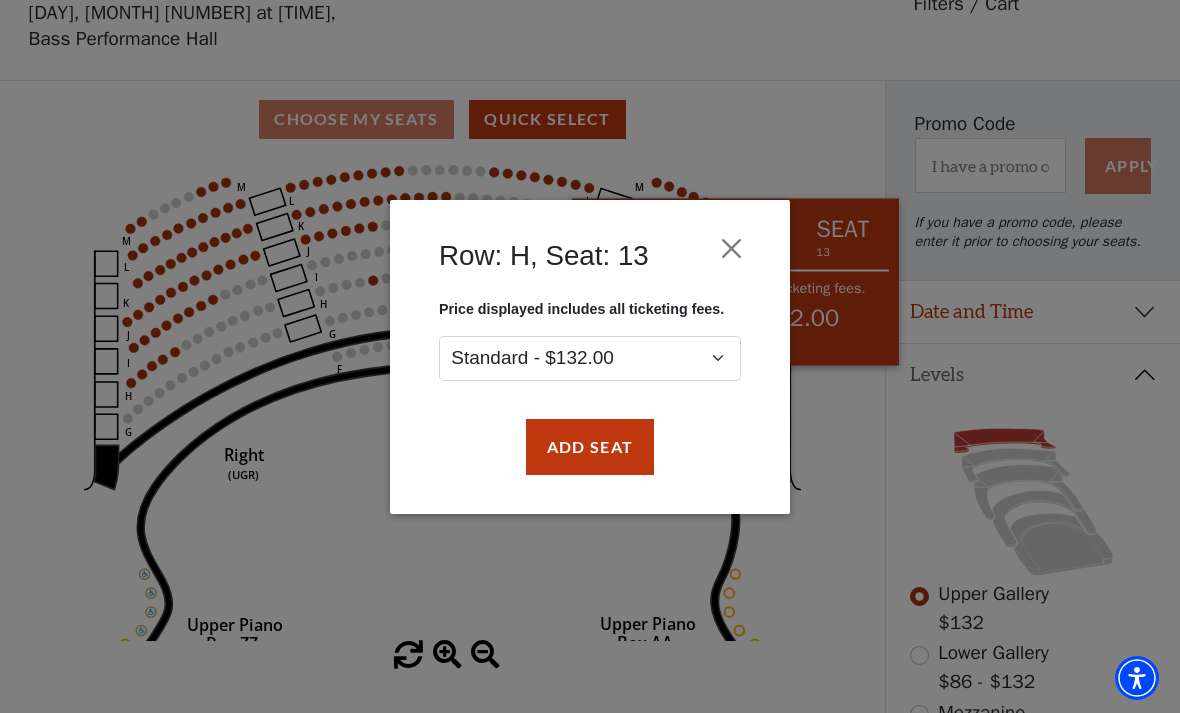 click at bounding box center (732, 248) 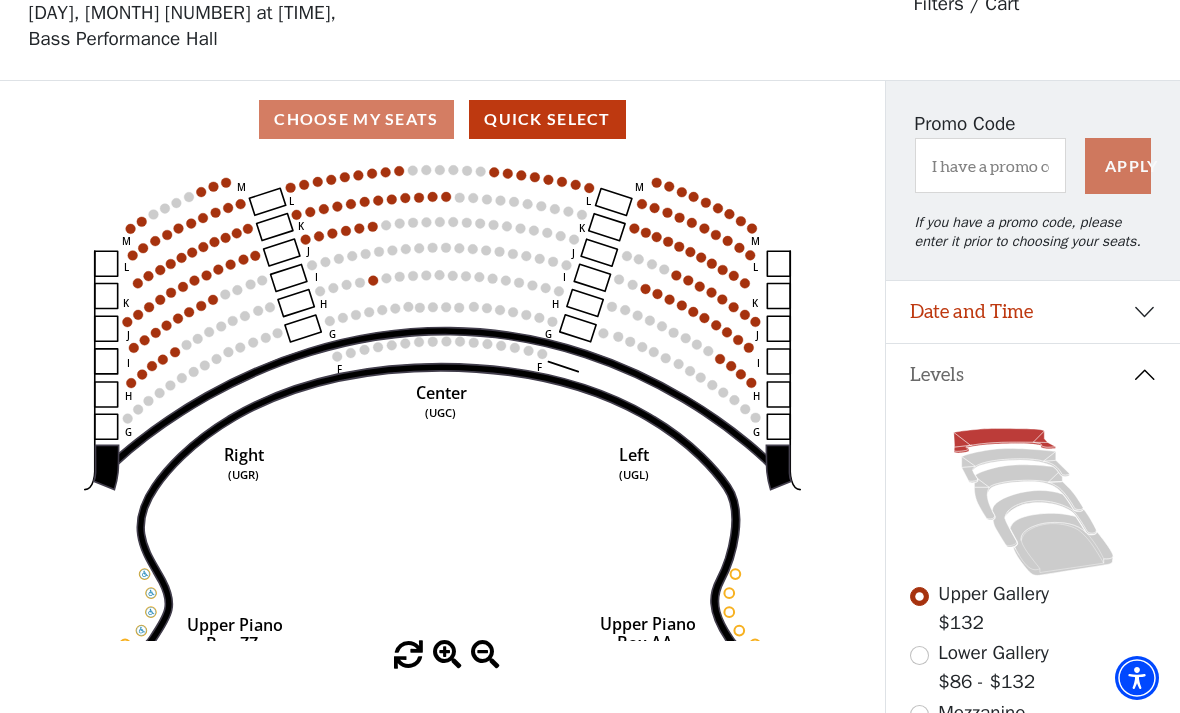 click on "Center   (UGC)   Right   (UGR)   Left   (UGL)   Upper Piano   Box ZZ   (UPBR)   Upper Piano   Box AA   (UPBL)   M   L   K   J   I   H   G   M   L   K   J   I   H   G   M   L   K   J   I   H   G   F   M   L   K   J   I   H   G   F" 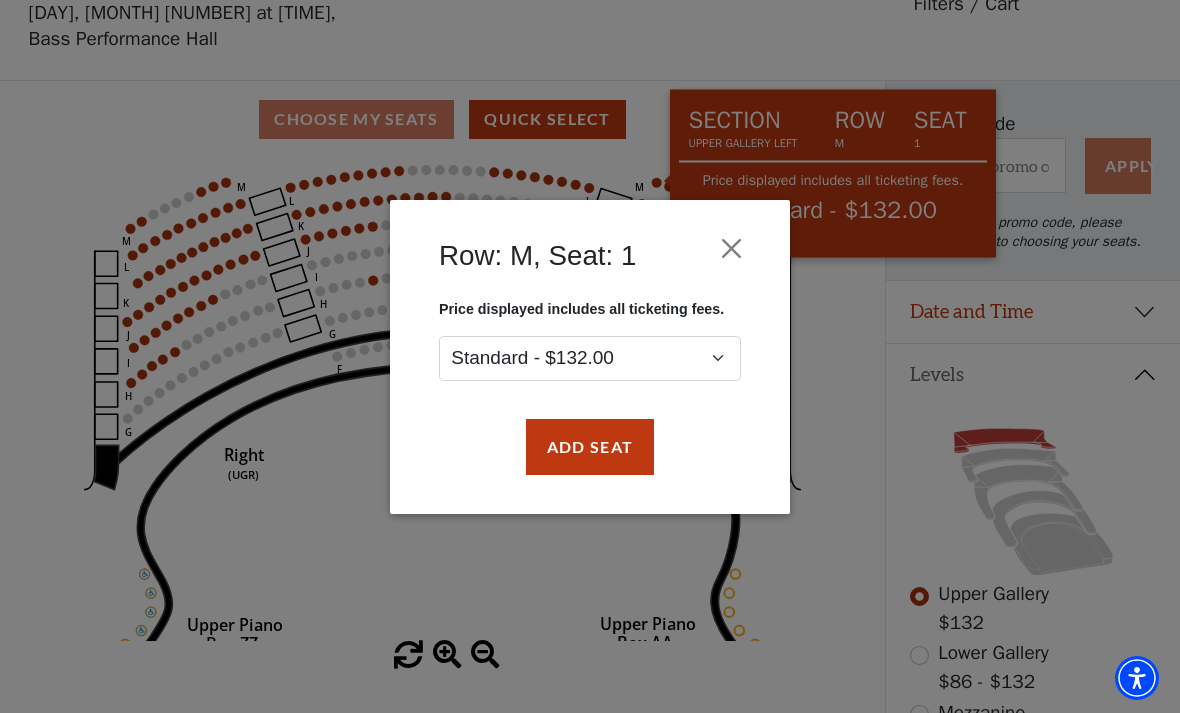 click at bounding box center [732, 248] 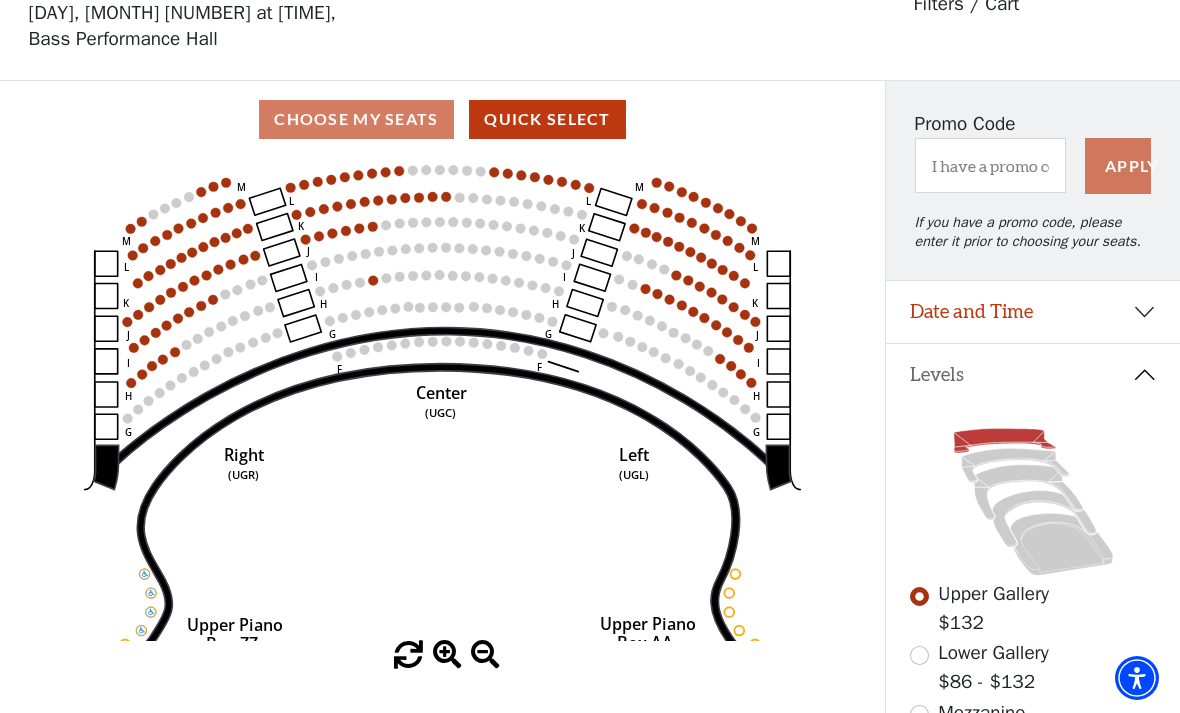 click on "Center   (UGC)   Right   (UGR)   Left   (UGL)   Upper Piano   Box ZZ   (UPBR)   Upper Piano   Box AA   (UPBL)   M   L   K   J   I   H   G   M   L   K   J   I   H   G   M   L   K   J   I   H   G   F   M   L   K   J   I   H   G   F" 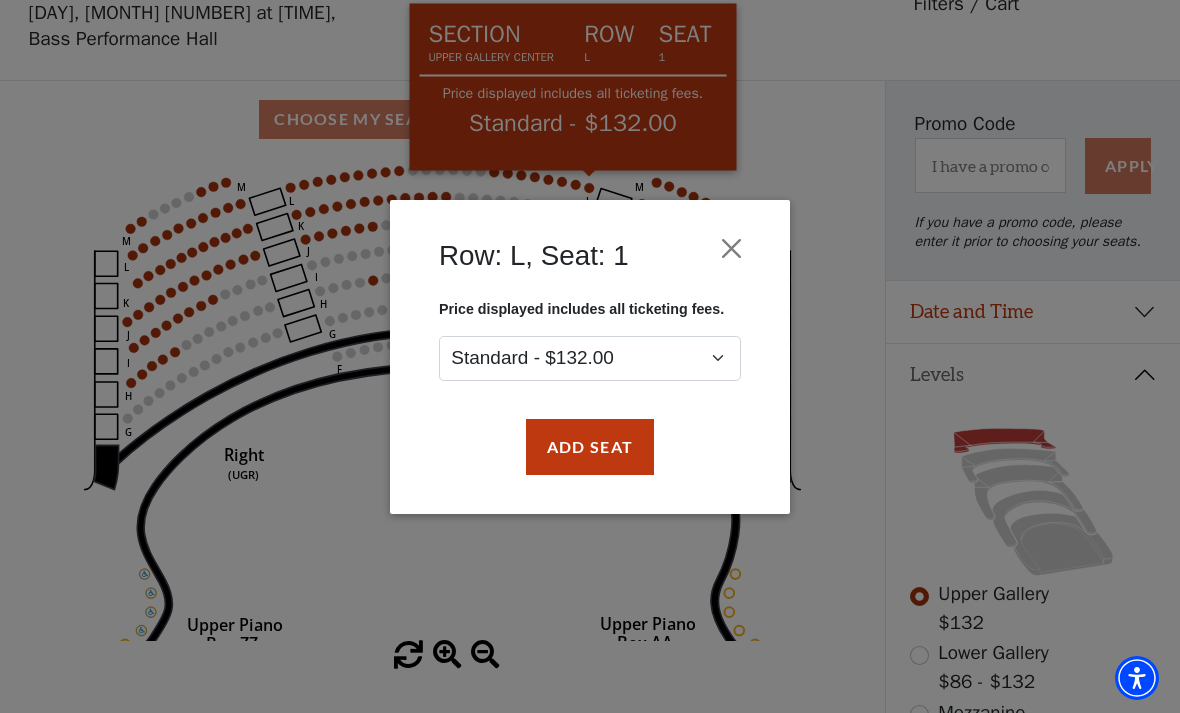 click at bounding box center (732, 248) 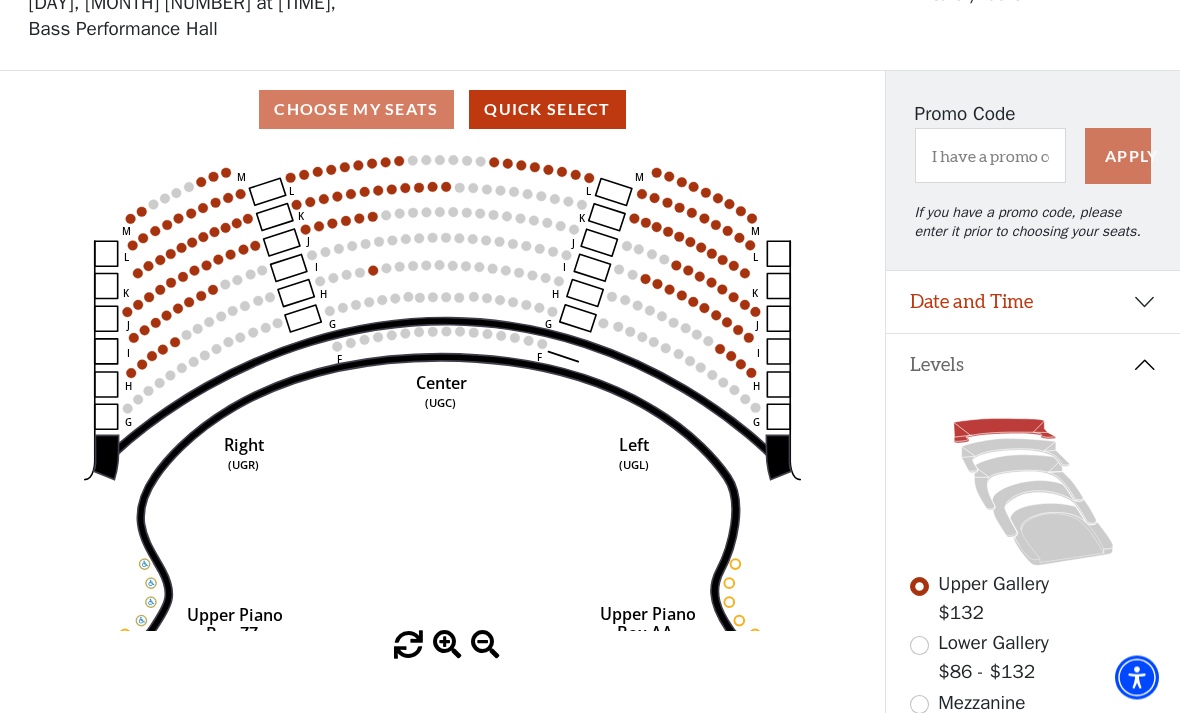 scroll, scrollTop: 105, scrollLeft: 0, axis: vertical 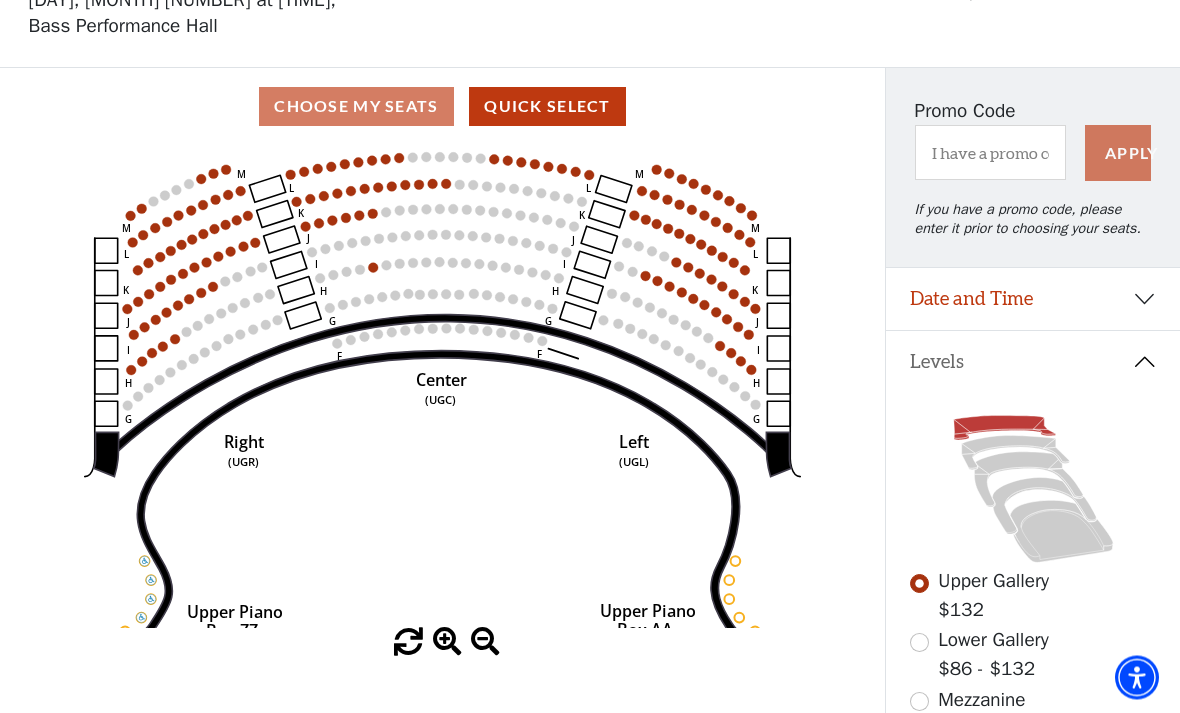 click on "Center   (UGC)   Right   (UGR)   Left   (UGL)   Upper Piano   Box ZZ   (UPBR)   Upper Piano   Box AA   (UPBL)   M   L   K   J   I   H   G   M   L   K   J   I   H   G   M   L   K   J   I   H   G   F   M   L   K   J   I   H   G   F" 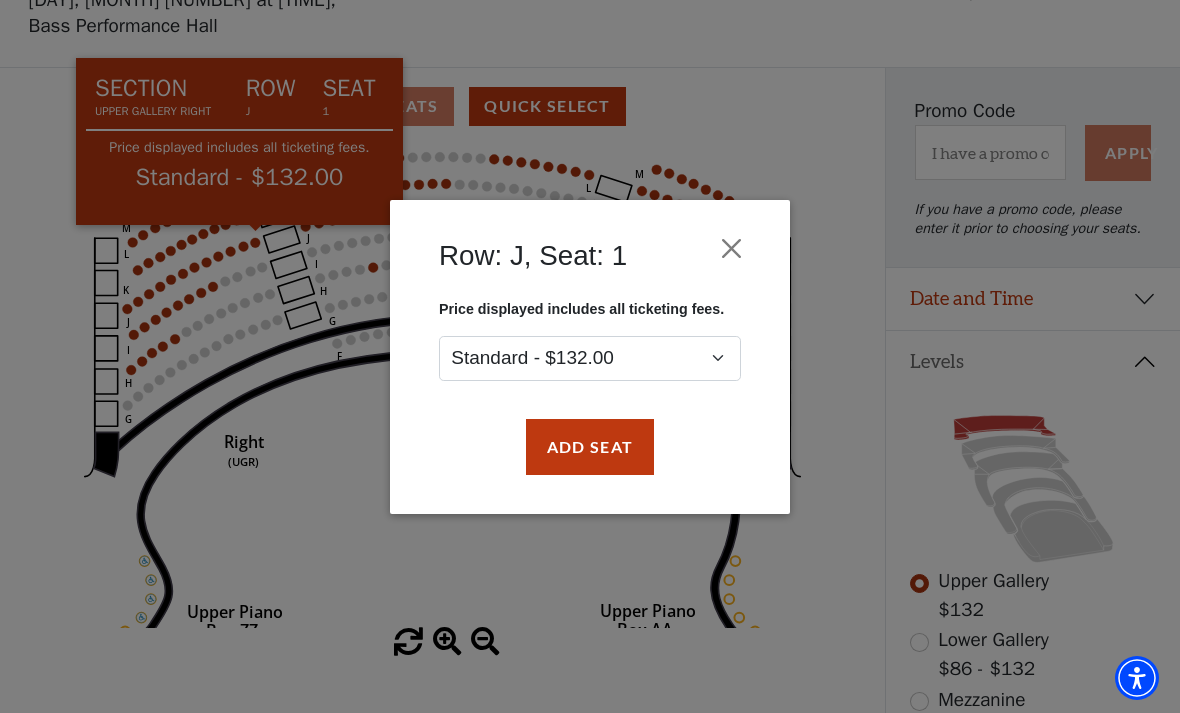 click at bounding box center [732, 248] 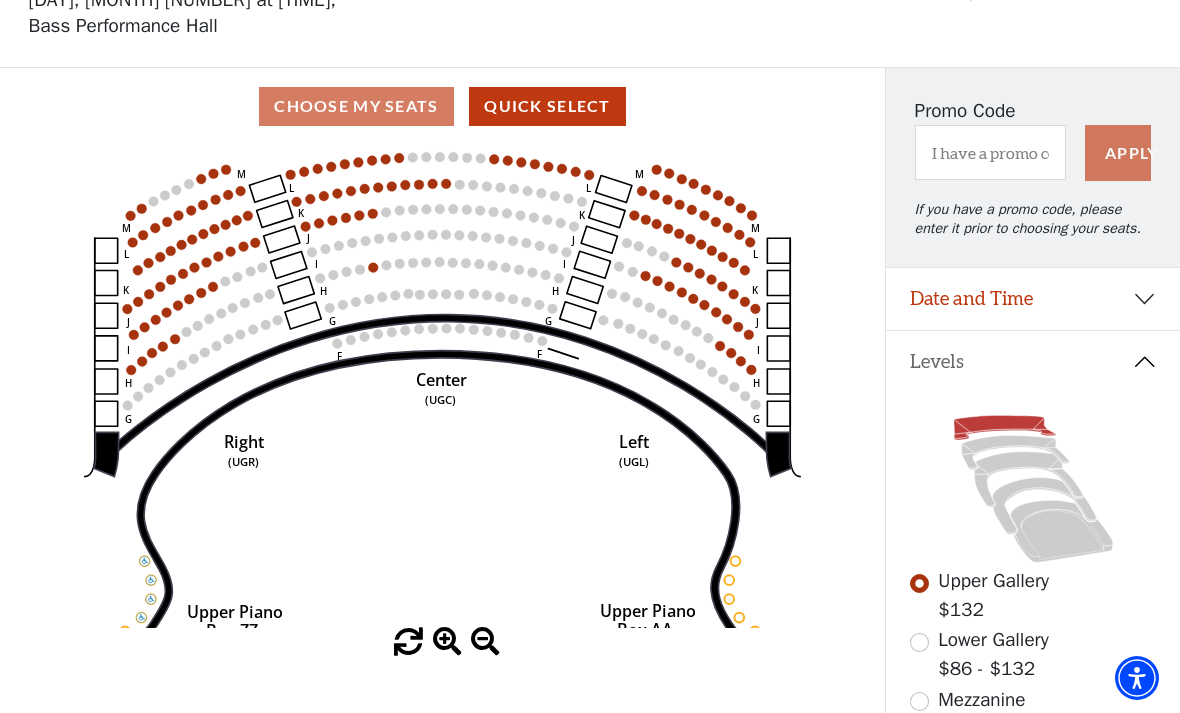 click at bounding box center (919, 642) 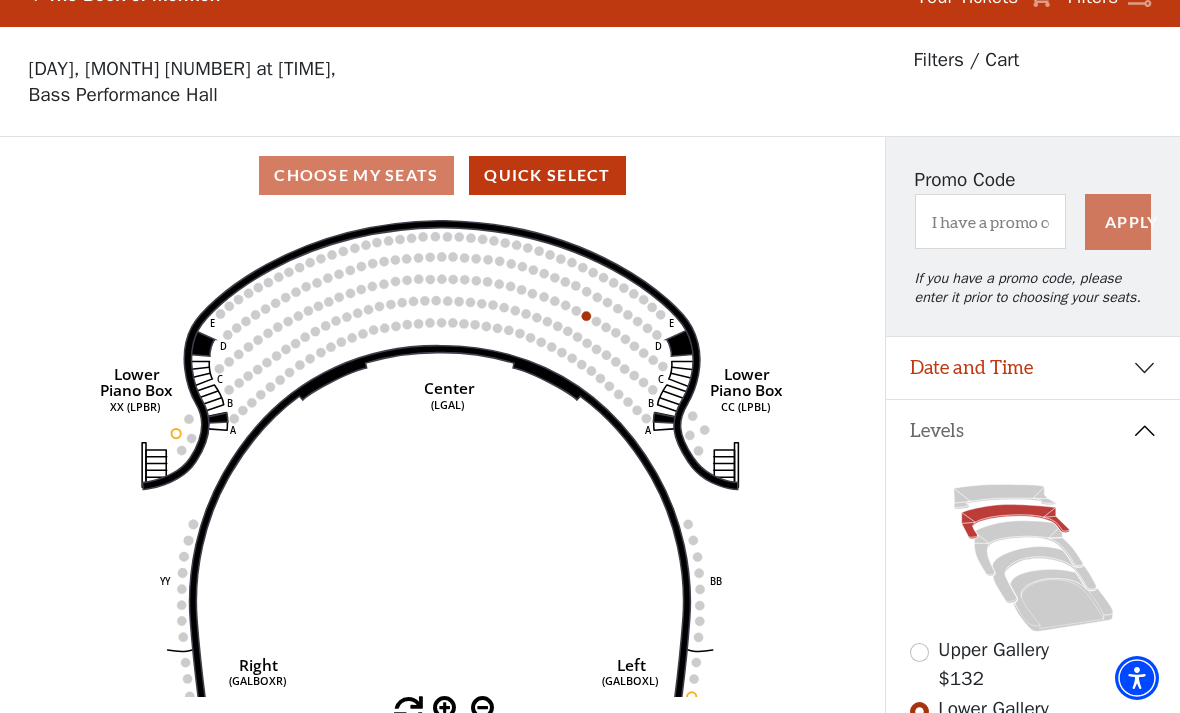 scroll, scrollTop: 0, scrollLeft: 0, axis: both 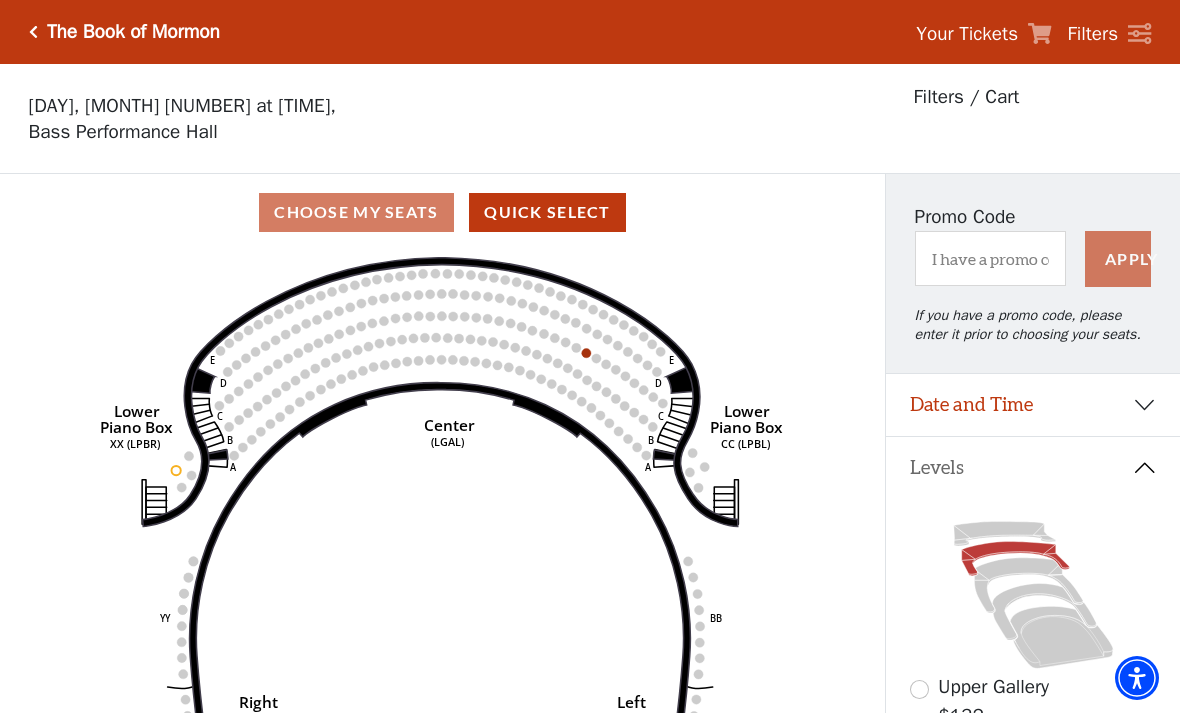 click on "Date and Time" at bounding box center [1033, 405] 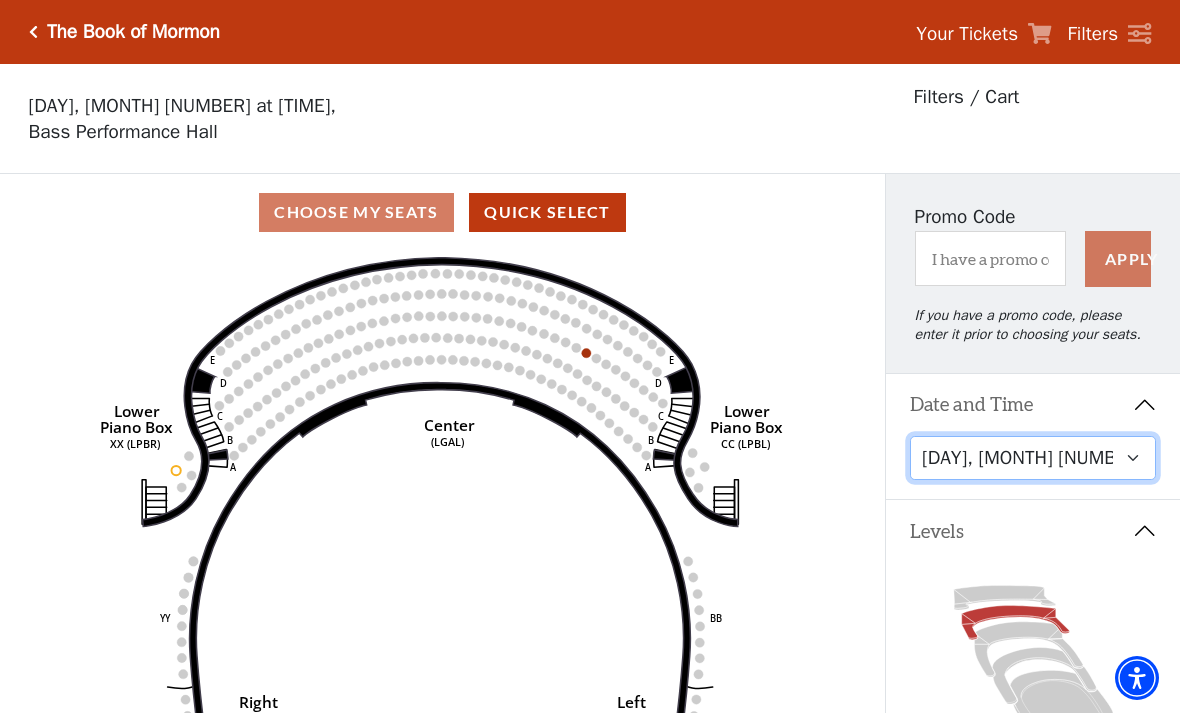 click on "Friday, August 8 at 7:30 PM Saturday, August 9 at 1:30 PM Saturday, August 9 at 7:30 PM Sunday, August 10 at 1:30 PM Sunday, August 10 at 6:30 PM" at bounding box center [1033, 458] 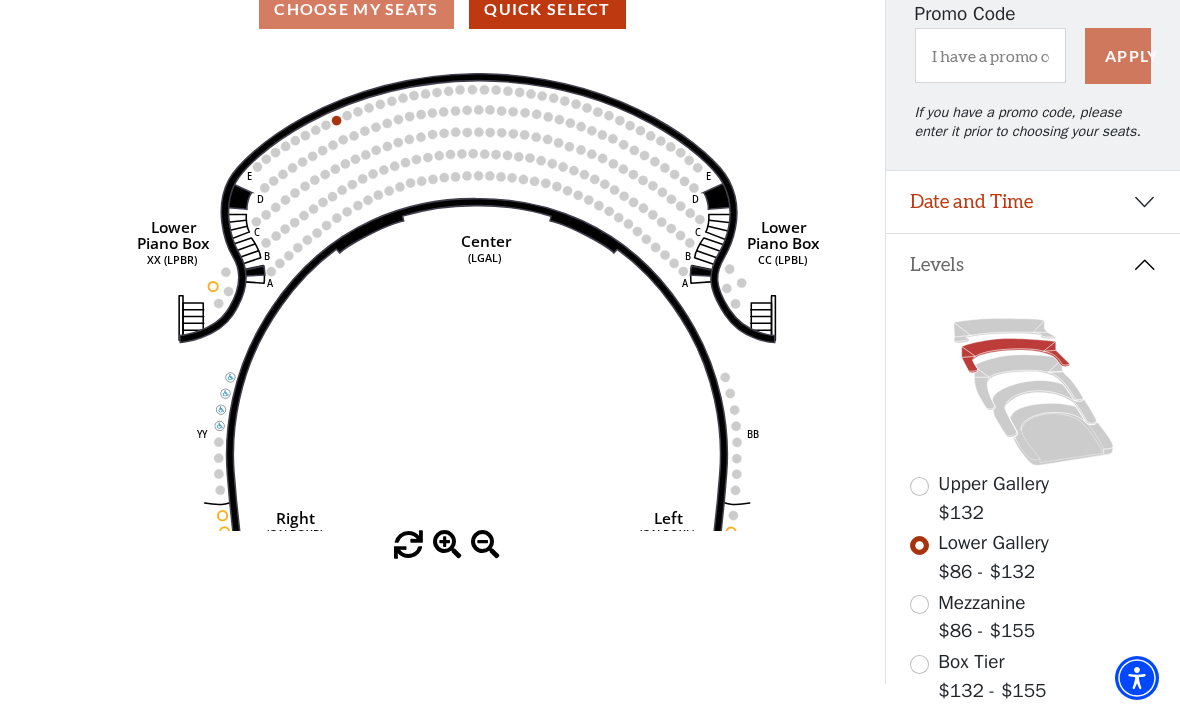 scroll, scrollTop: 201, scrollLeft: 0, axis: vertical 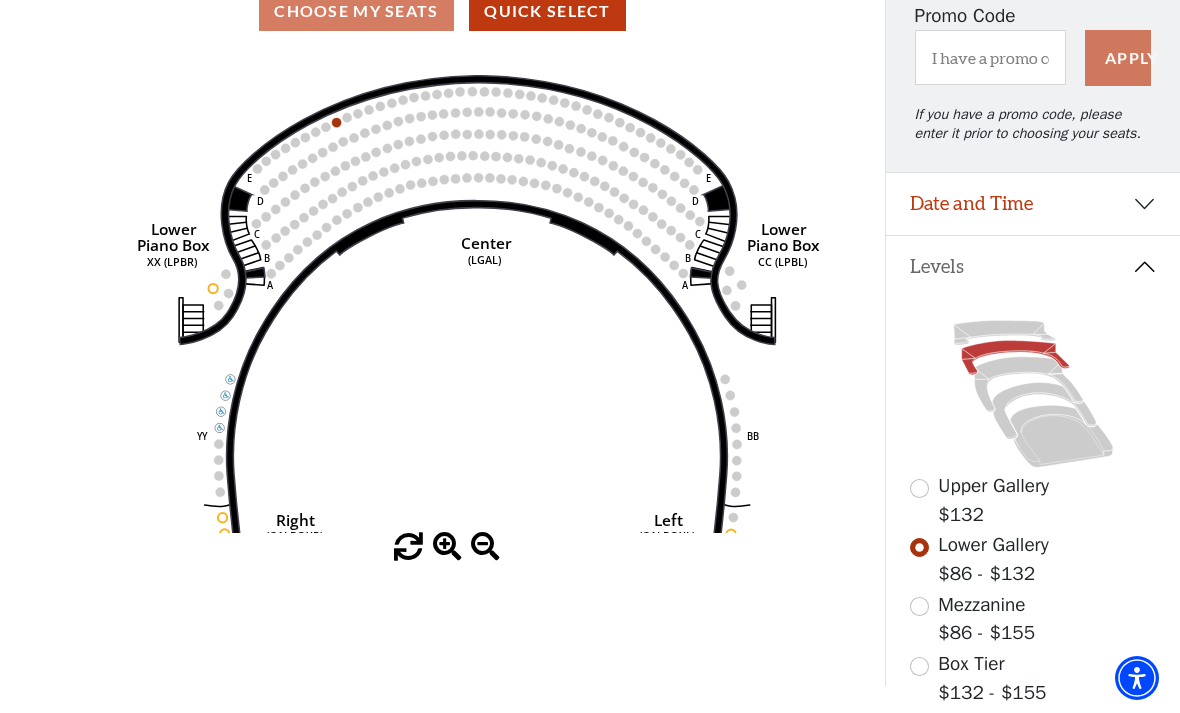click at bounding box center [919, 606] 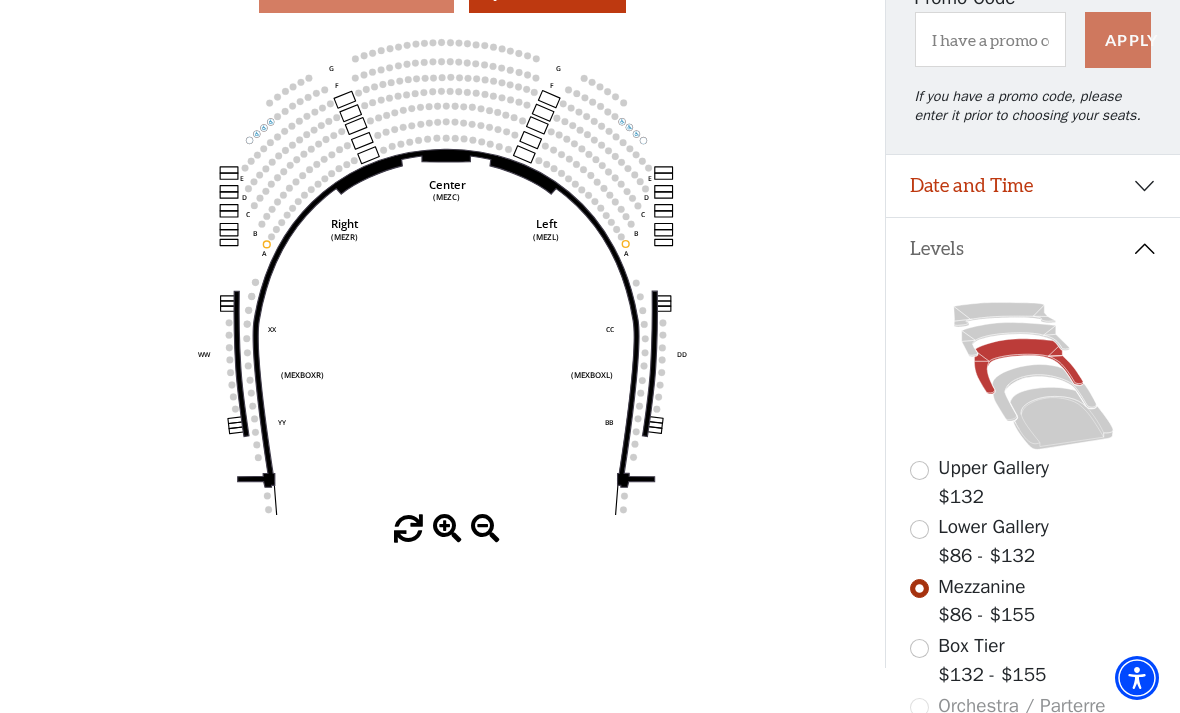 scroll, scrollTop: 232, scrollLeft: 0, axis: vertical 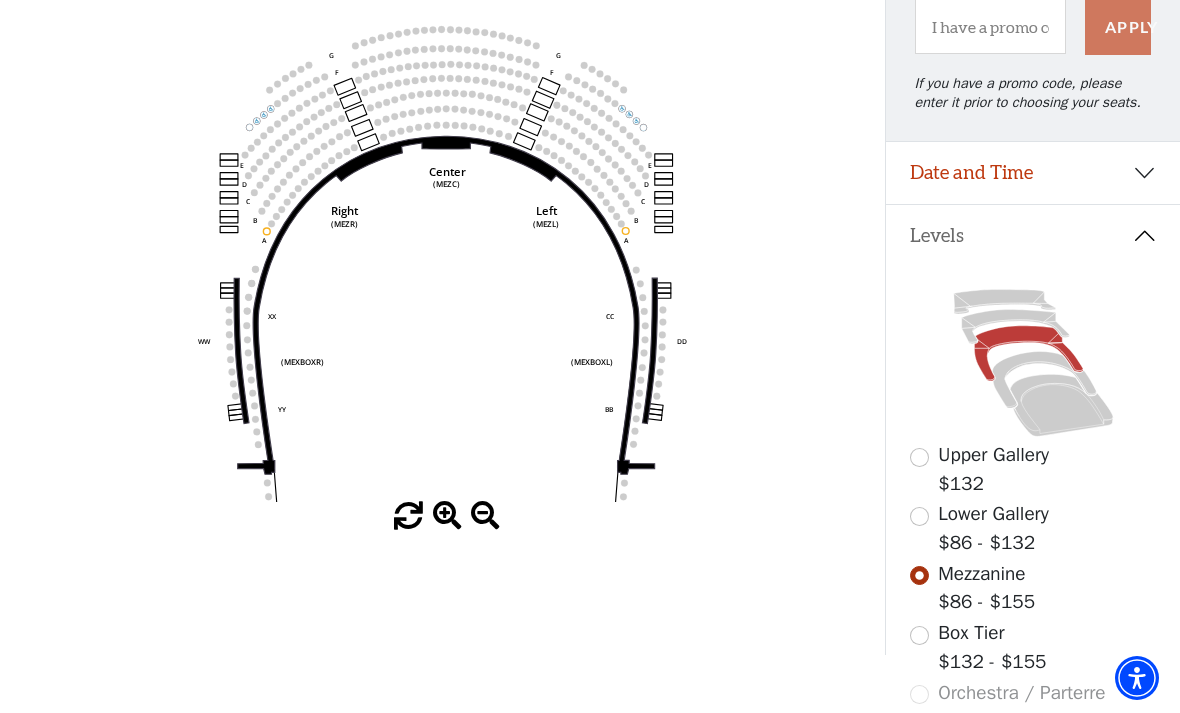 click at bounding box center [919, 635] 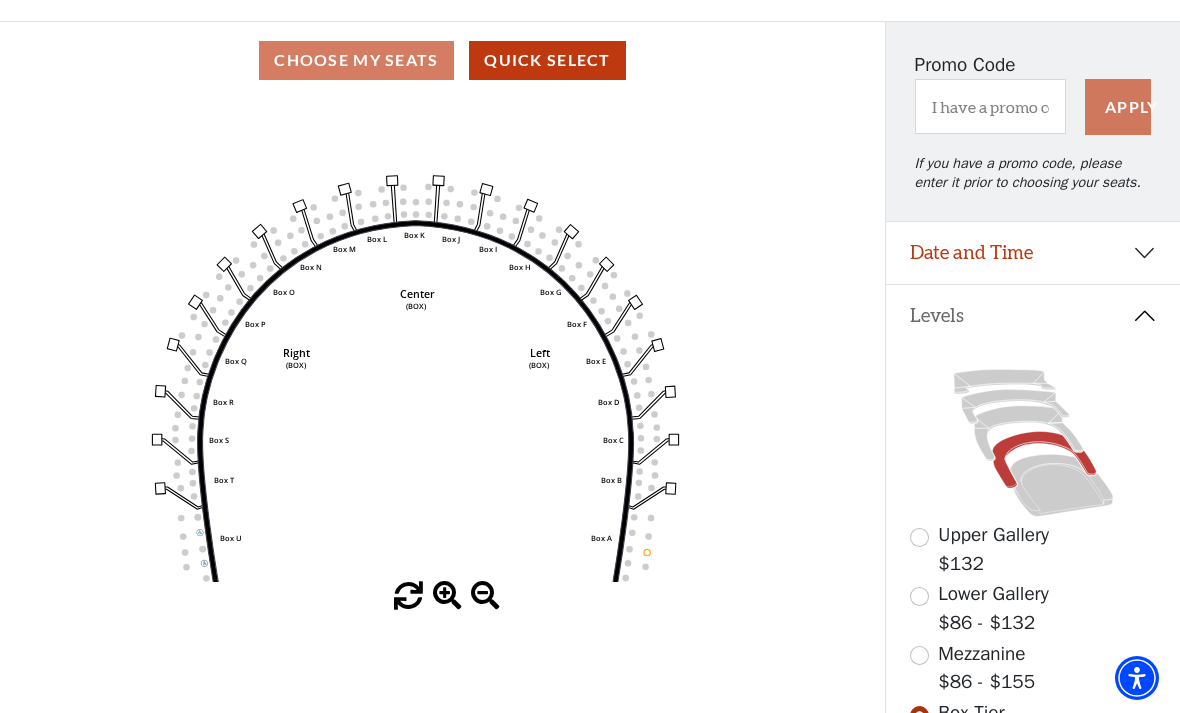 scroll, scrollTop: 281, scrollLeft: 0, axis: vertical 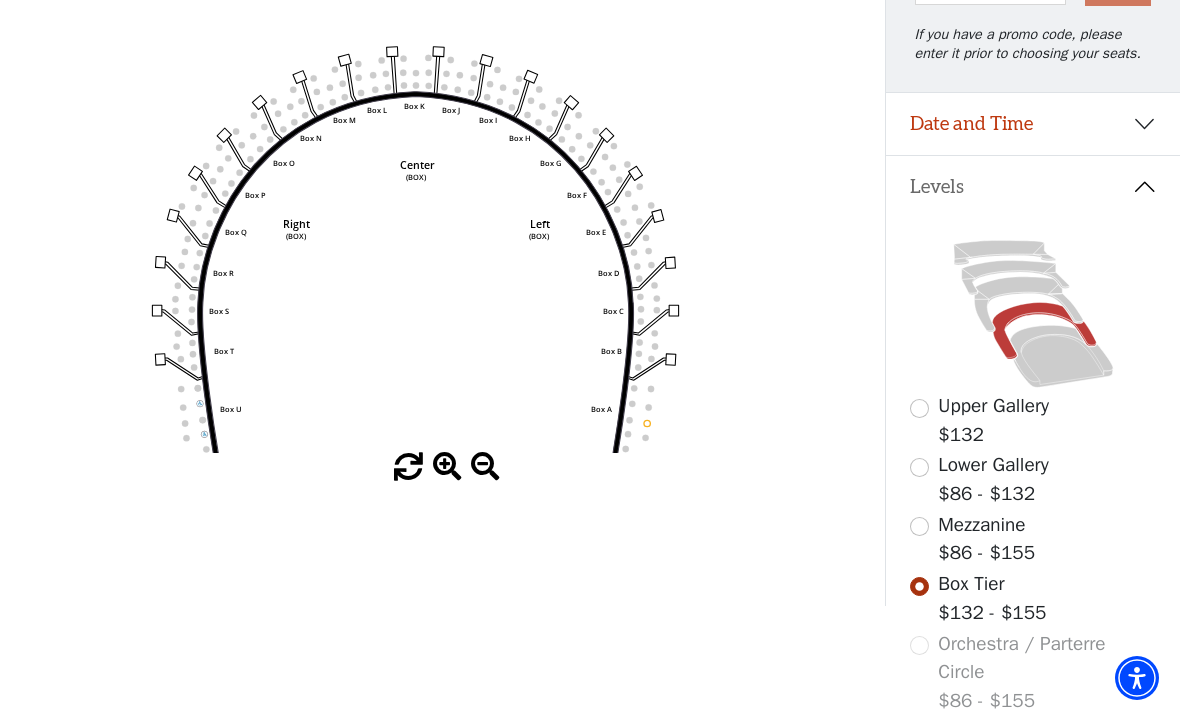 click at bounding box center [919, 408] 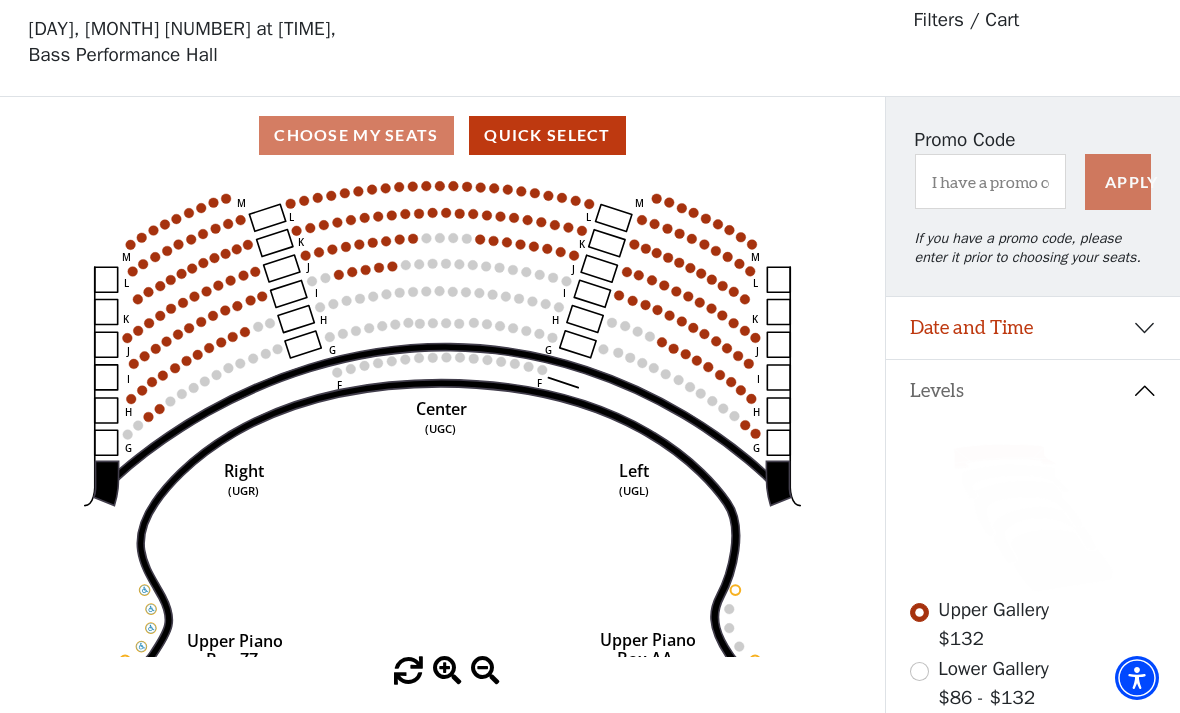 scroll, scrollTop: 93, scrollLeft: 0, axis: vertical 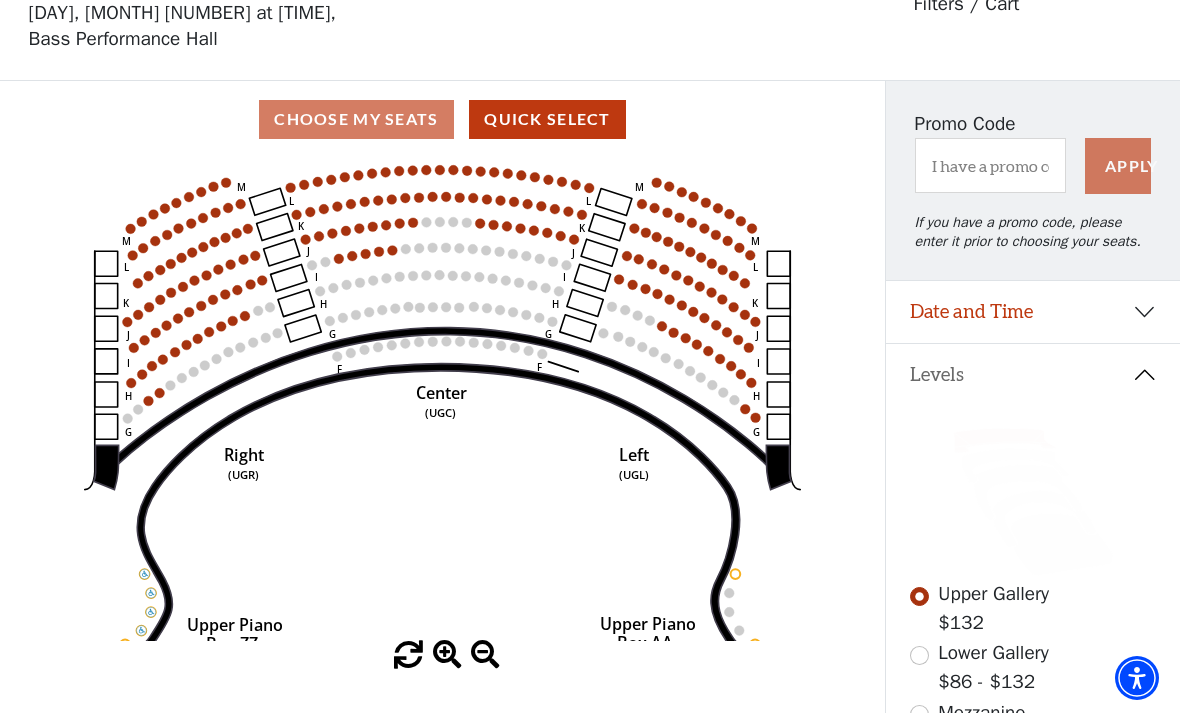 click 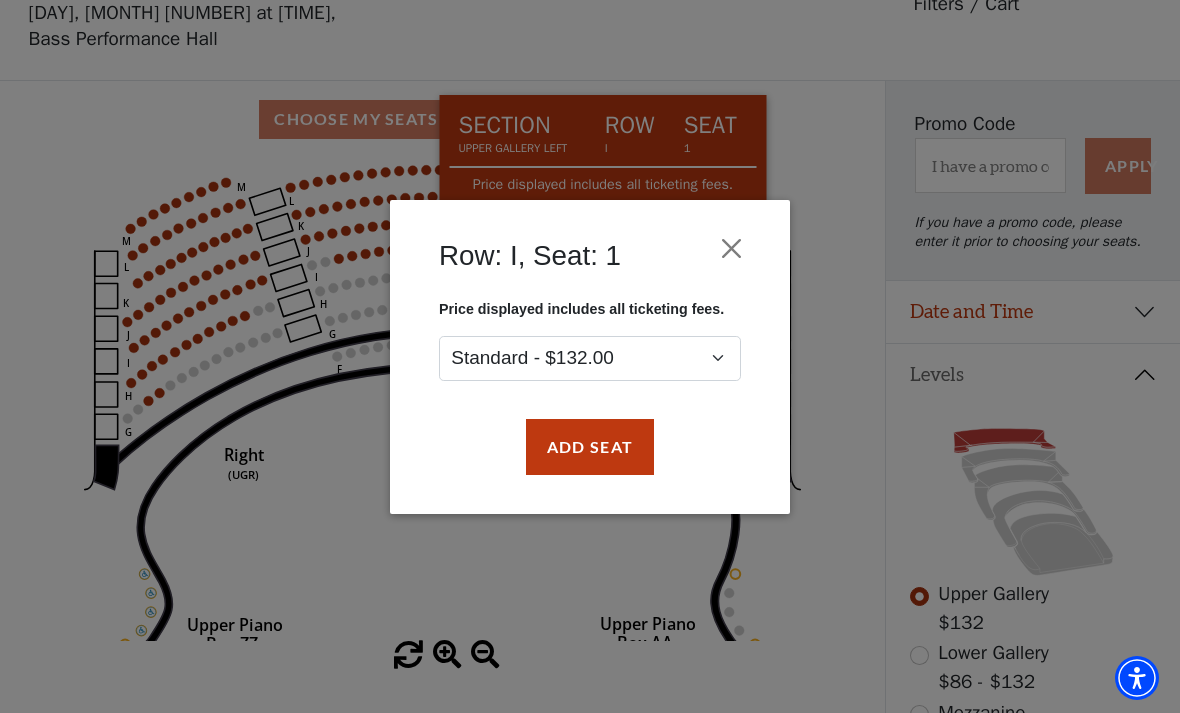 click at bounding box center (732, 248) 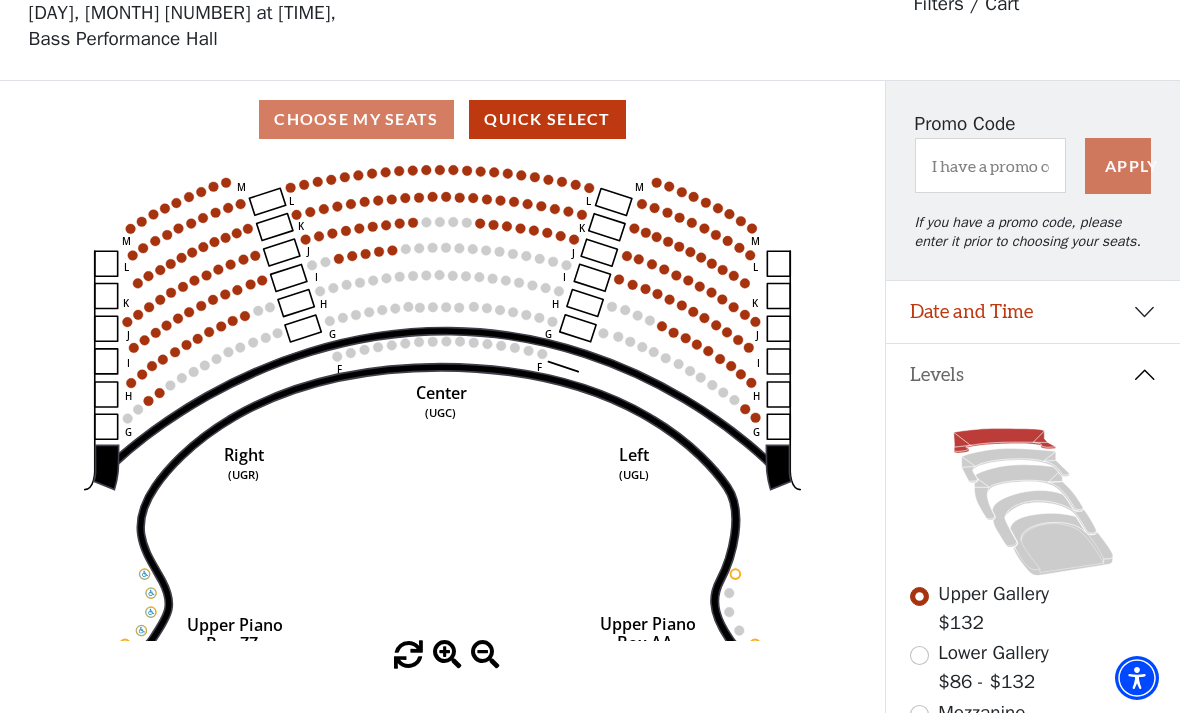 click on "Date and Time" at bounding box center [1033, 312] 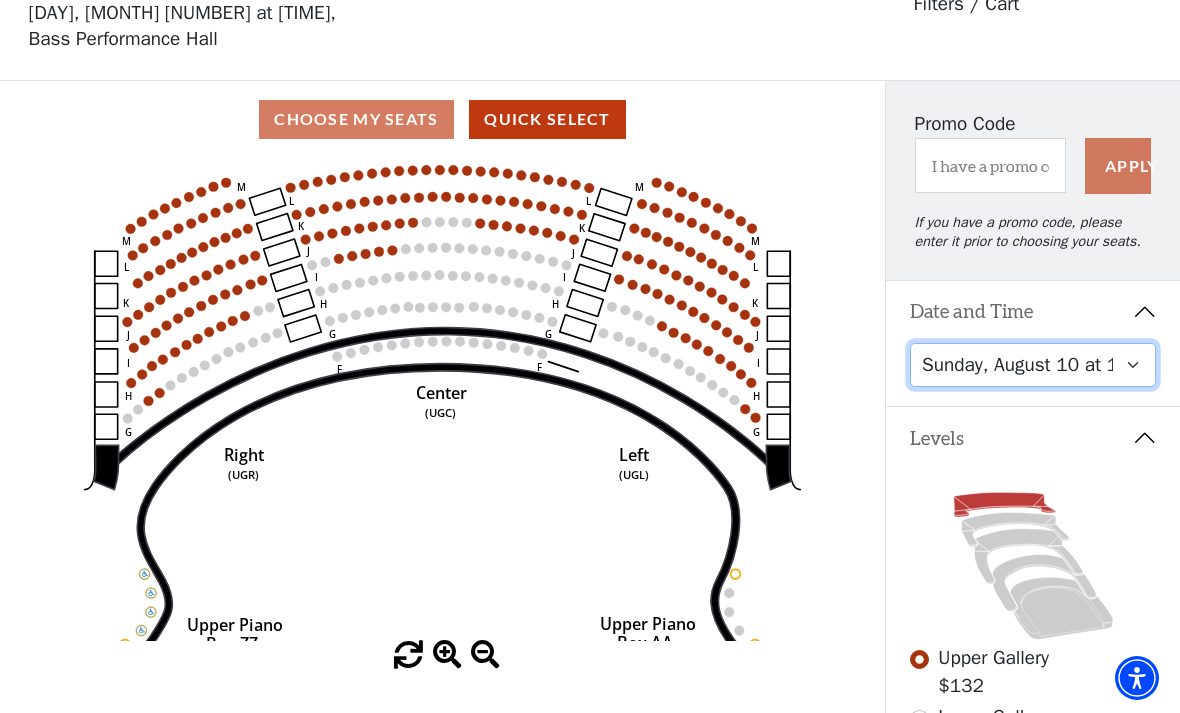 click on "Friday, August 8 at 7:30 PM Saturday, August 9 at 1:30 PM Saturday, August 9 at 7:30 PM Sunday, August 10 at 1:30 PM Sunday, August 10 at 6:30 PM" at bounding box center (1033, 365) 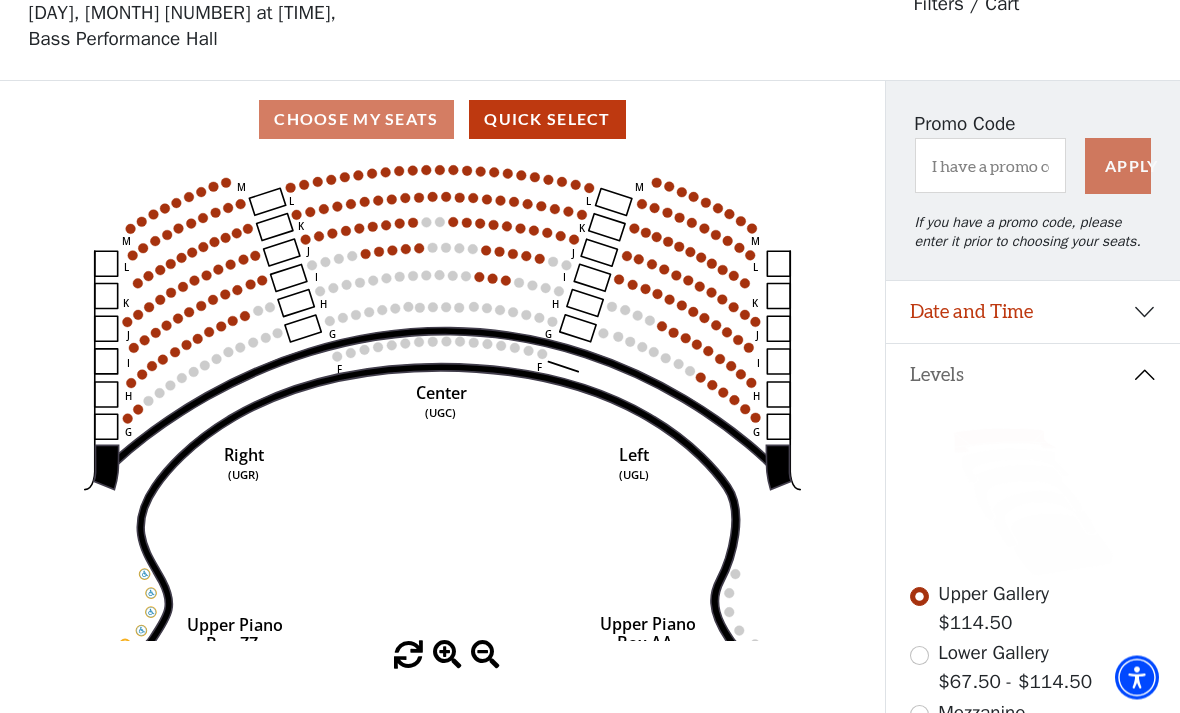 scroll, scrollTop: 93, scrollLeft: 0, axis: vertical 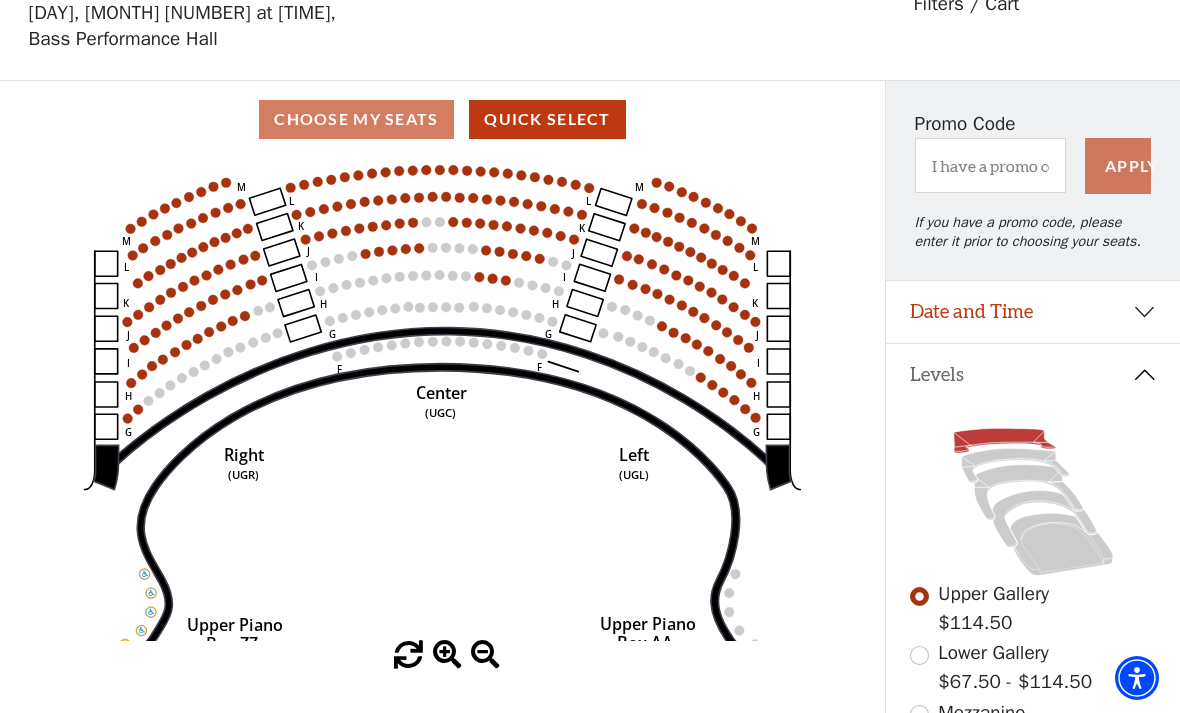 click on "Center   (UGC)   Right   (UGR)   Left   (UGL)   Upper Piano   Box ZZ   (UPBR)   Upper Piano   Box AA   (UPBL)   M   L   K   J   I   H   G   M   L   K   J   I   H   G   M   L   K   J   I   H   G   F   M   L   K   J   I   H   G   F" 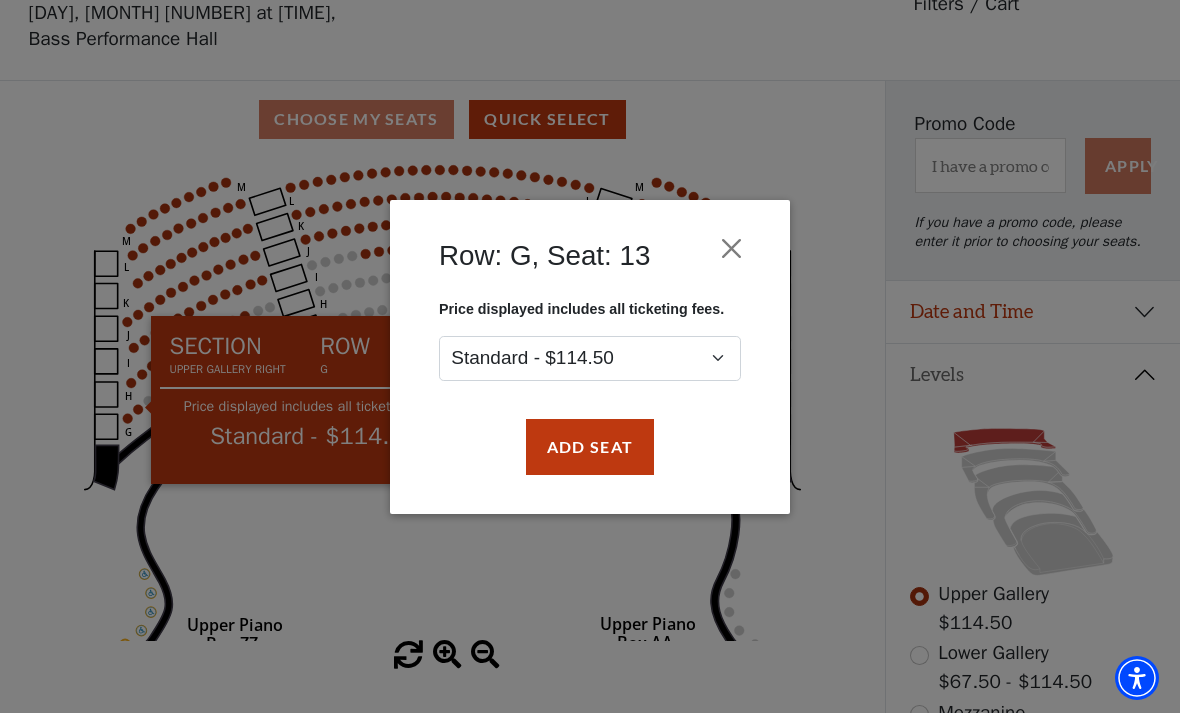 click at bounding box center (732, 248) 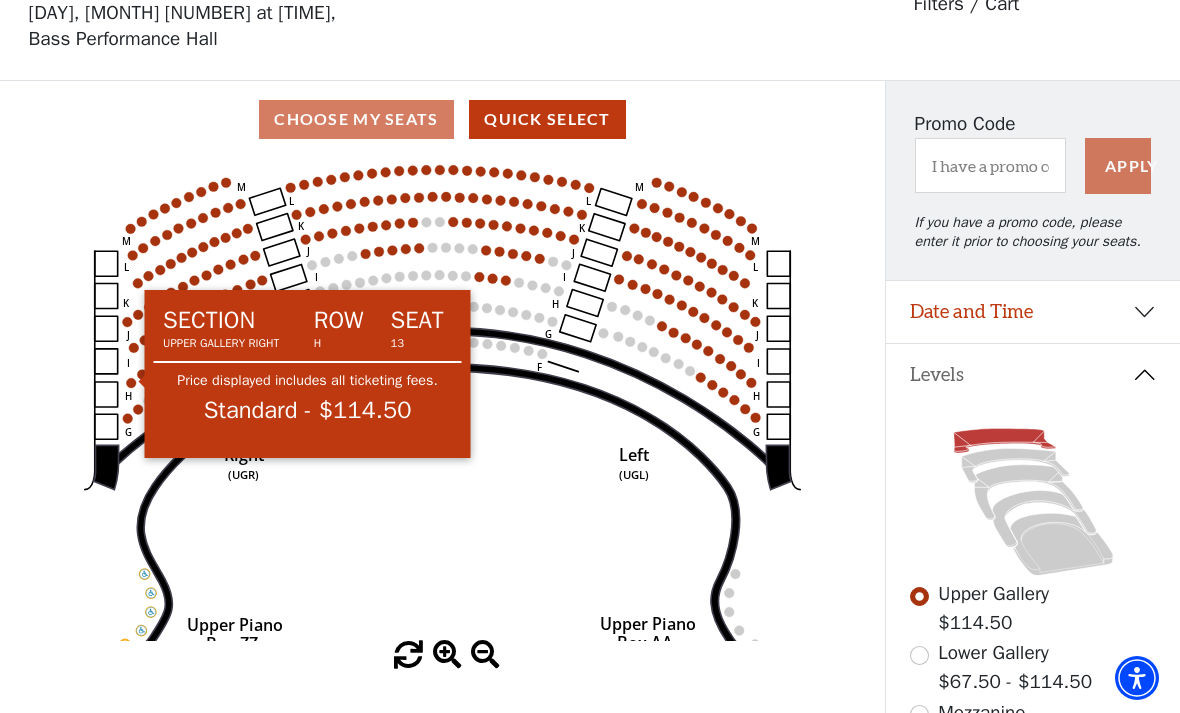click 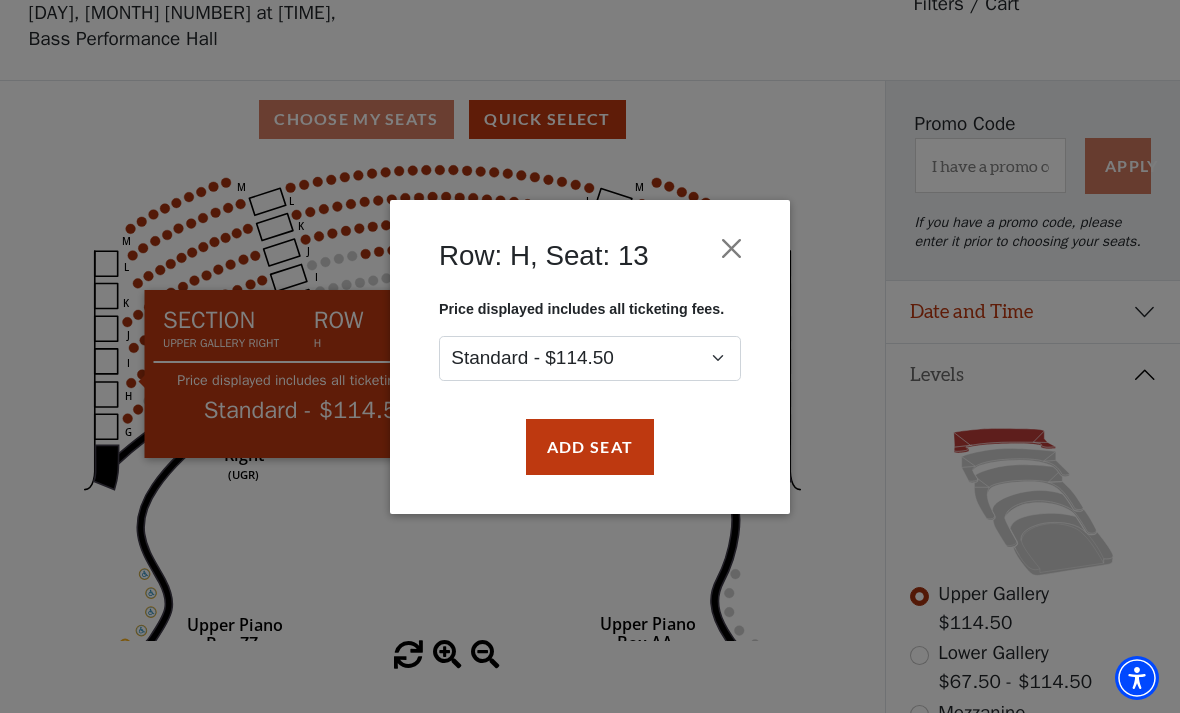 click at bounding box center [732, 248] 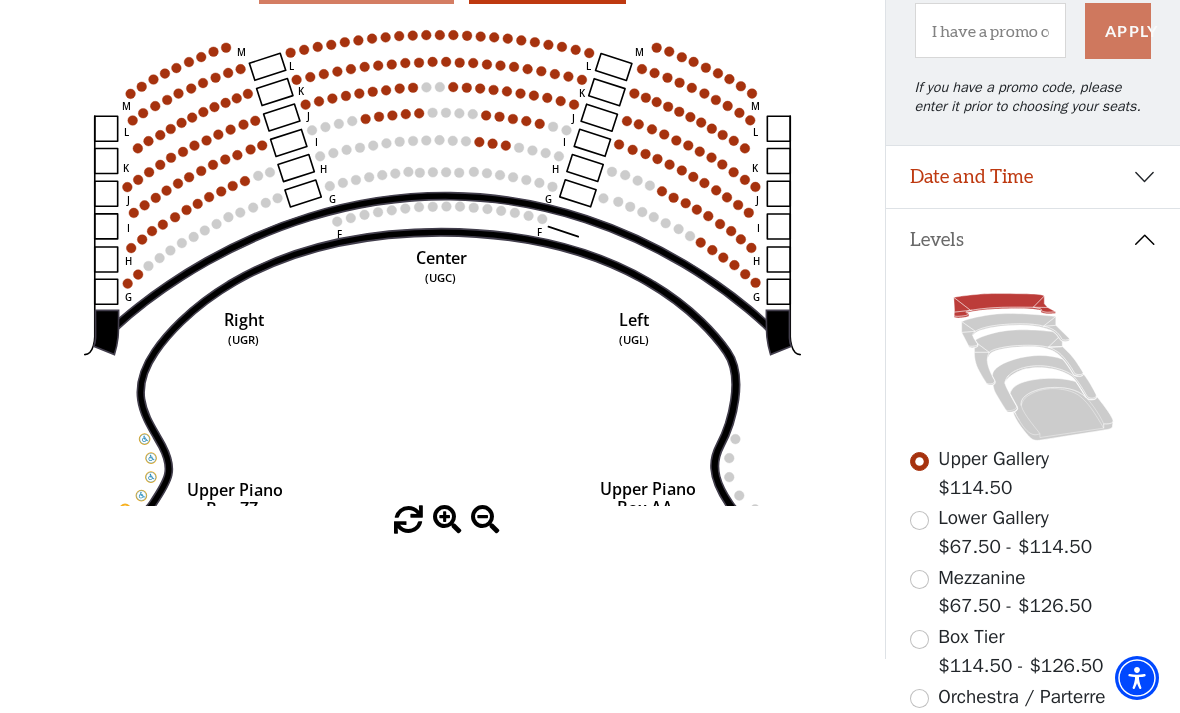 scroll, scrollTop: 226, scrollLeft: 0, axis: vertical 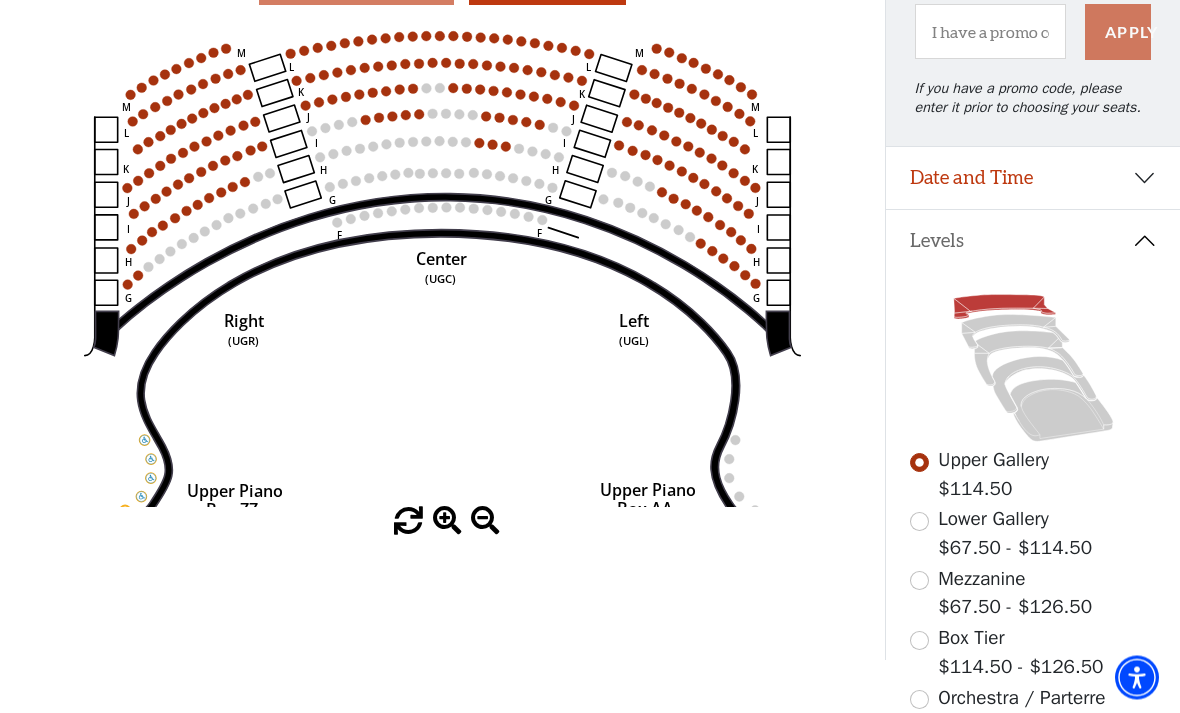 click at bounding box center [919, 522] 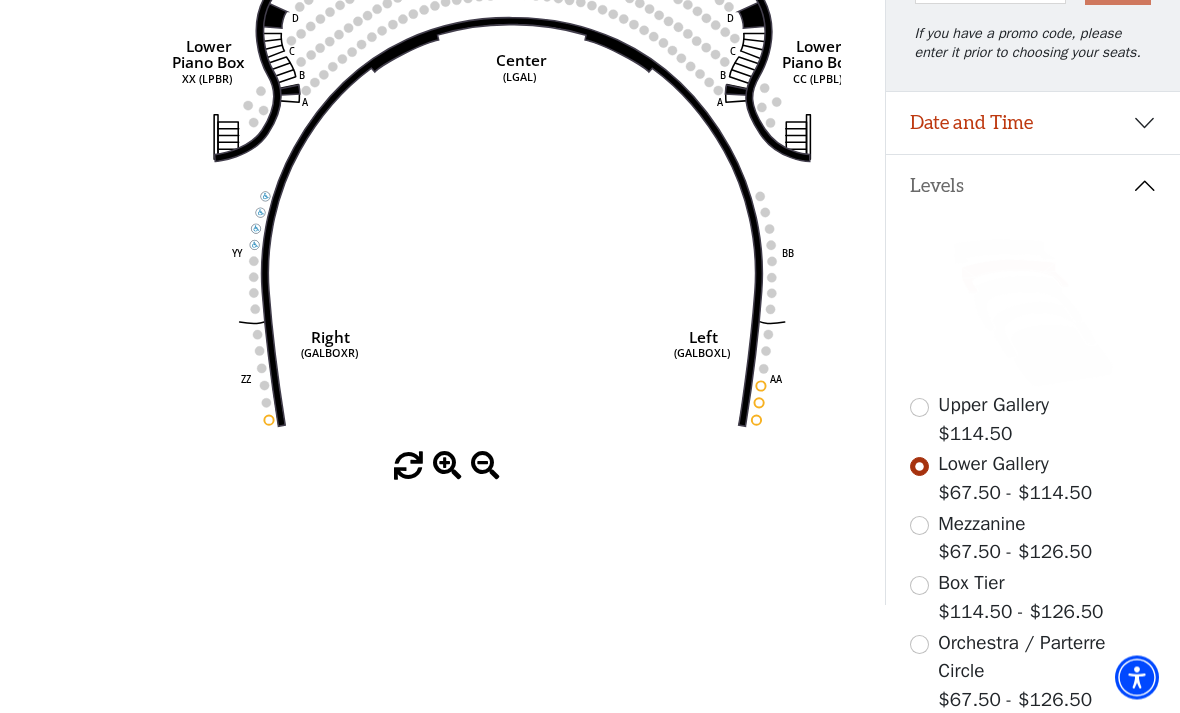 scroll, scrollTop: 388, scrollLeft: 0, axis: vertical 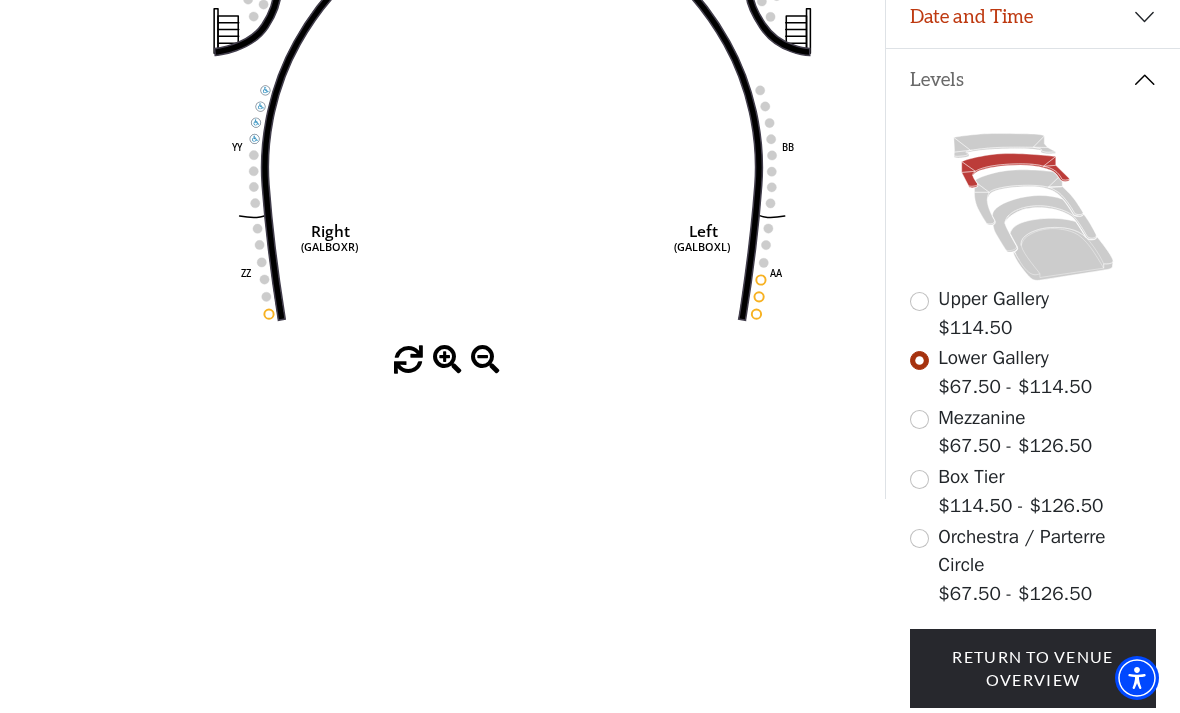 click at bounding box center [919, 419] 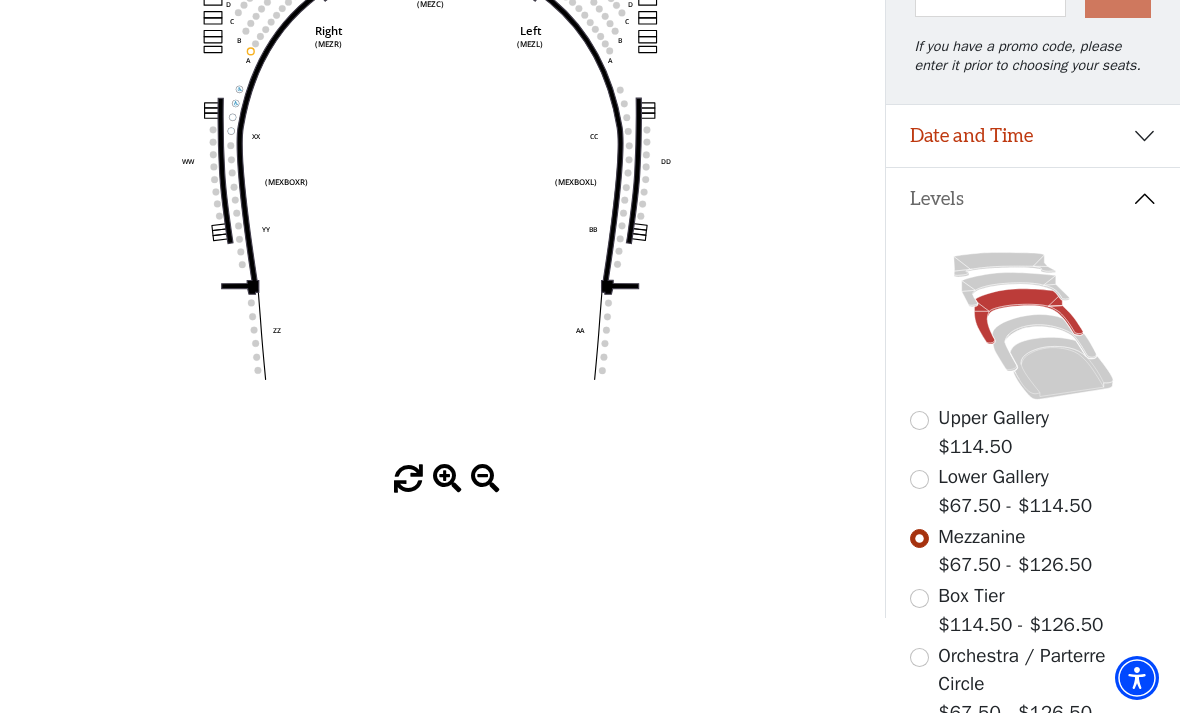 scroll, scrollTop: 268, scrollLeft: 0, axis: vertical 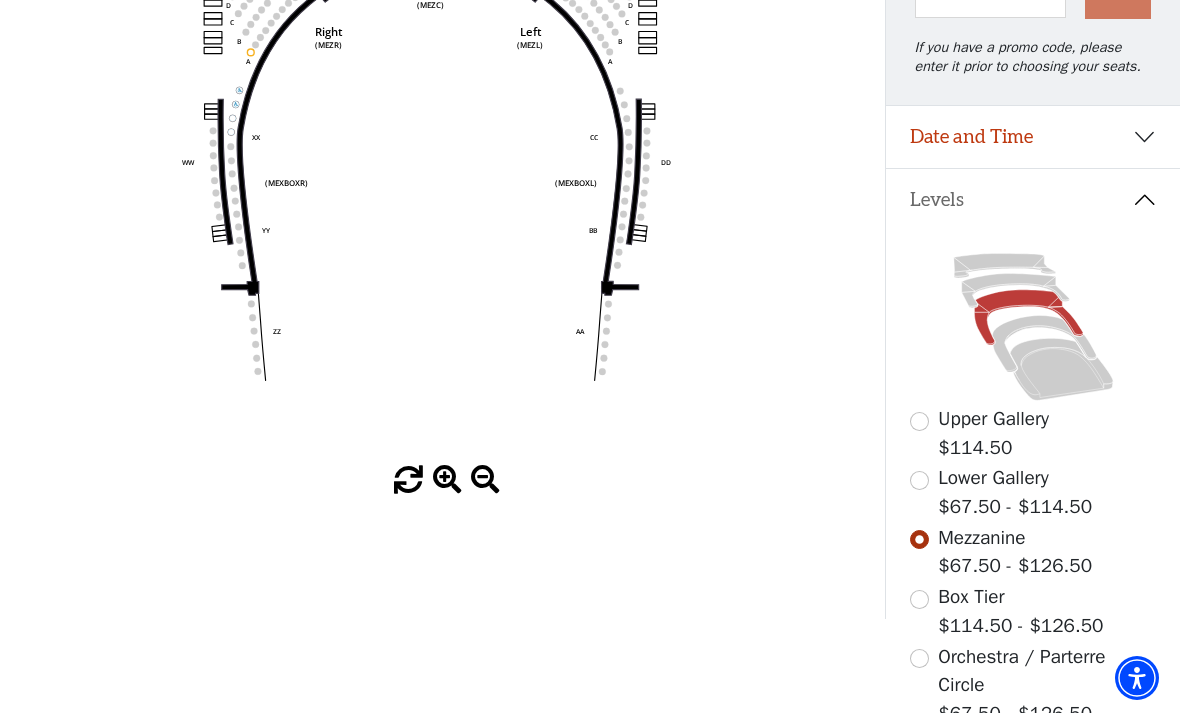 click at bounding box center (919, 599) 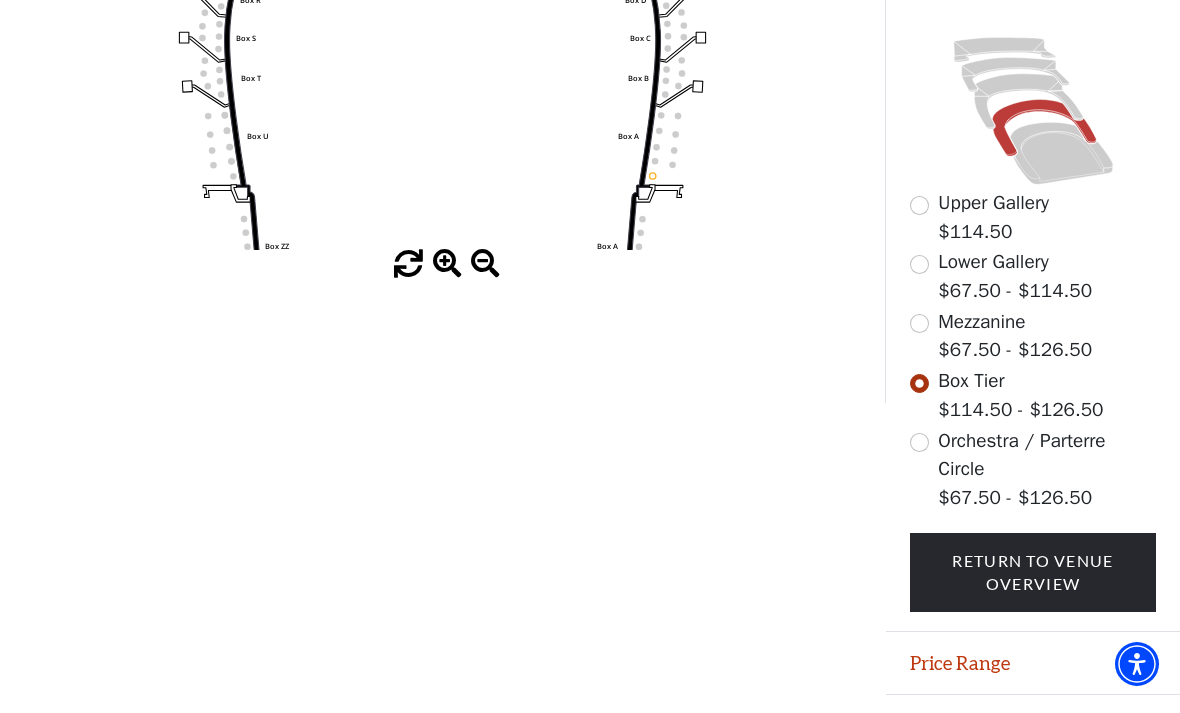 scroll, scrollTop: 469, scrollLeft: 0, axis: vertical 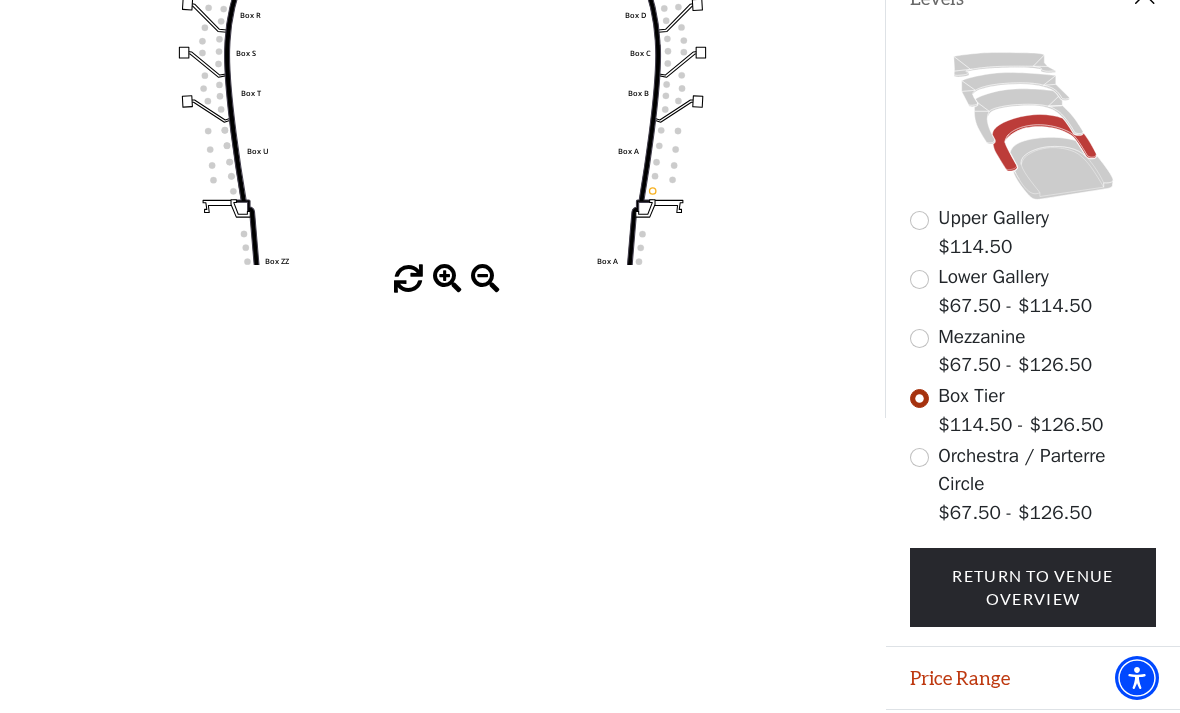 click at bounding box center [919, 457] 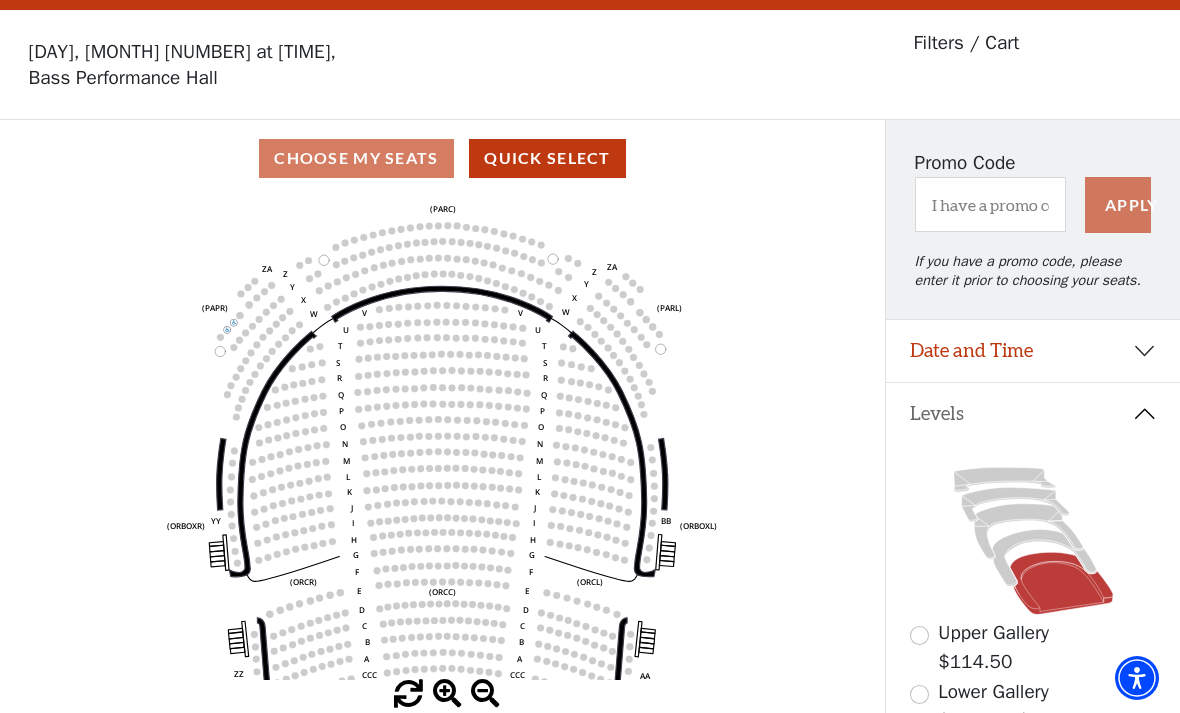 scroll, scrollTop: 164, scrollLeft: 0, axis: vertical 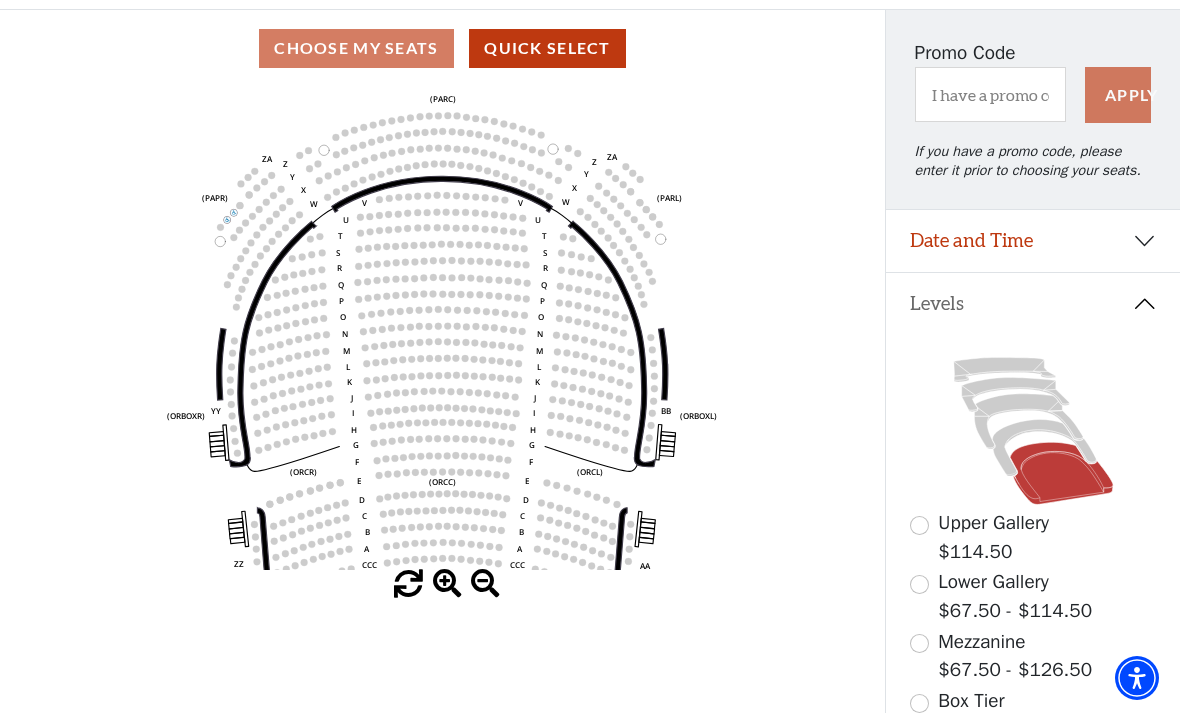 click at bounding box center (919, 525) 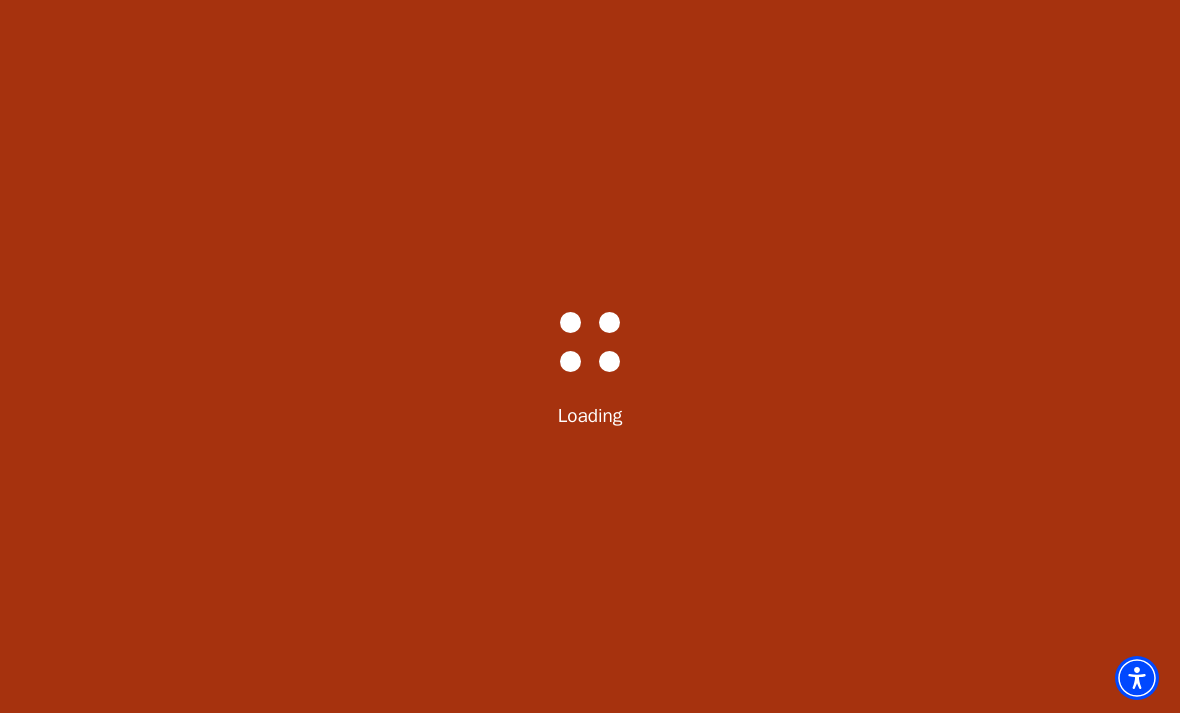 select on "6289" 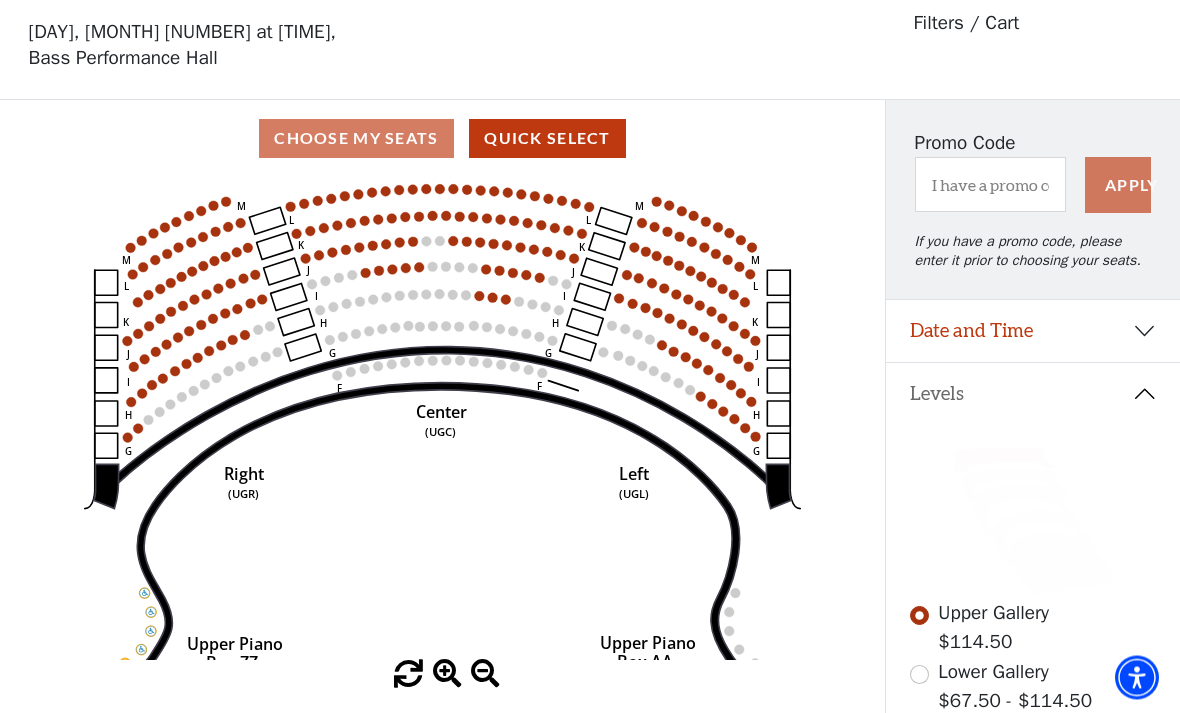 scroll, scrollTop: 93, scrollLeft: 0, axis: vertical 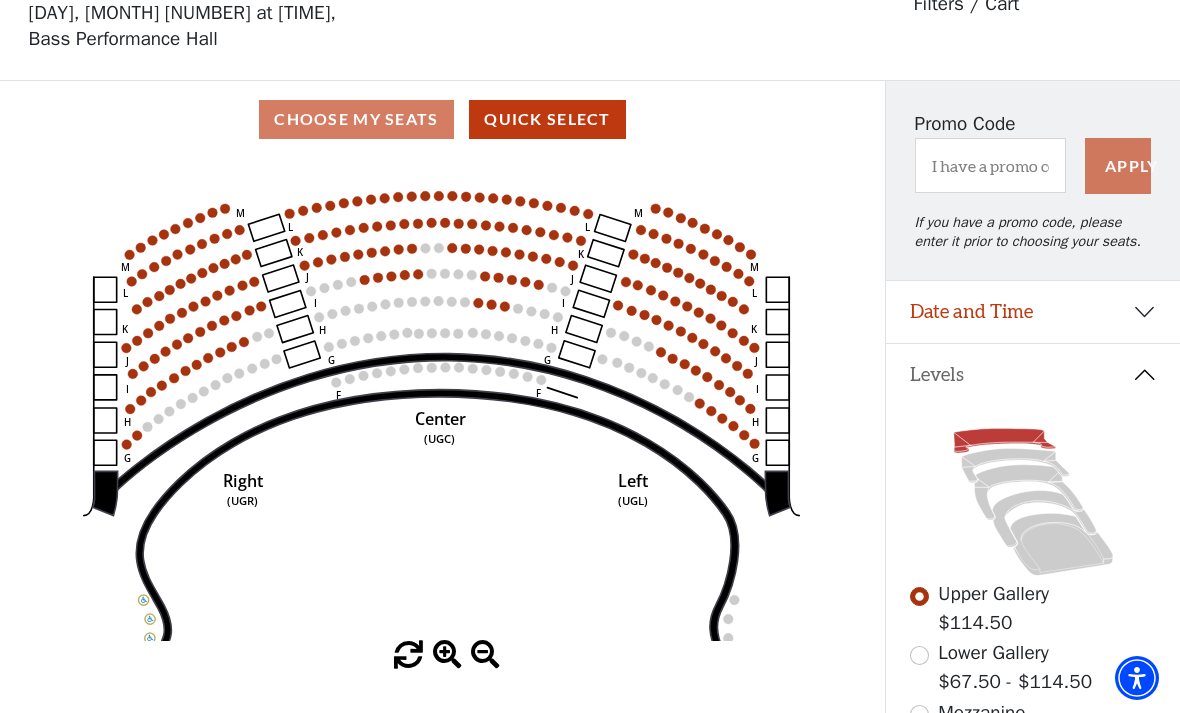 click 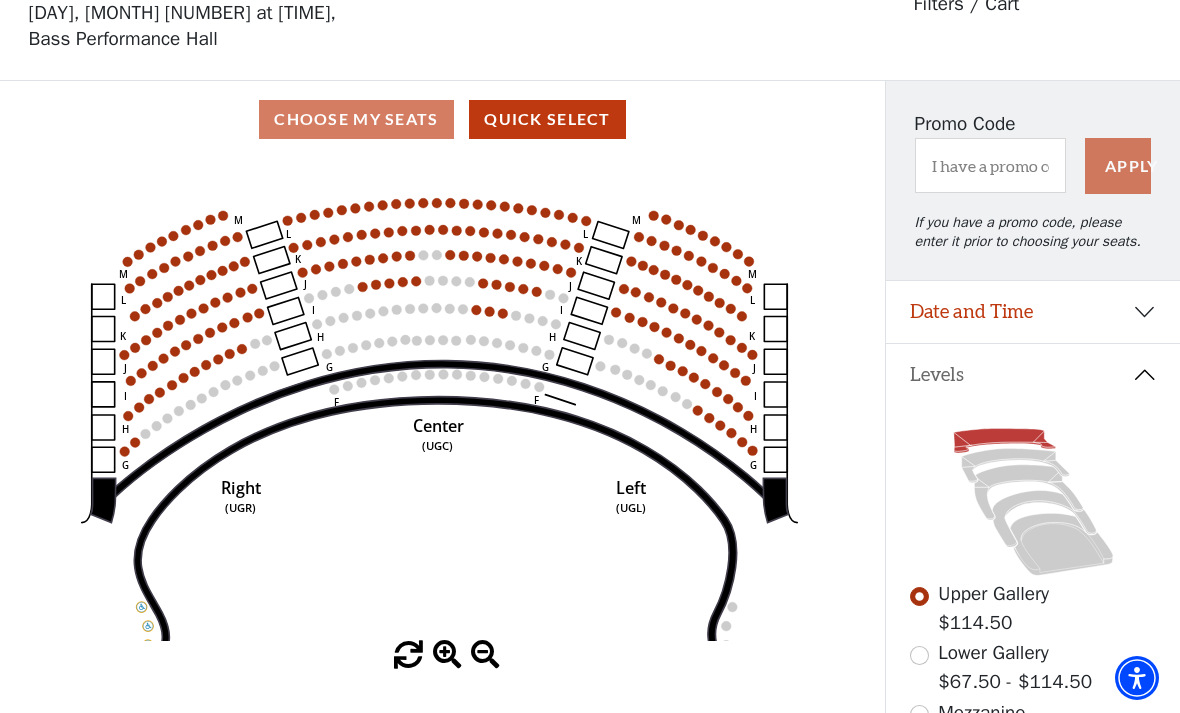 click on "Date and Time" at bounding box center [1033, 312] 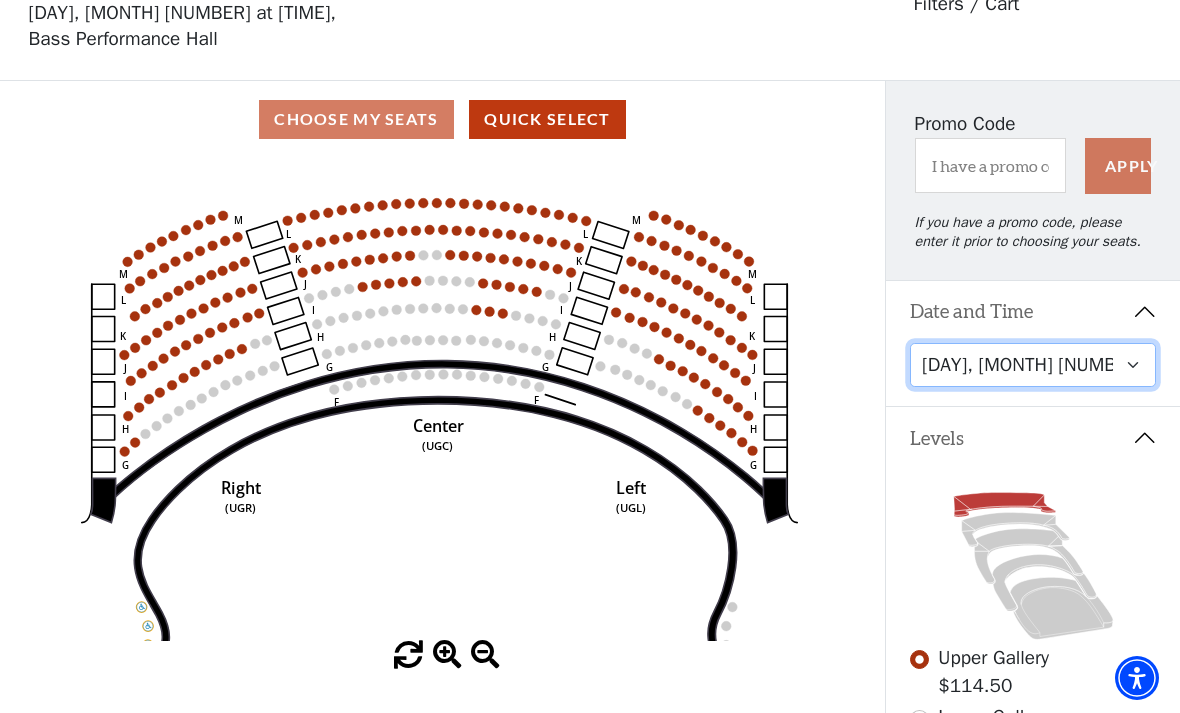 click on "Friday, August 8 at 7:30 PM Saturday, August 9 at 1:30 PM Saturday, August 9 at 7:30 PM Sunday, August 10 at 1:30 PM Sunday, August 10 at 6:30 PM" at bounding box center (1033, 365) 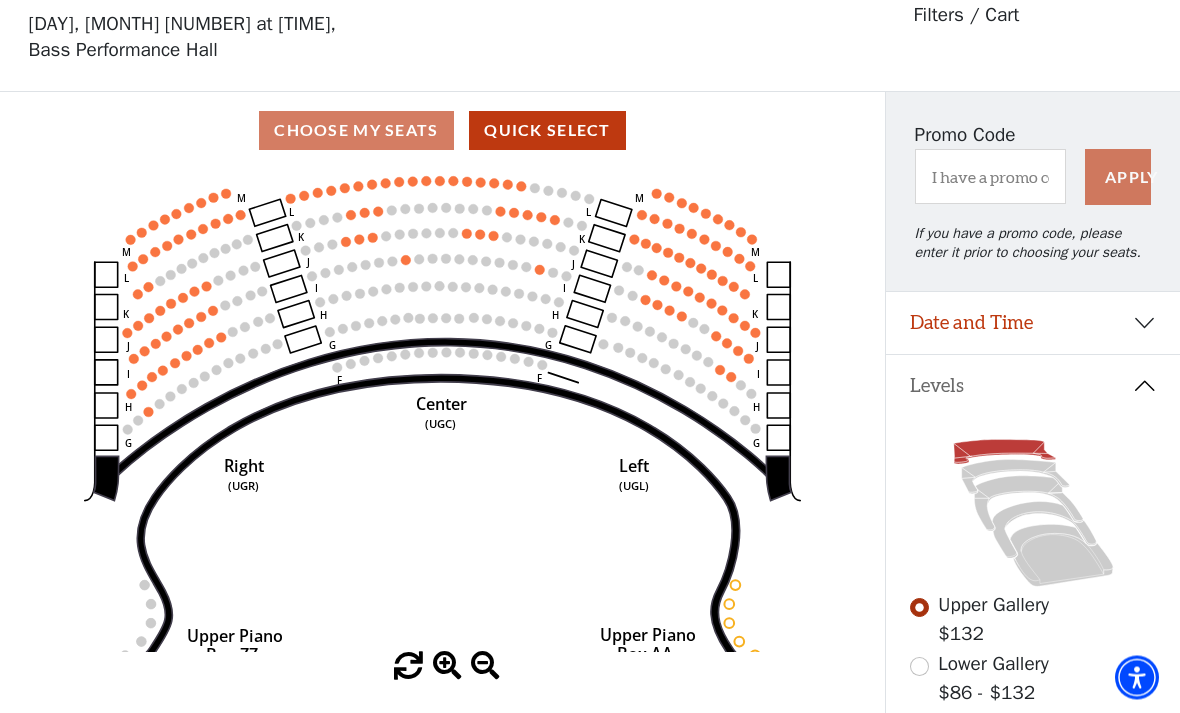 scroll, scrollTop: 93, scrollLeft: 0, axis: vertical 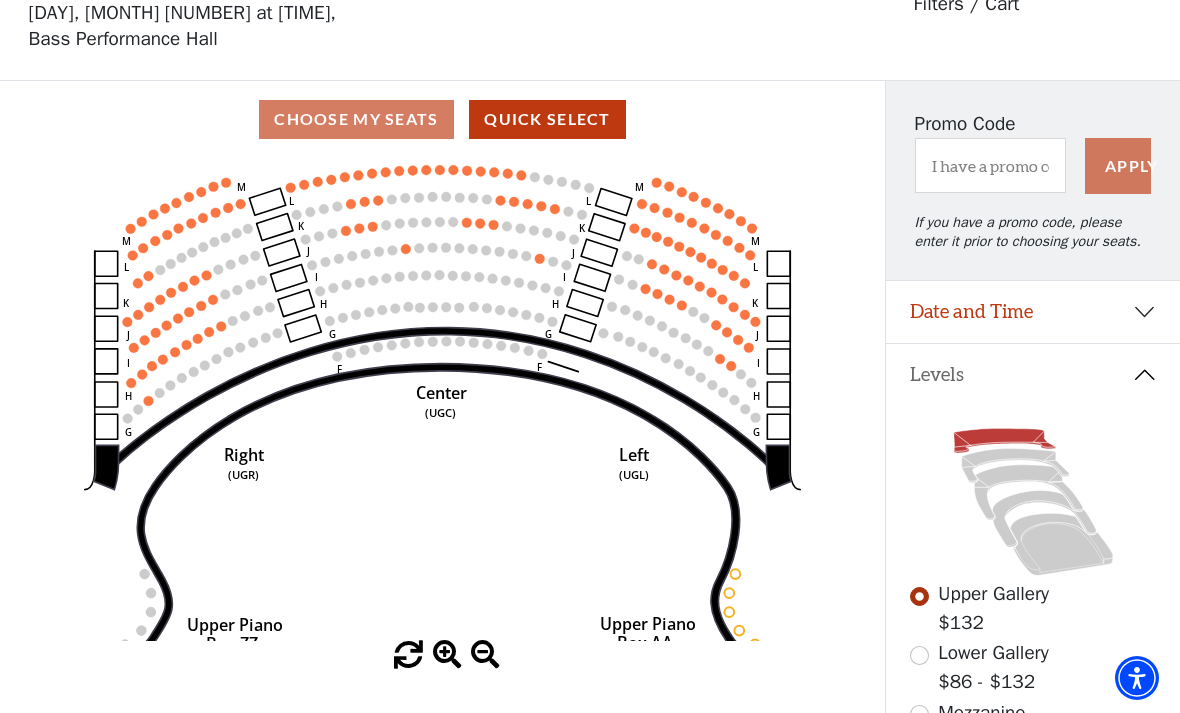 click on "Center   (UGC)   Right   (UGR)   Left   (UGL)   Upper Piano   Box ZZ   (UPBR)   Upper Piano   Box AA   (UPBL)   M   L   K   J   I   H   G   M   L   K   J   I   H   G   M   L   K   J   I   H   G   F   M   L   K   J   I   H   G   F" 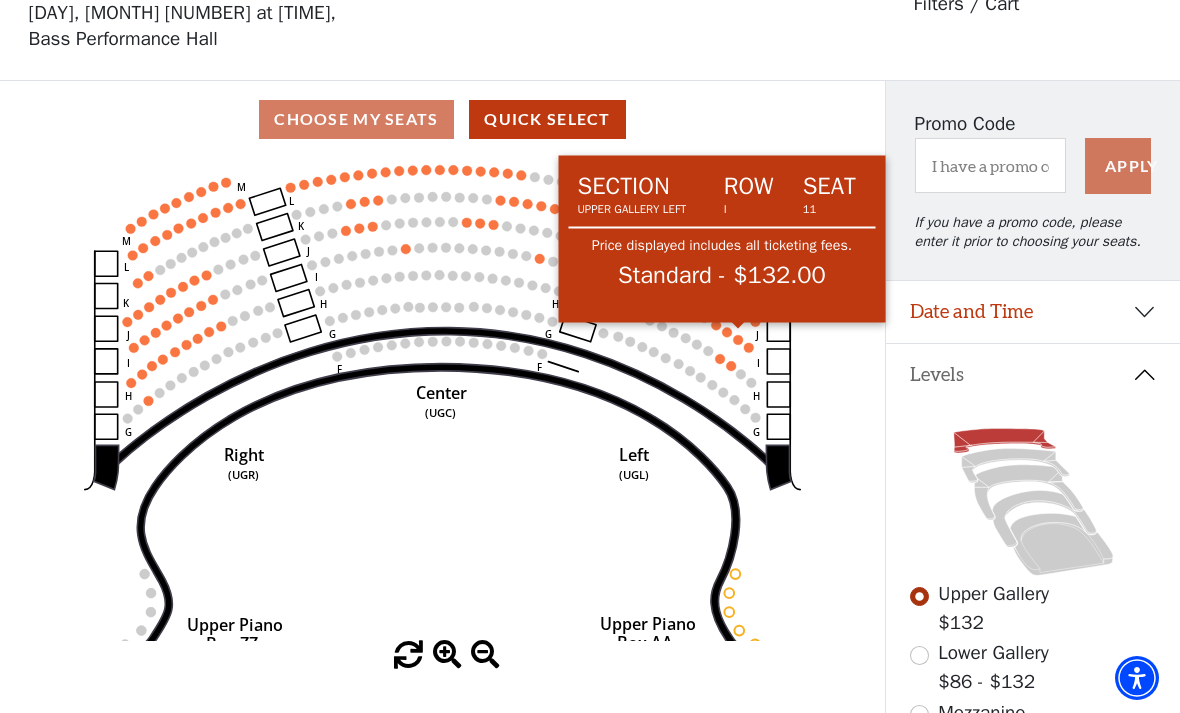 click 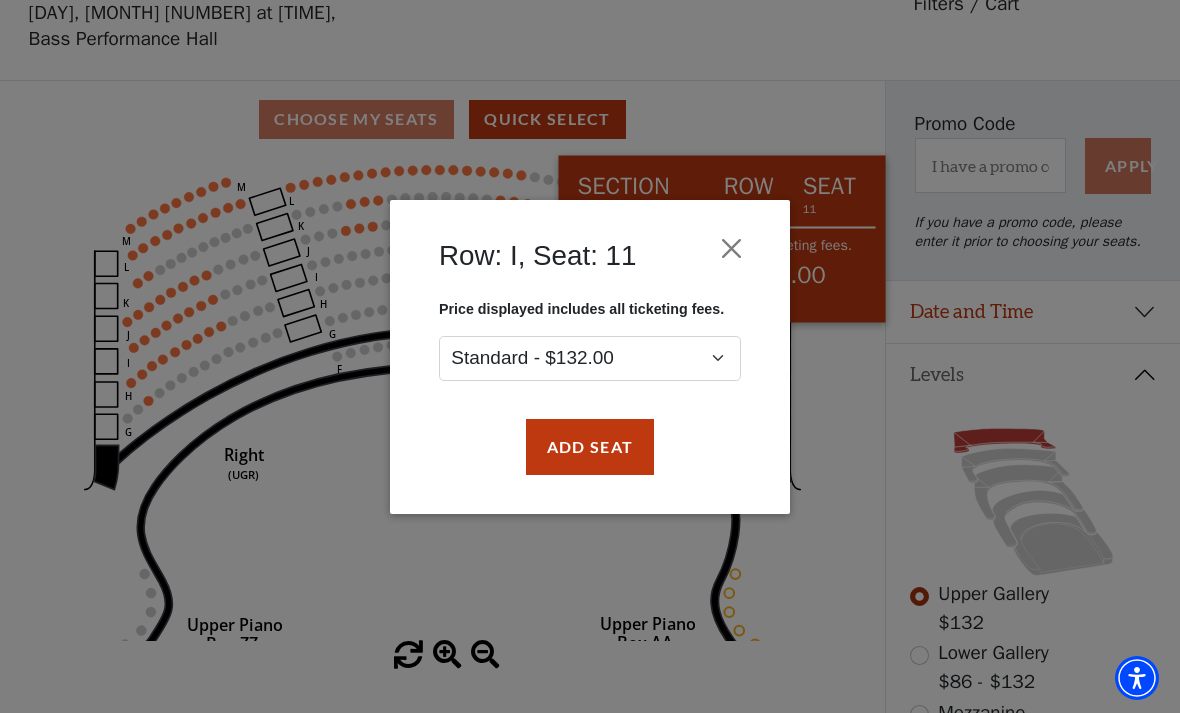 click at bounding box center [732, 248] 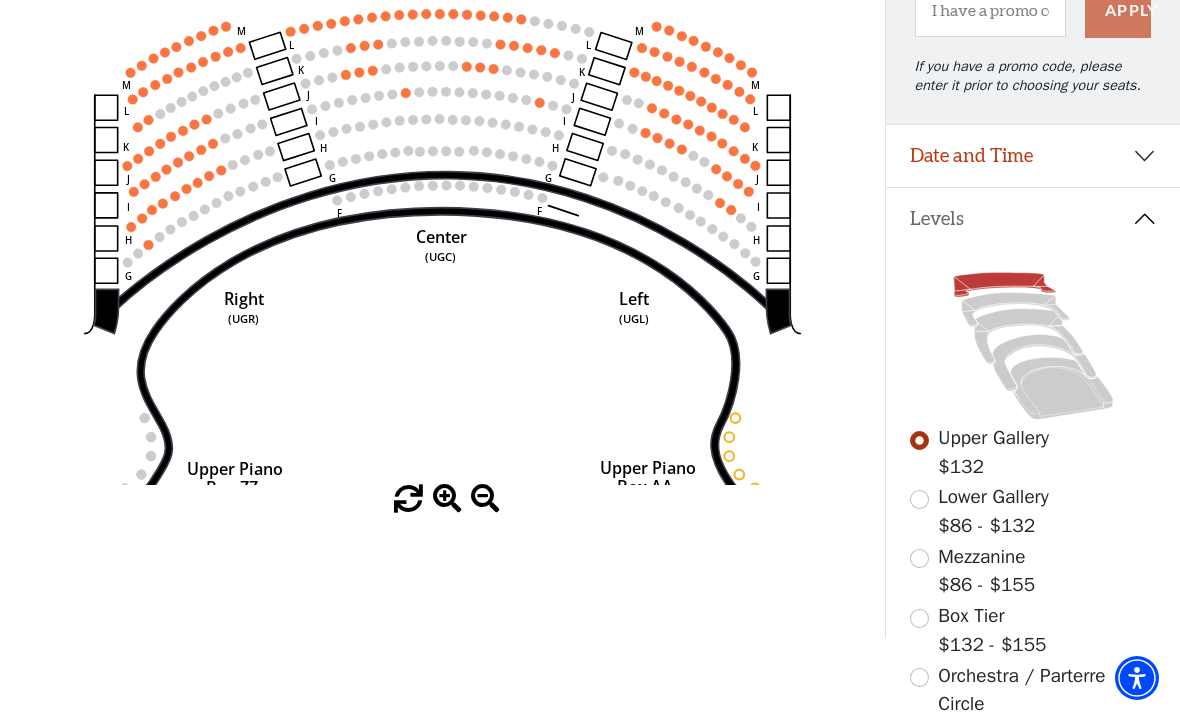scroll, scrollTop: 248, scrollLeft: 0, axis: vertical 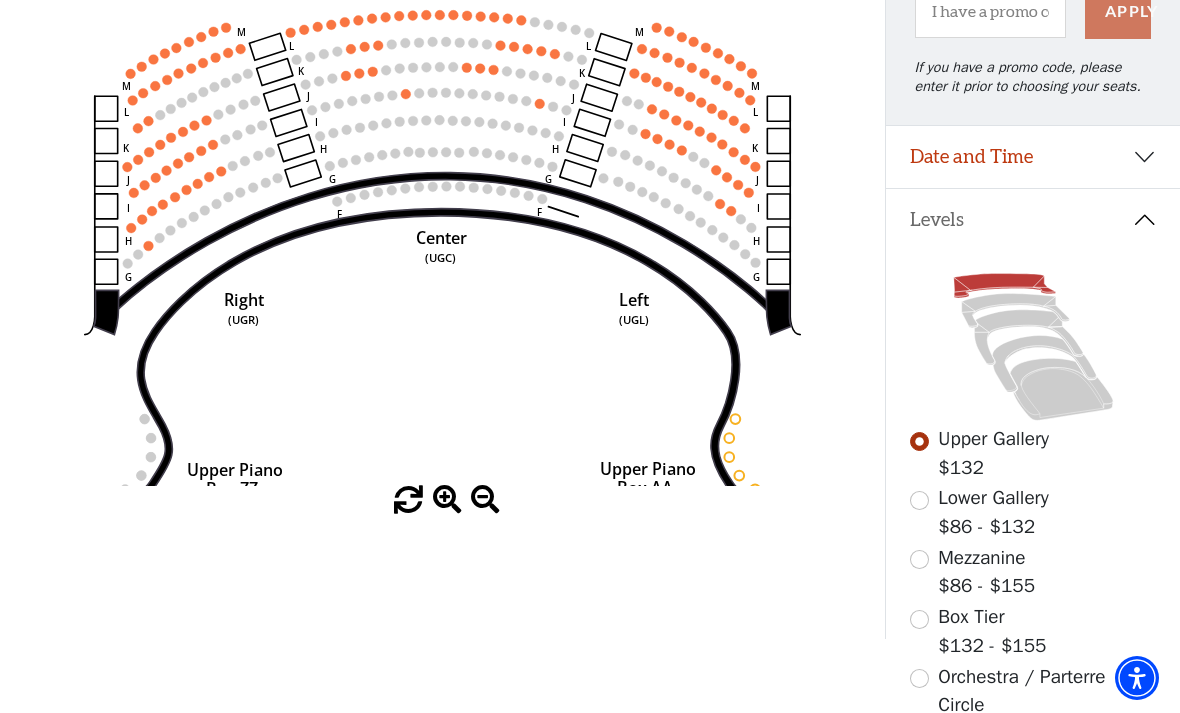 click at bounding box center (919, 500) 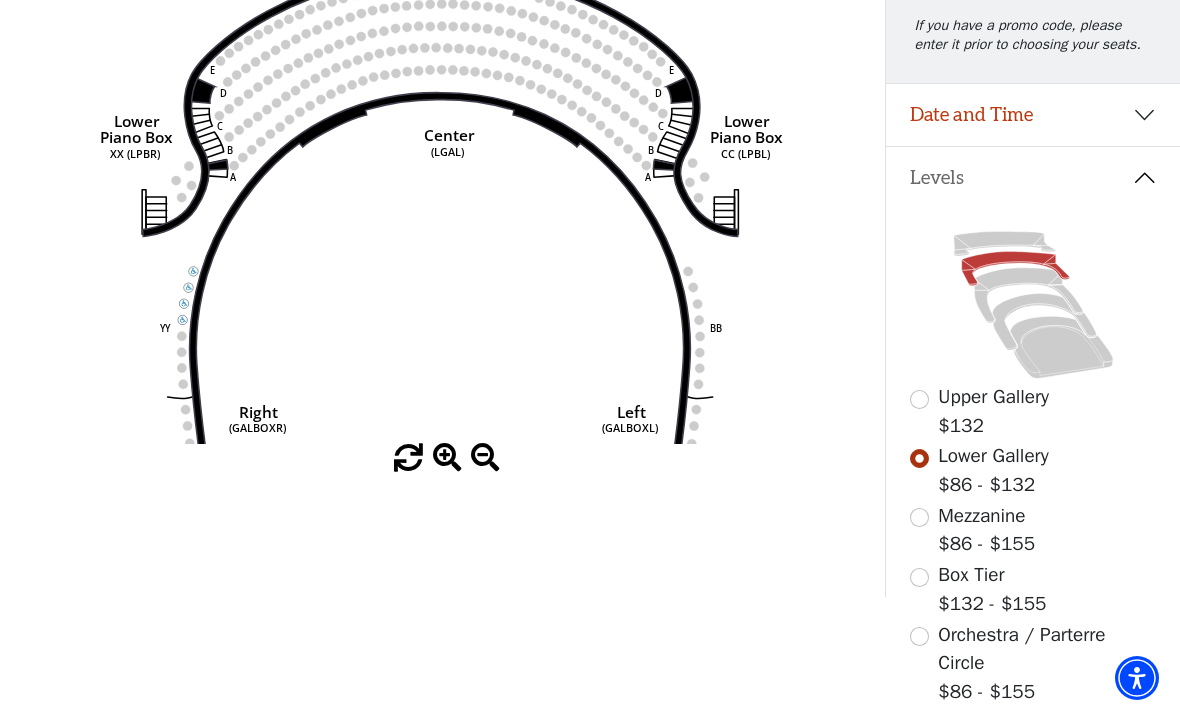 scroll, scrollTop: 289, scrollLeft: 0, axis: vertical 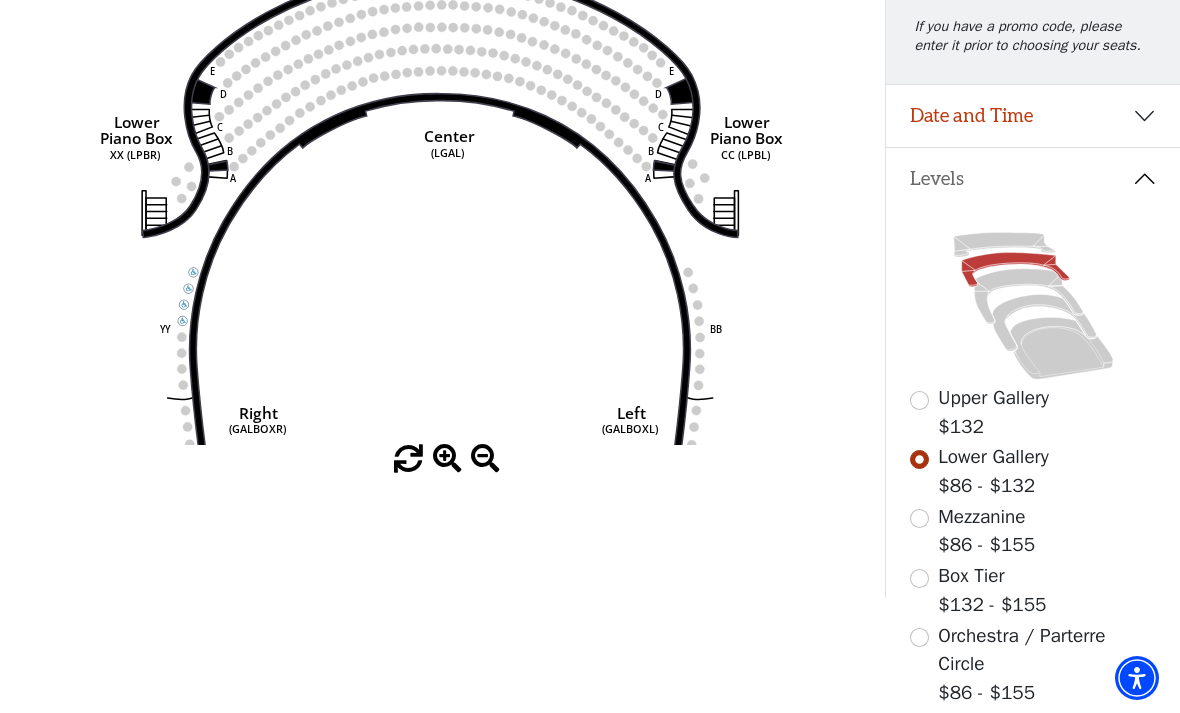 click on "Mezzanine" at bounding box center [981, 517] 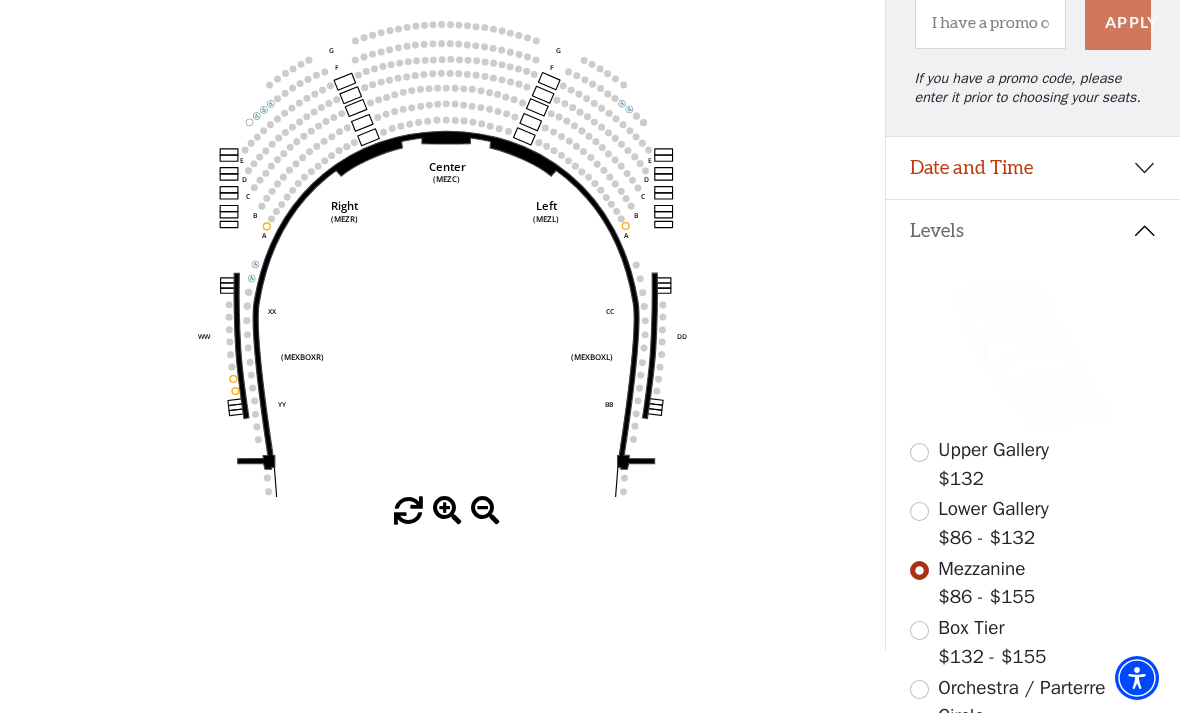 scroll, scrollTop: 236, scrollLeft: 0, axis: vertical 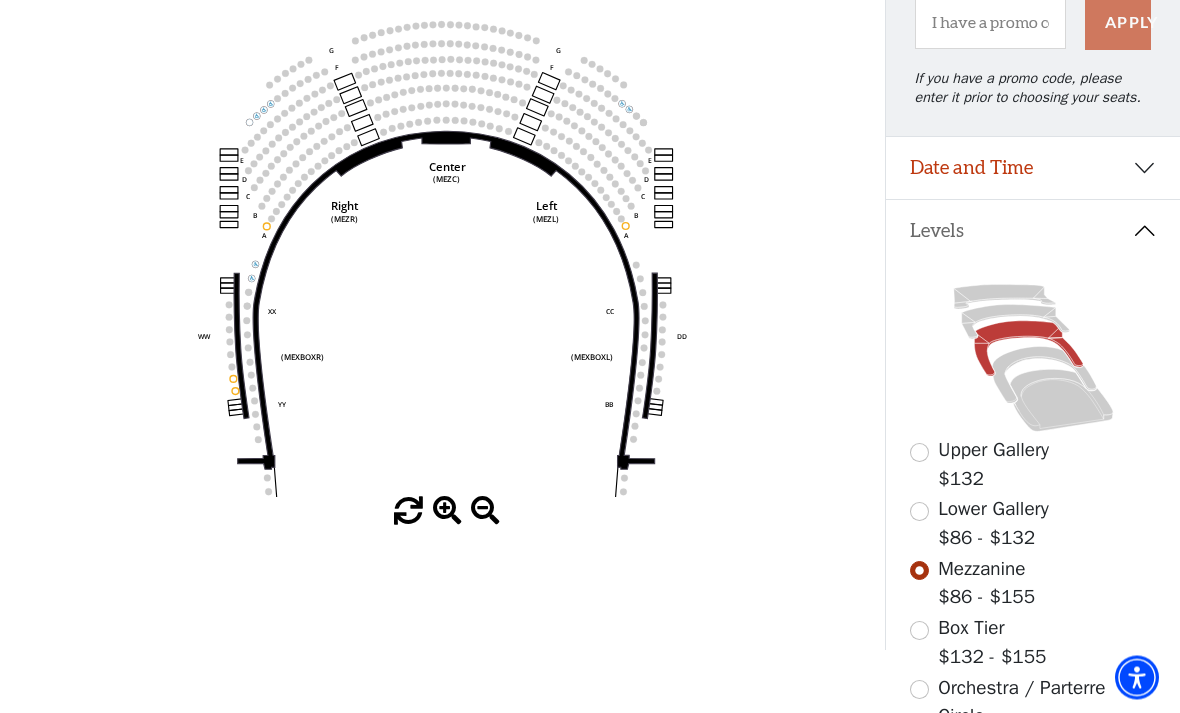 click on "Box Tier" at bounding box center (971, 629) 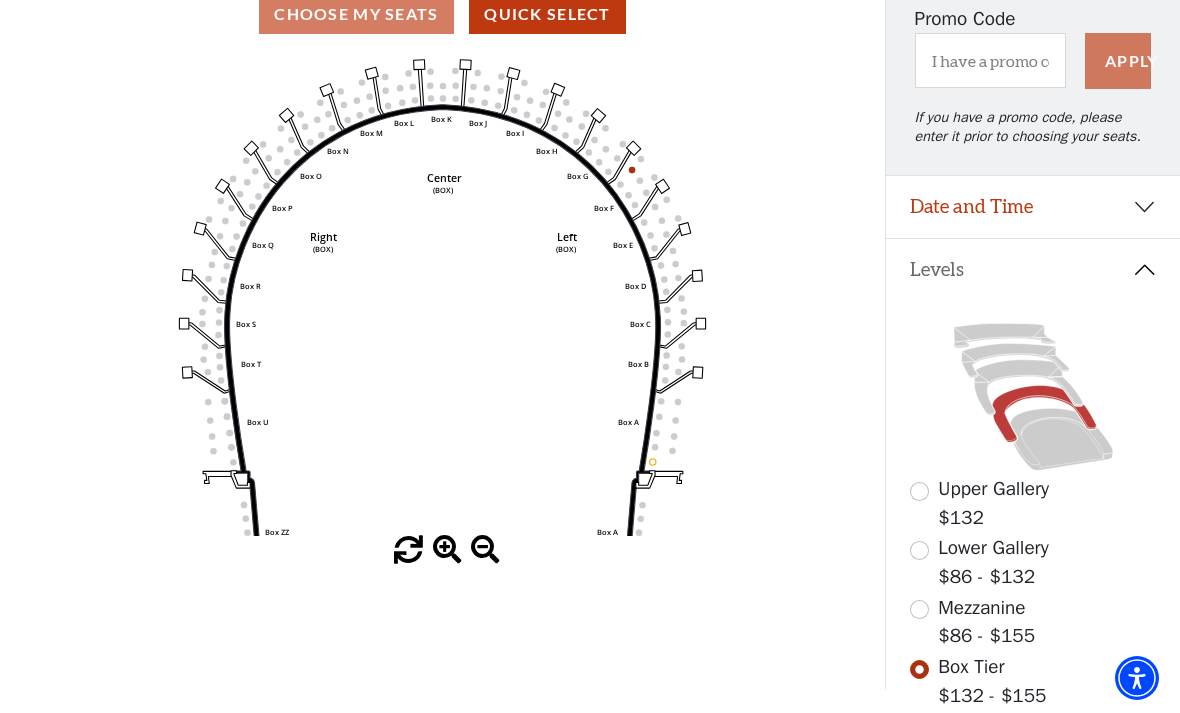 scroll, scrollTop: 297, scrollLeft: 0, axis: vertical 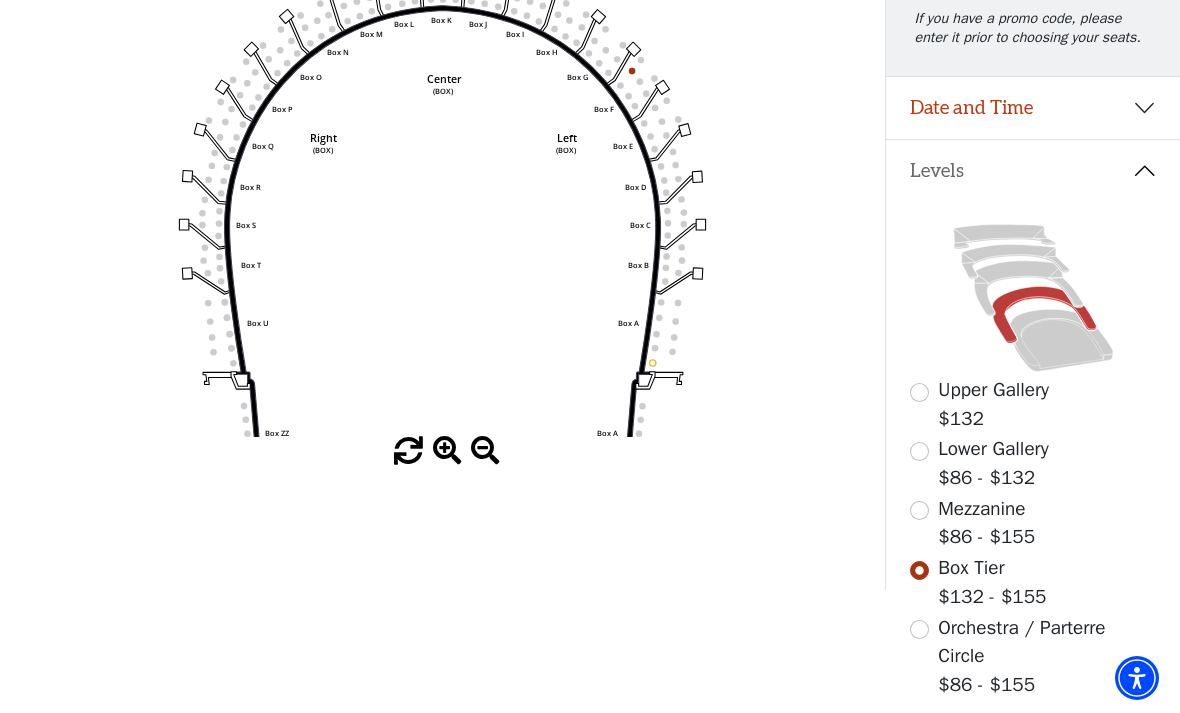 click on "Orchestra / Parterre Circle" at bounding box center [1021, 642] 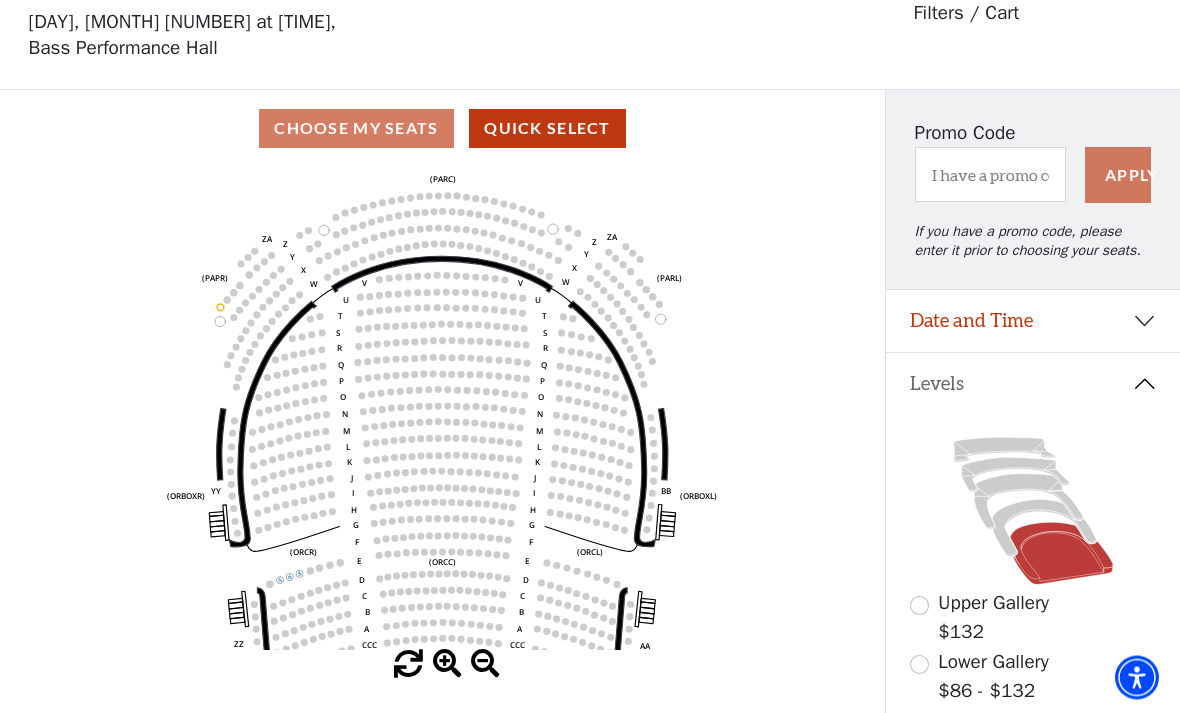 scroll, scrollTop: 93, scrollLeft: 0, axis: vertical 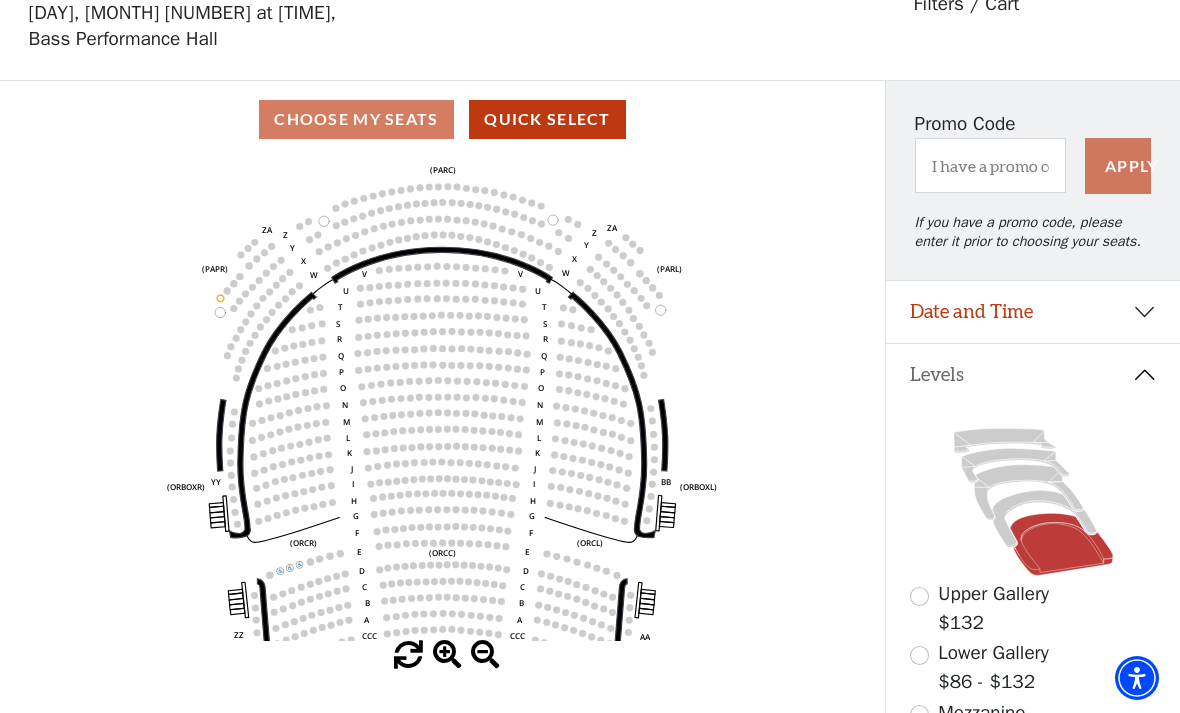 click on "Date and Time" at bounding box center (1033, 312) 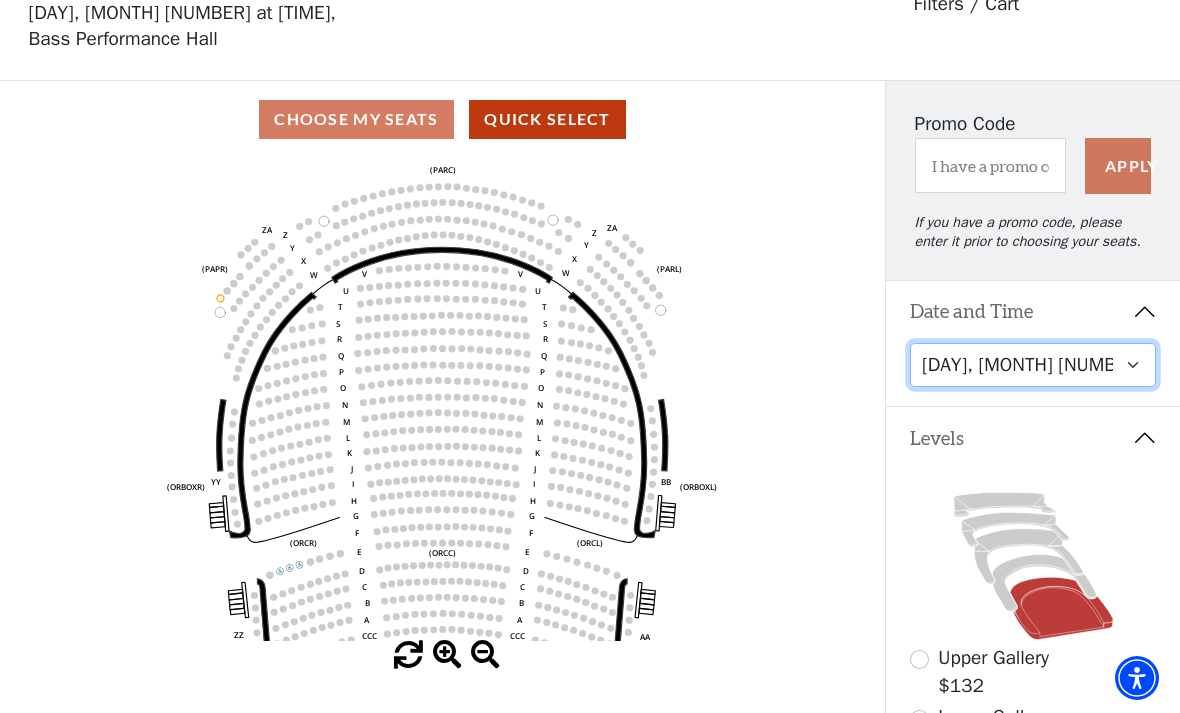 click on "Friday, August 8 at 7:30 PM Saturday, August 9 at 1:30 PM Saturday, August 9 at 7:30 PM Sunday, August 10 at 1:30 PM Sunday, August 10 at 6:30 PM" at bounding box center [1033, 365] 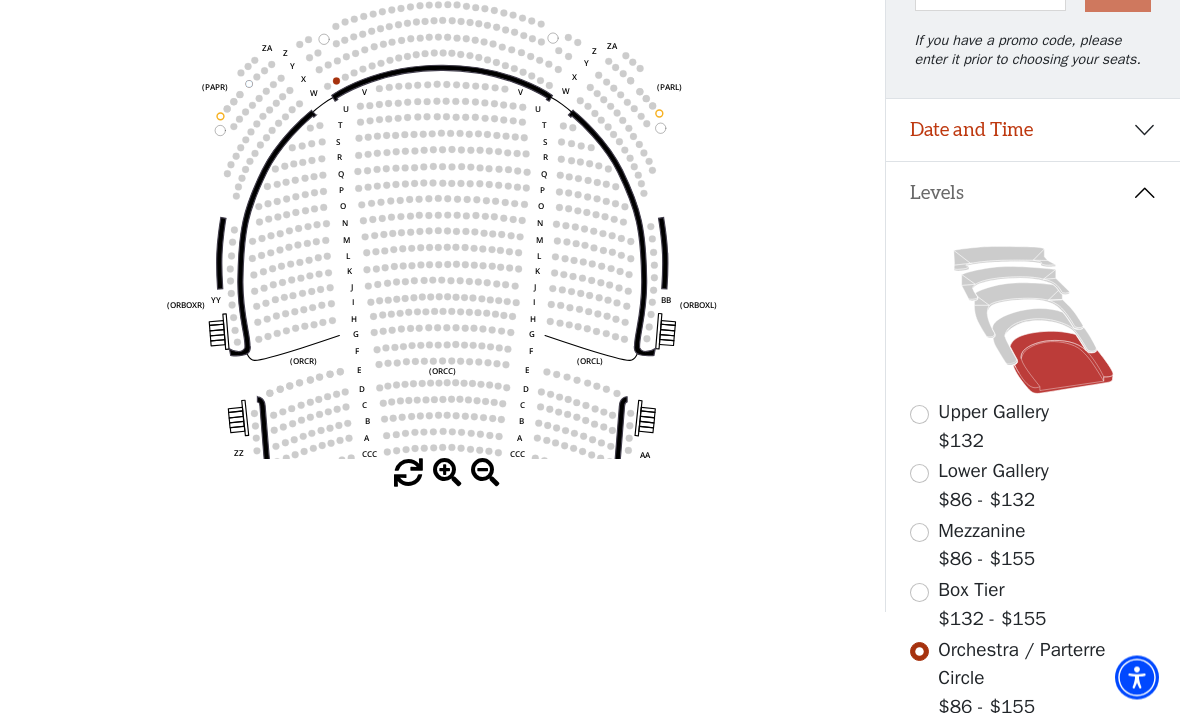 scroll, scrollTop: 275, scrollLeft: 0, axis: vertical 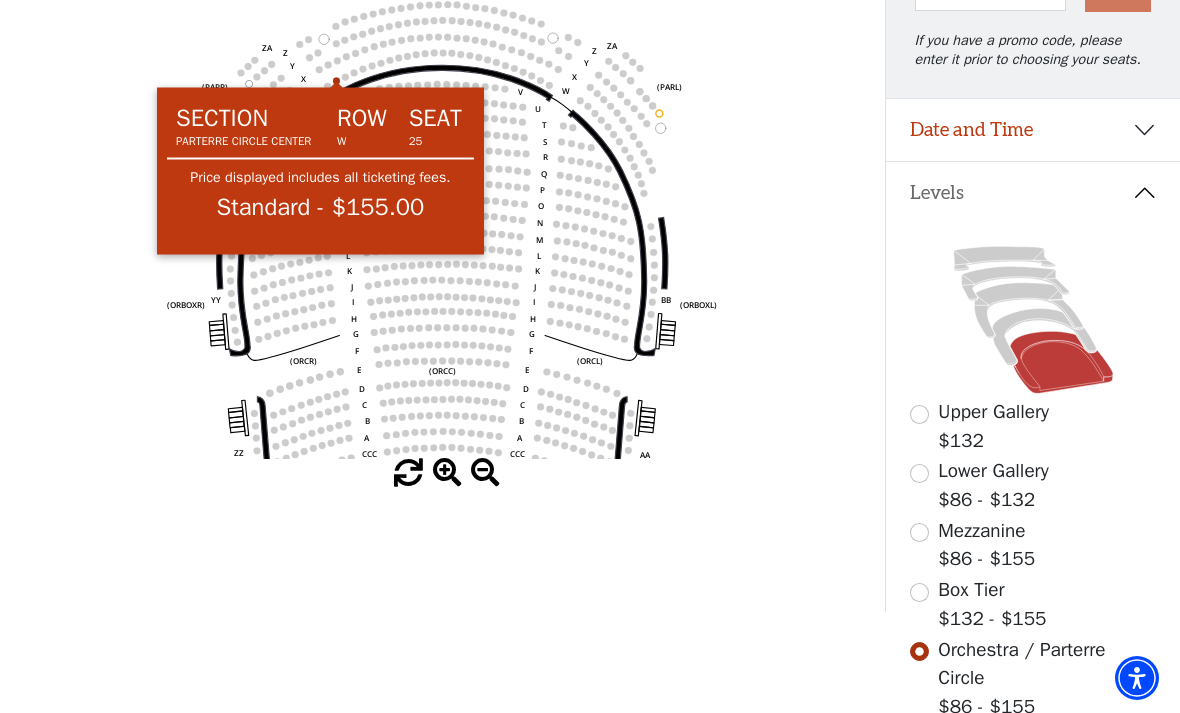 click 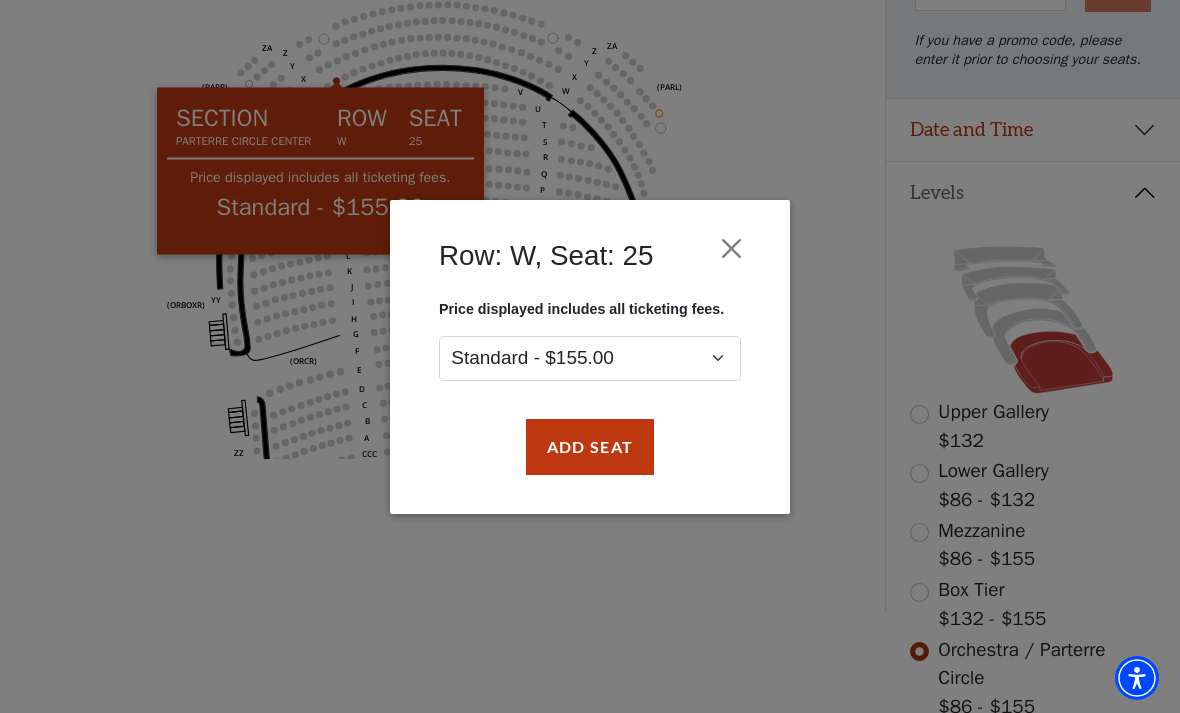 click at bounding box center (732, 248) 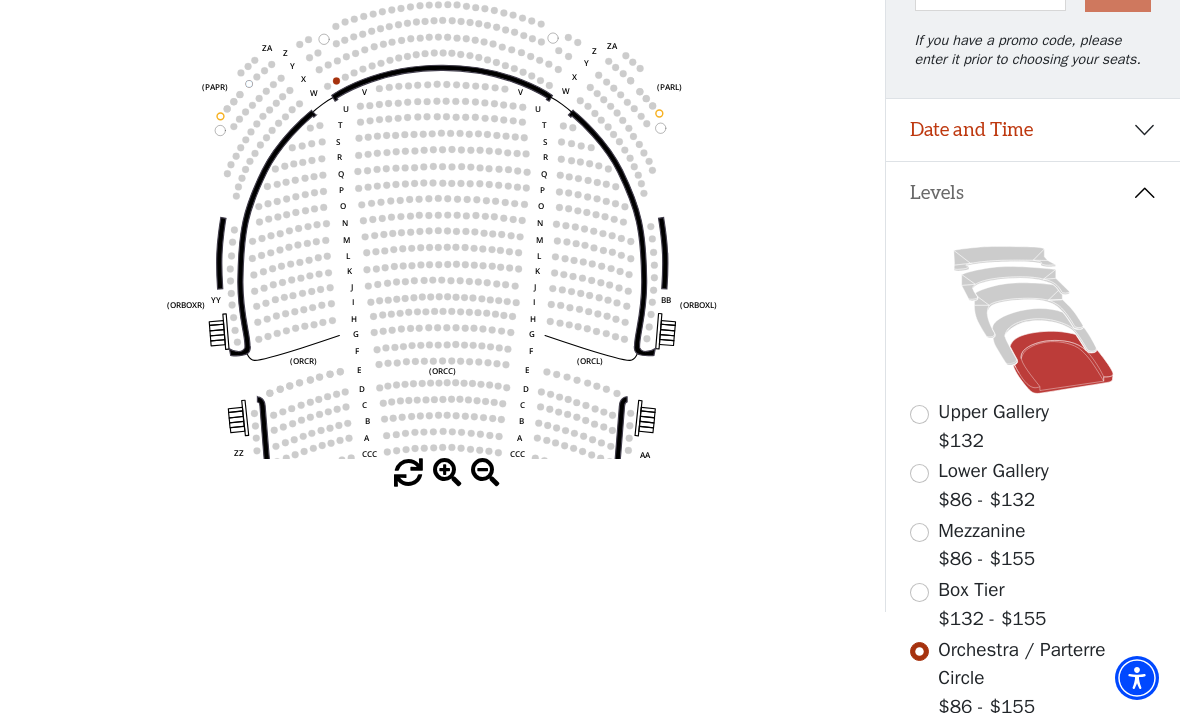 click at bounding box center [919, 592] 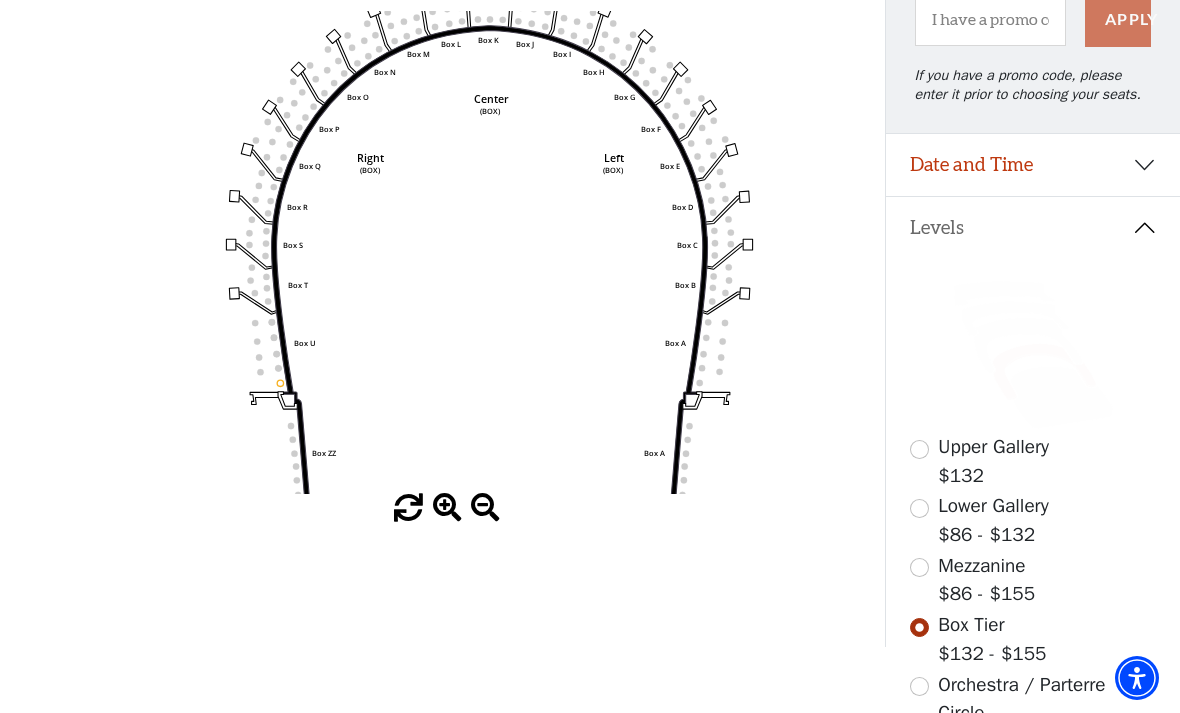 scroll, scrollTop: 239, scrollLeft: 0, axis: vertical 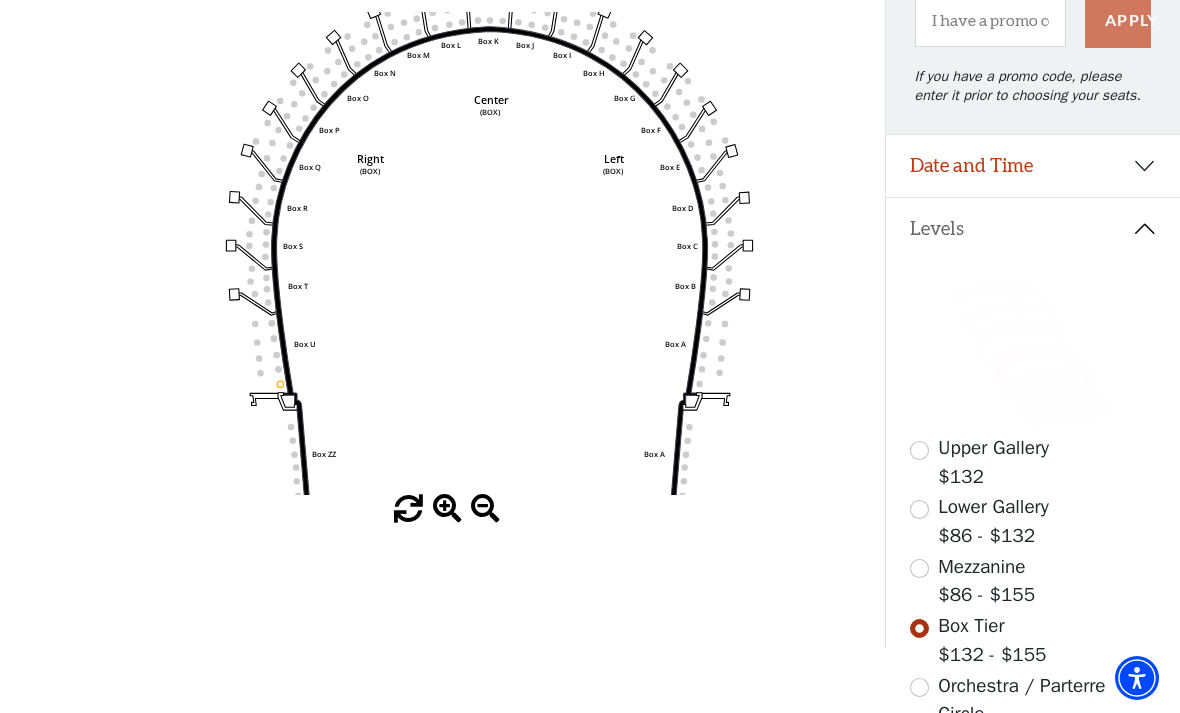 click on "Mezzanine" at bounding box center (981, 567) 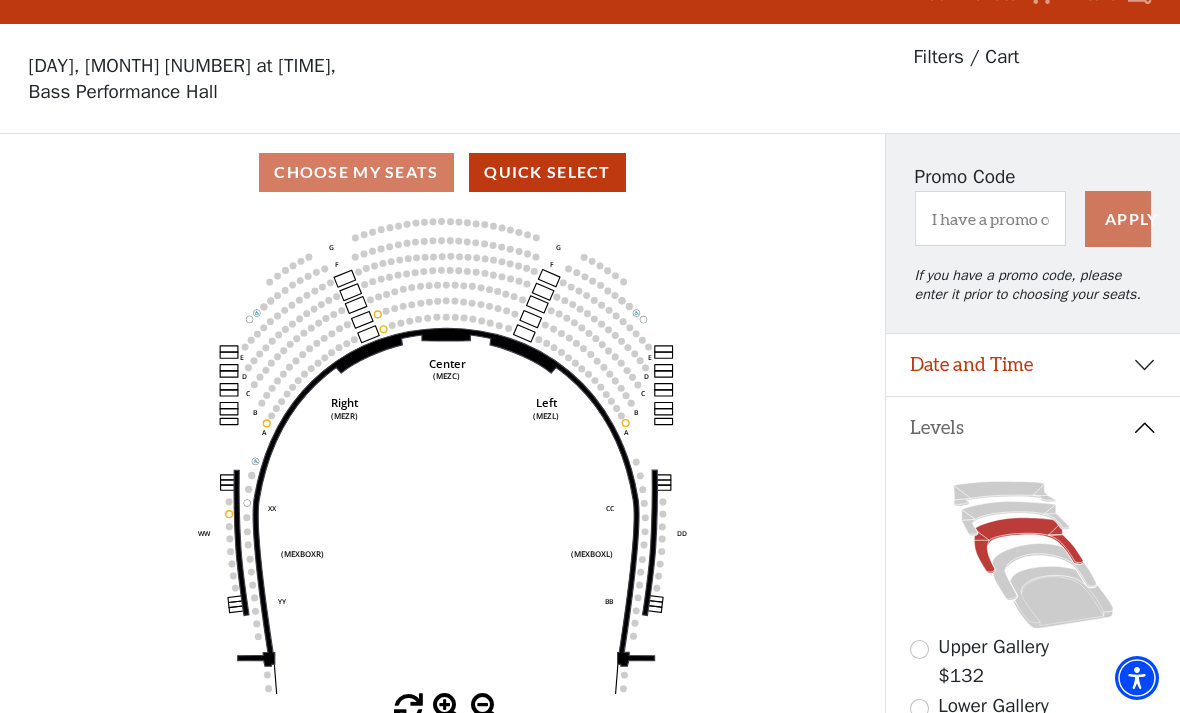 scroll, scrollTop: 93, scrollLeft: 0, axis: vertical 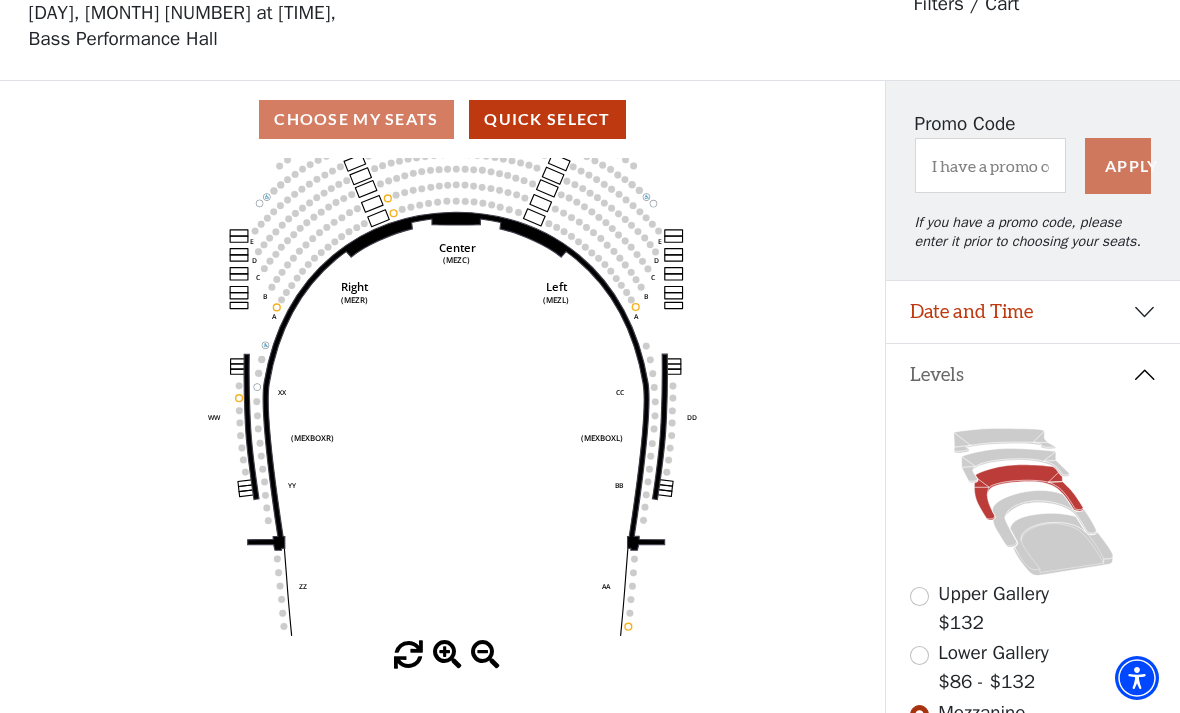 click 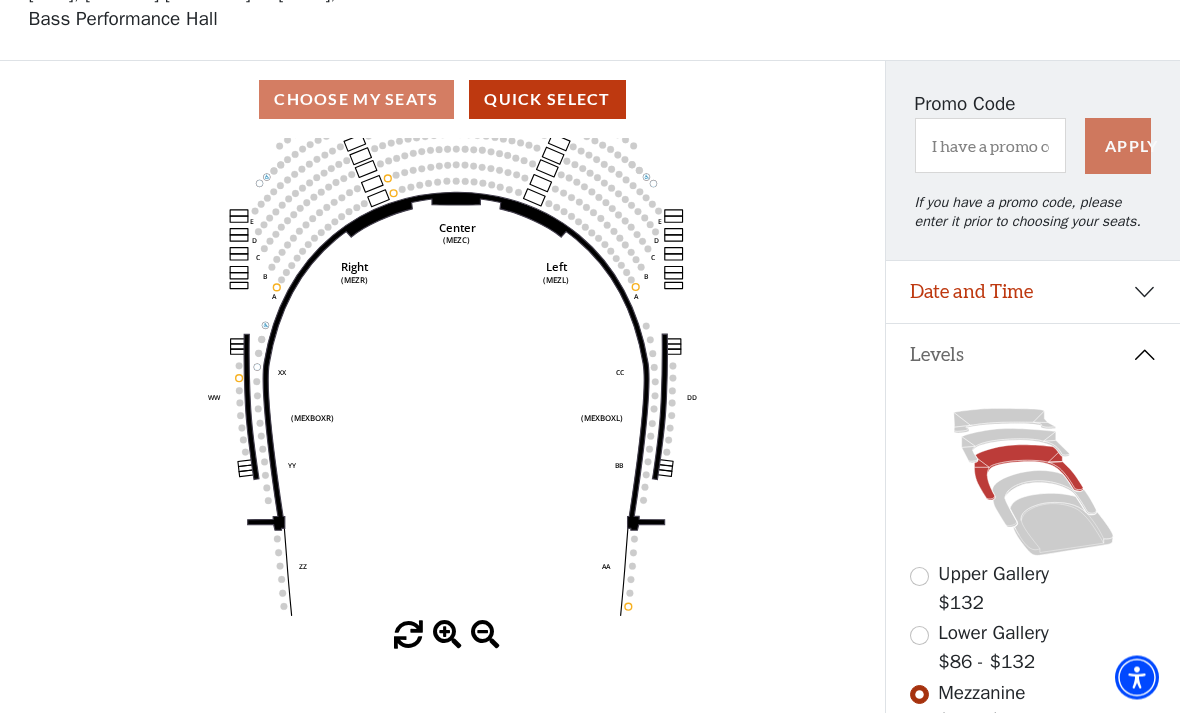 scroll, scrollTop: 113, scrollLeft: 0, axis: vertical 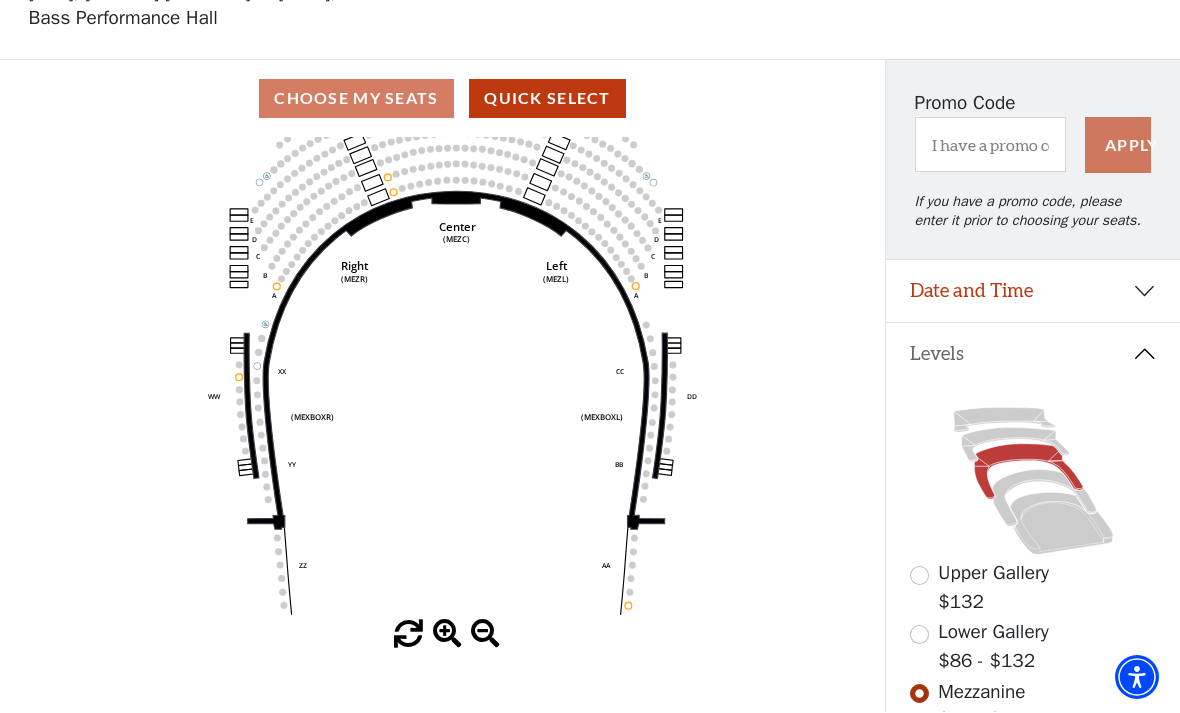 click on "Lower Gallery" at bounding box center [993, 633] 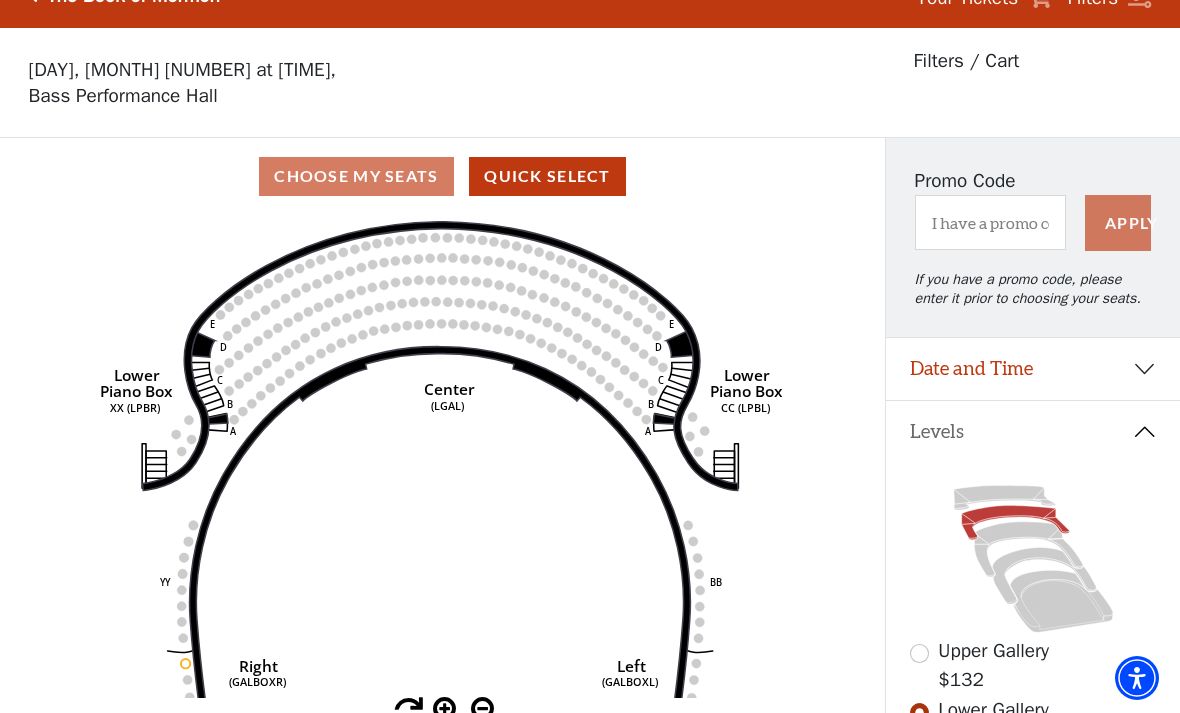 scroll, scrollTop: 93, scrollLeft: 0, axis: vertical 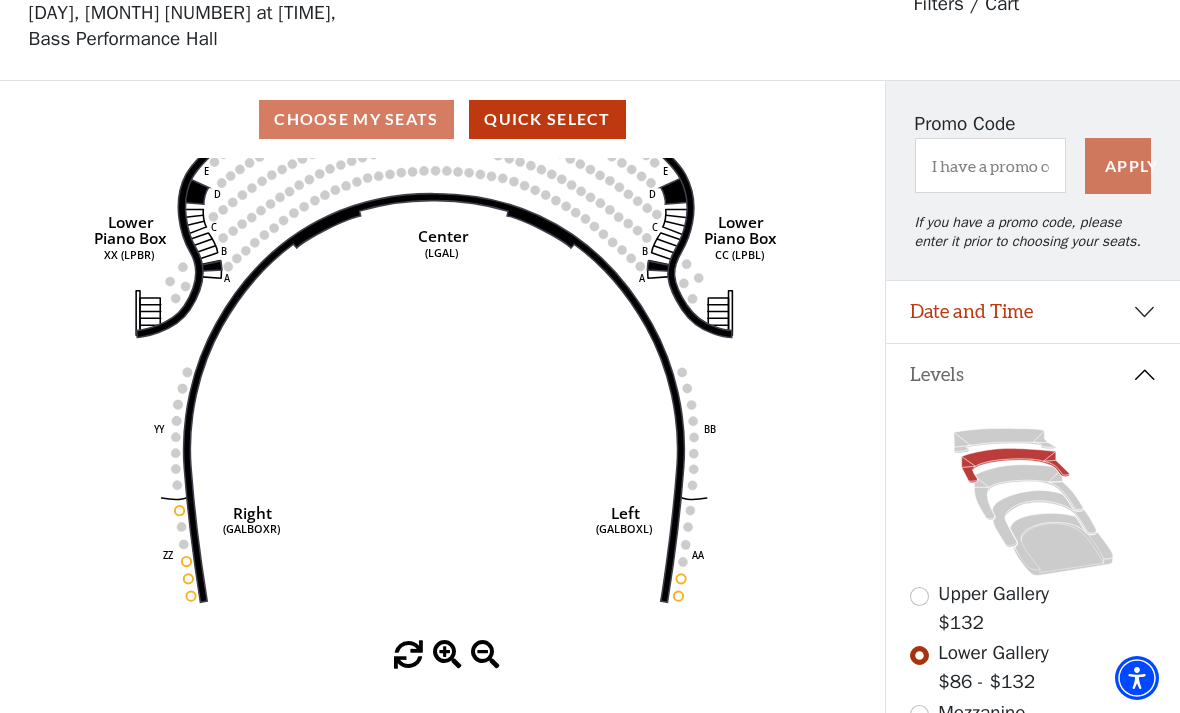 click on "Right   (GALBOXR)   E   D   C   B   A   E   D   C   B   A   YY   ZZ   Left   (GALBOXL)   BB   AA   Center   Lower   Piano Box   (LGAL)   CC (LPBL)   Lower   Piano Box   XX (LPBR)" 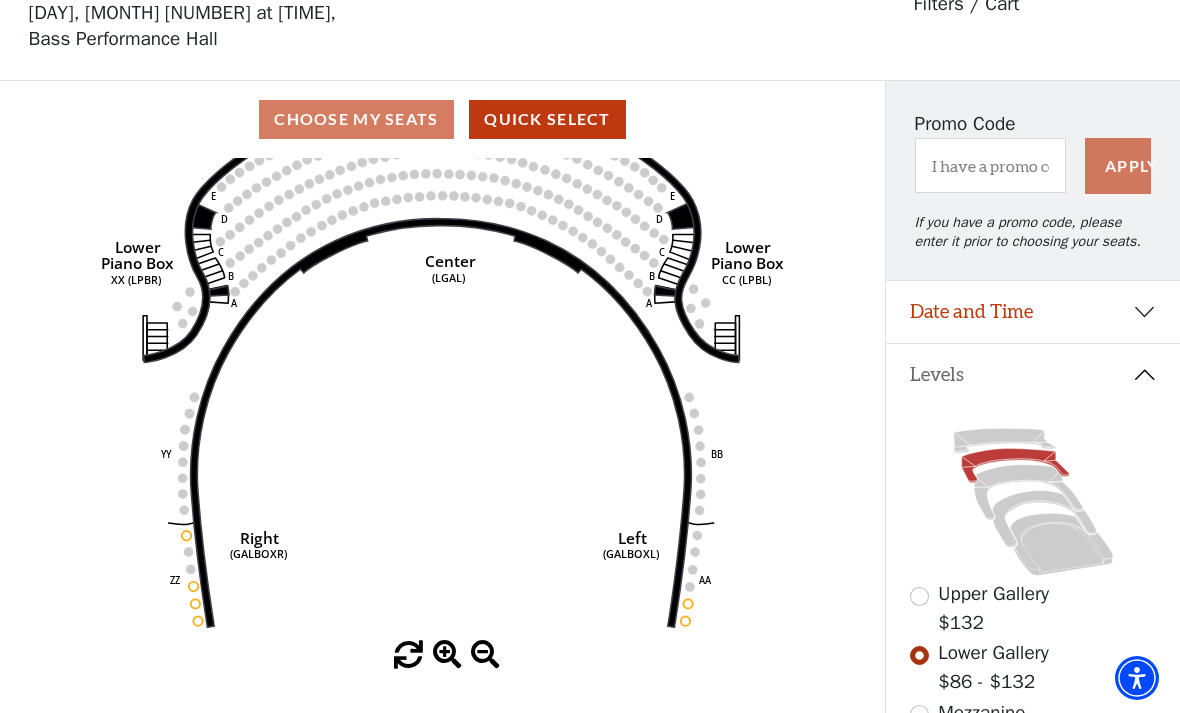 click on "Upper Gallery $132" at bounding box center (1033, 608) 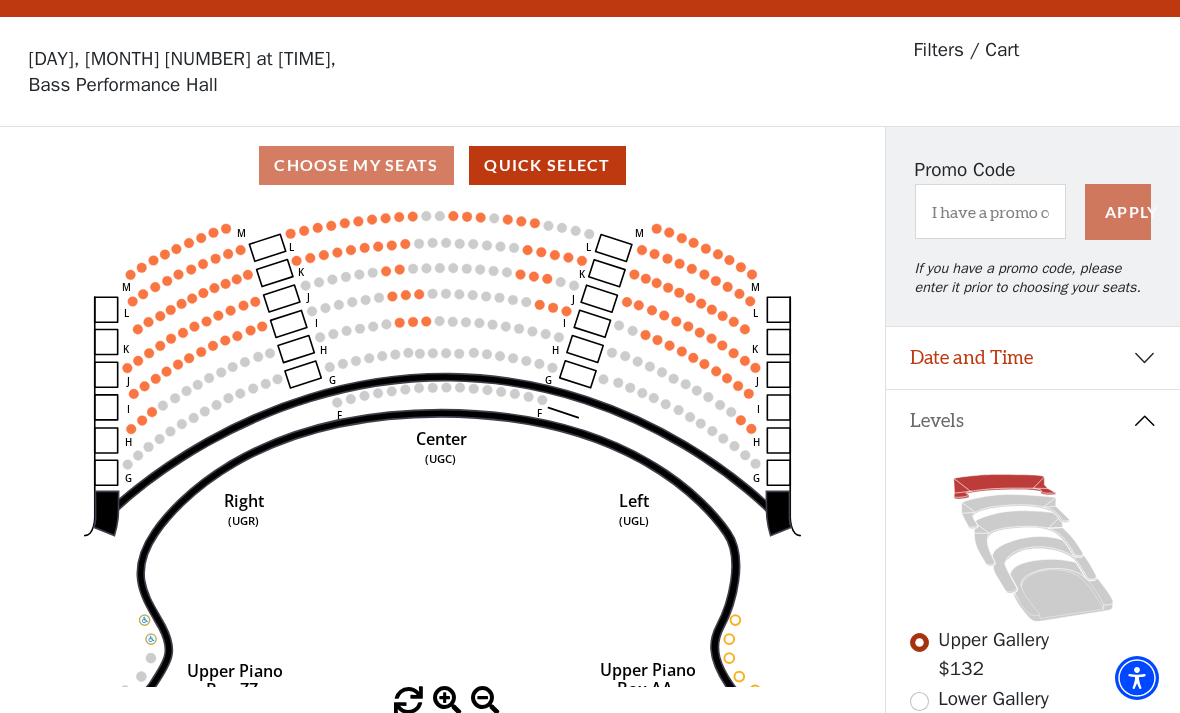 scroll, scrollTop: 93, scrollLeft: 0, axis: vertical 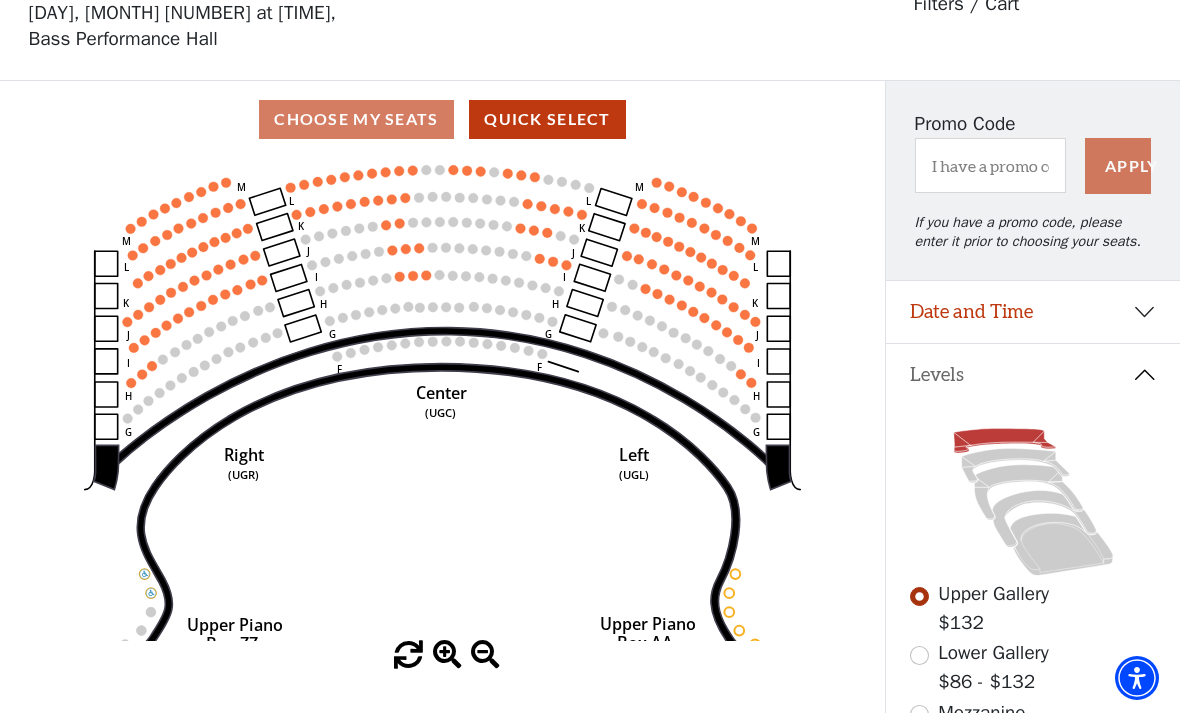 click on "Date and Time" at bounding box center (1033, 312) 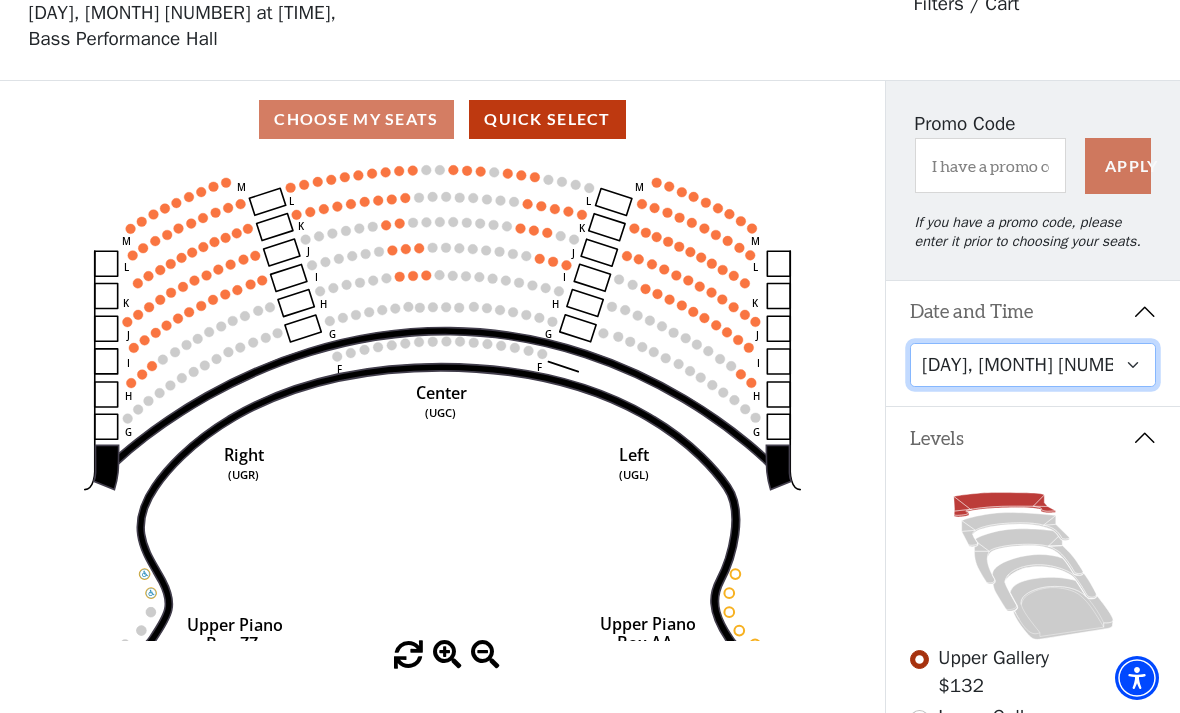 click on "Friday, August 8 at 7:30 PM Saturday, August 9 at 1:30 PM Saturday, August 9 at 7:30 PM Sunday, August 10 at 1:30 PM Sunday, August 10 at 6:30 PM" at bounding box center (1033, 365) 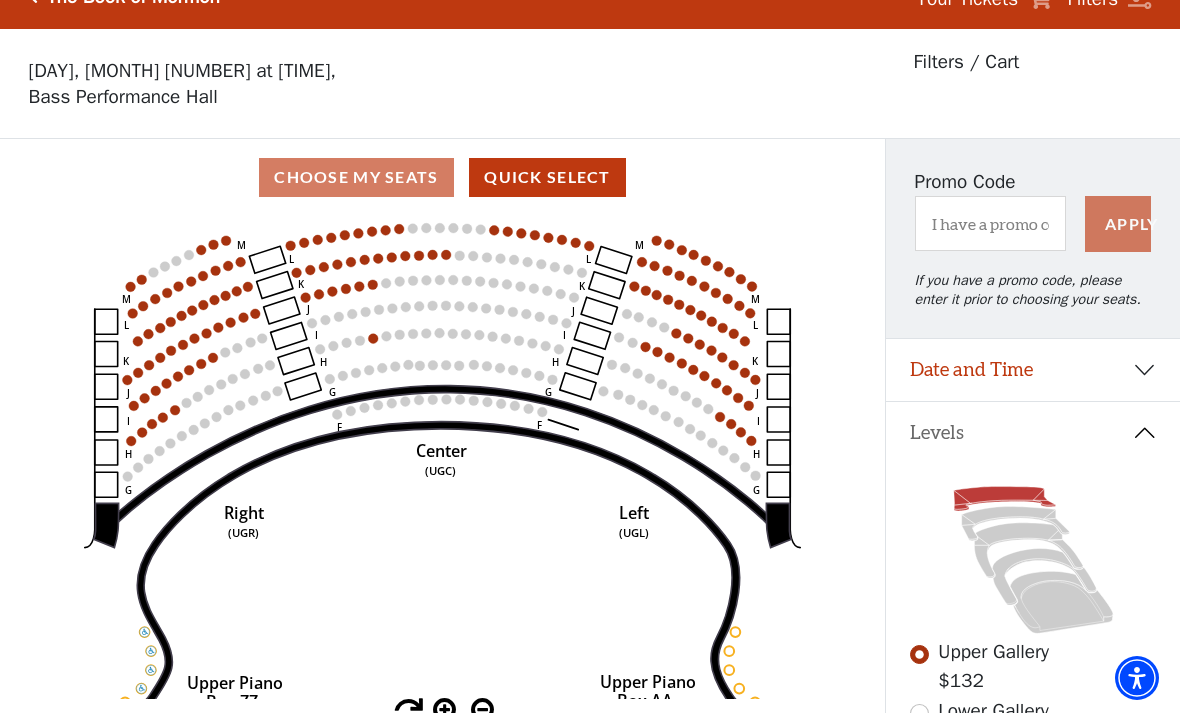scroll, scrollTop: 93, scrollLeft: 0, axis: vertical 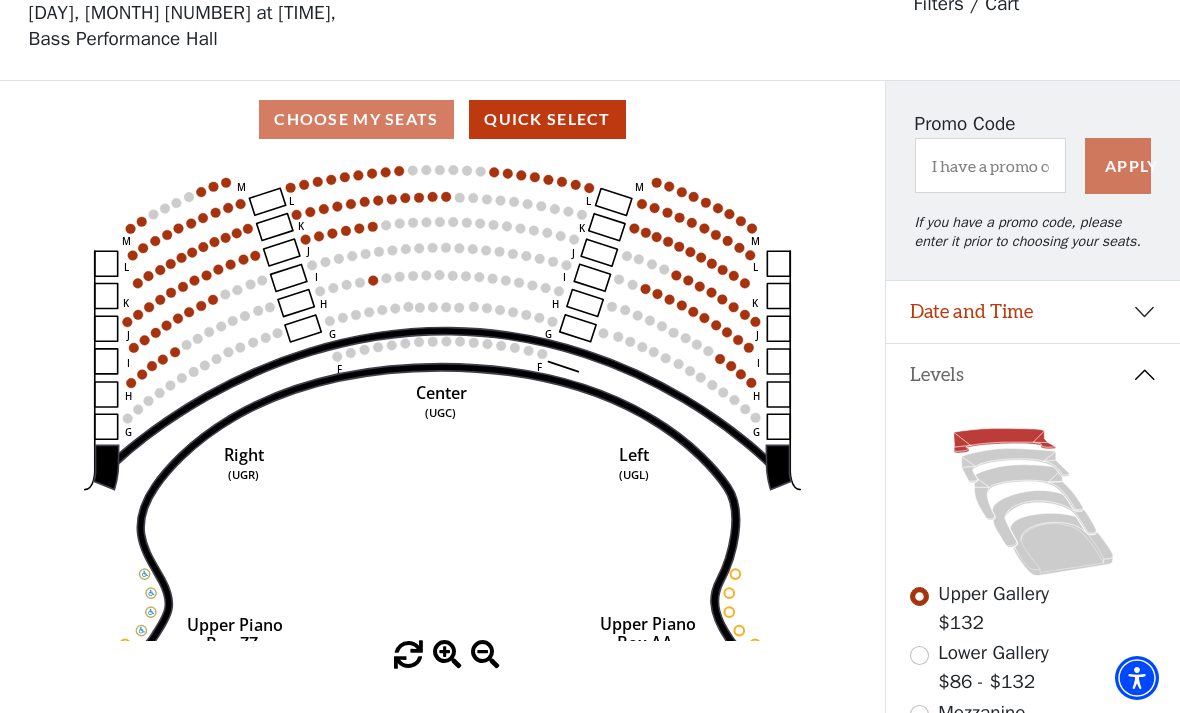 click 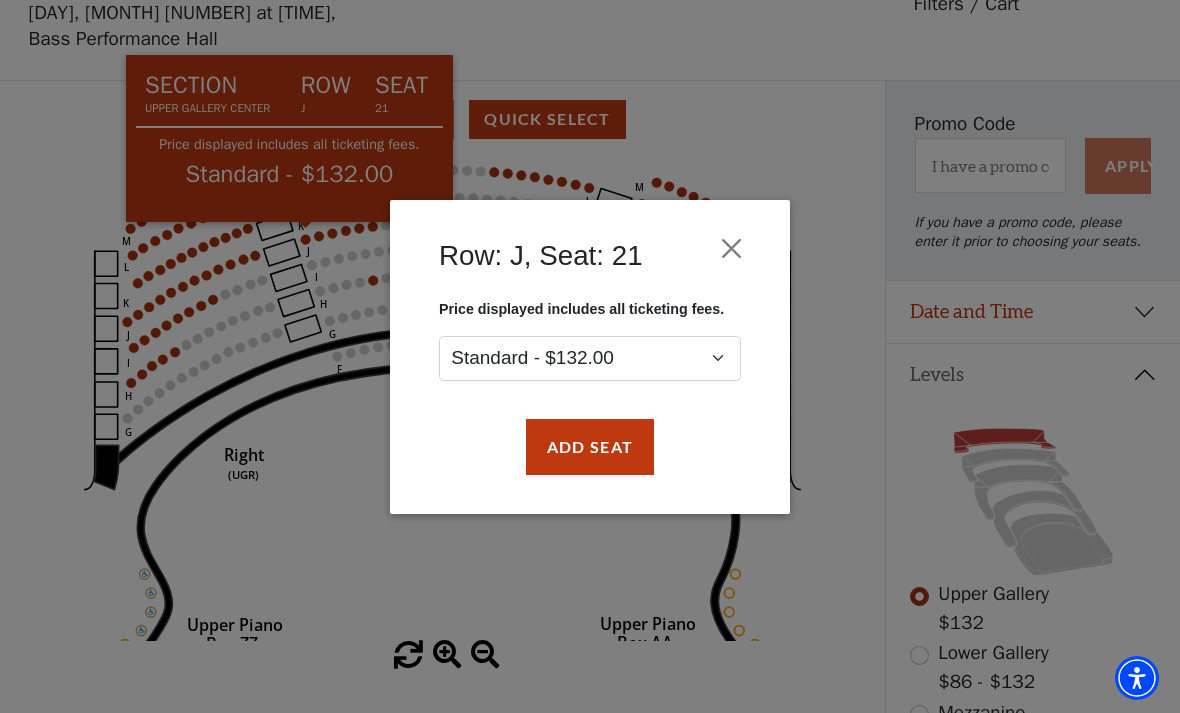 click at bounding box center [732, 248] 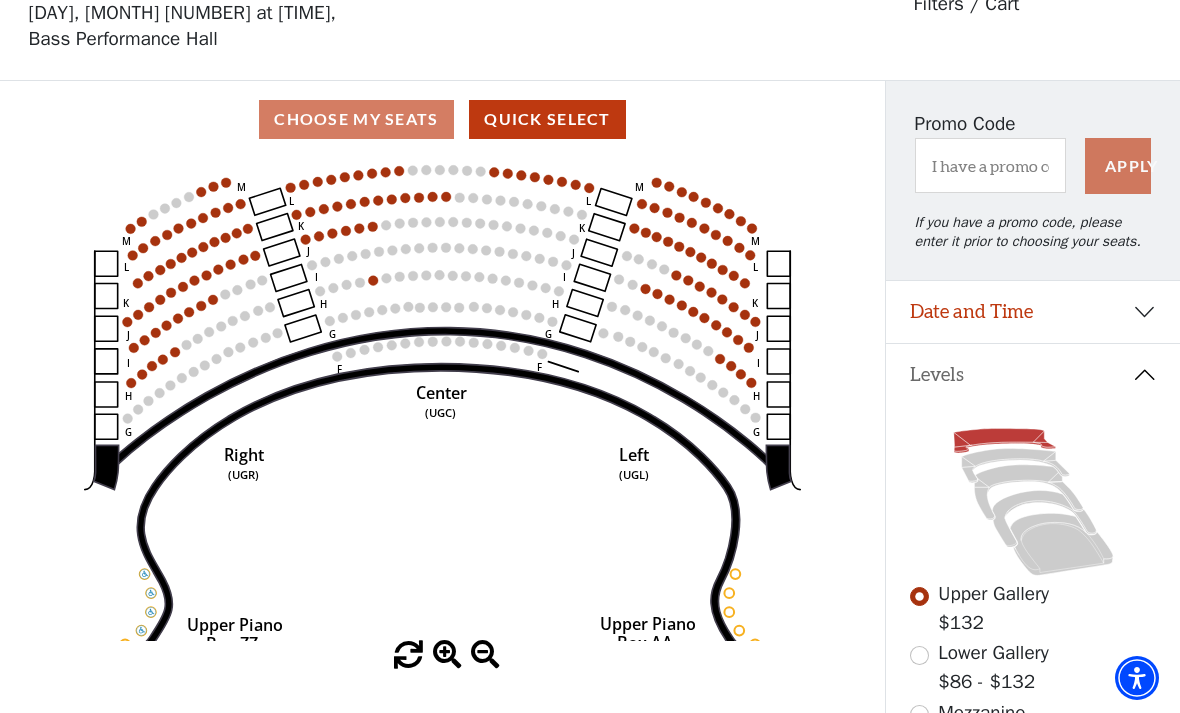 click on "Date and Time" at bounding box center (1033, 312) 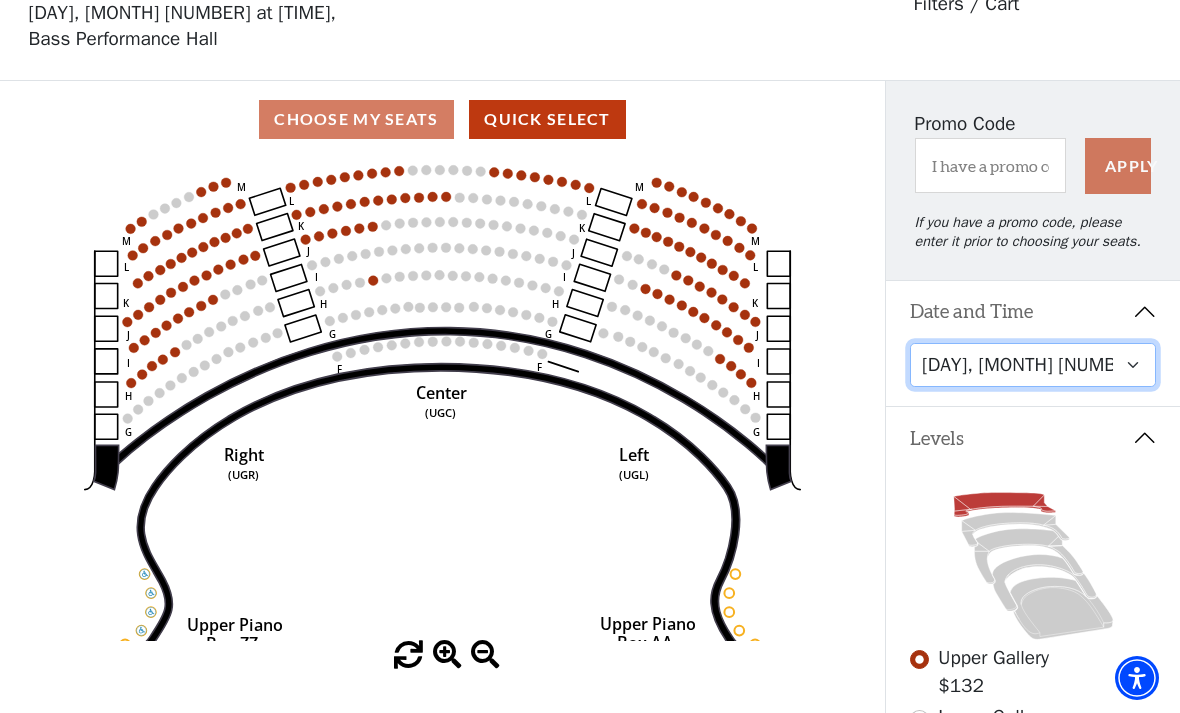 click on "Friday, August 8 at 7:30 PM Saturday, August 9 at 1:30 PM Saturday, August 9 at 7:30 PM Sunday, August 10 at 1:30 PM Sunday, August 10 at 6:30 PM" at bounding box center (1033, 365) 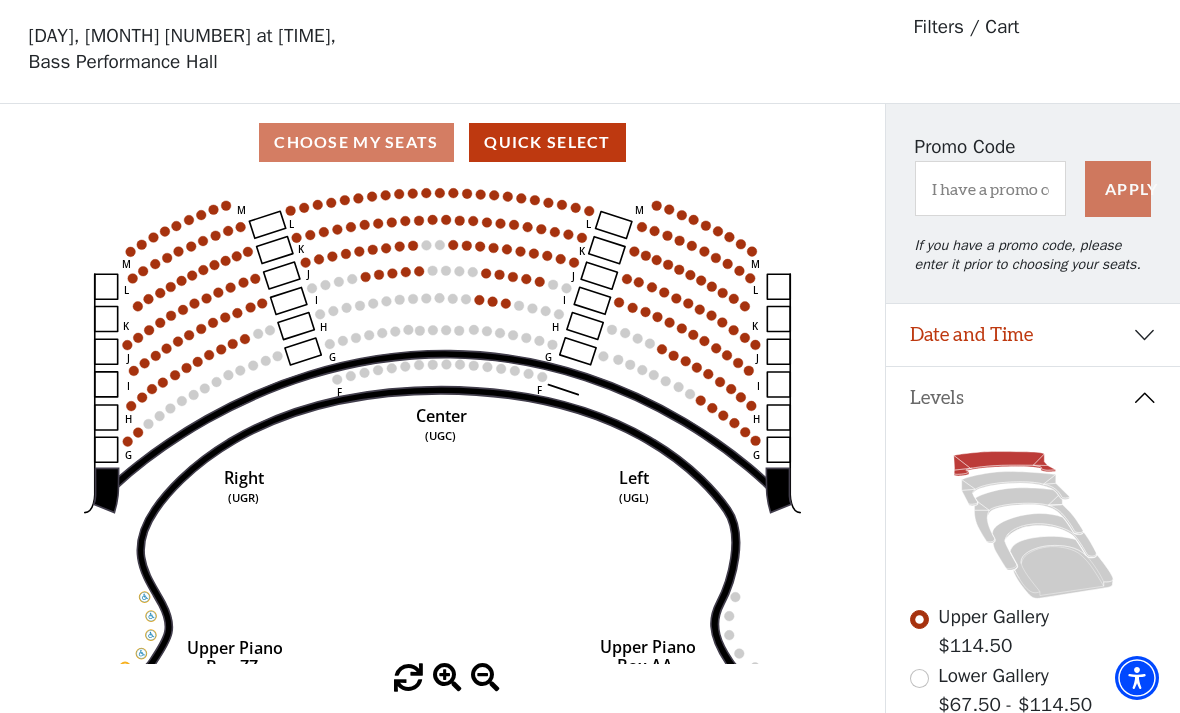 scroll, scrollTop: 93, scrollLeft: 0, axis: vertical 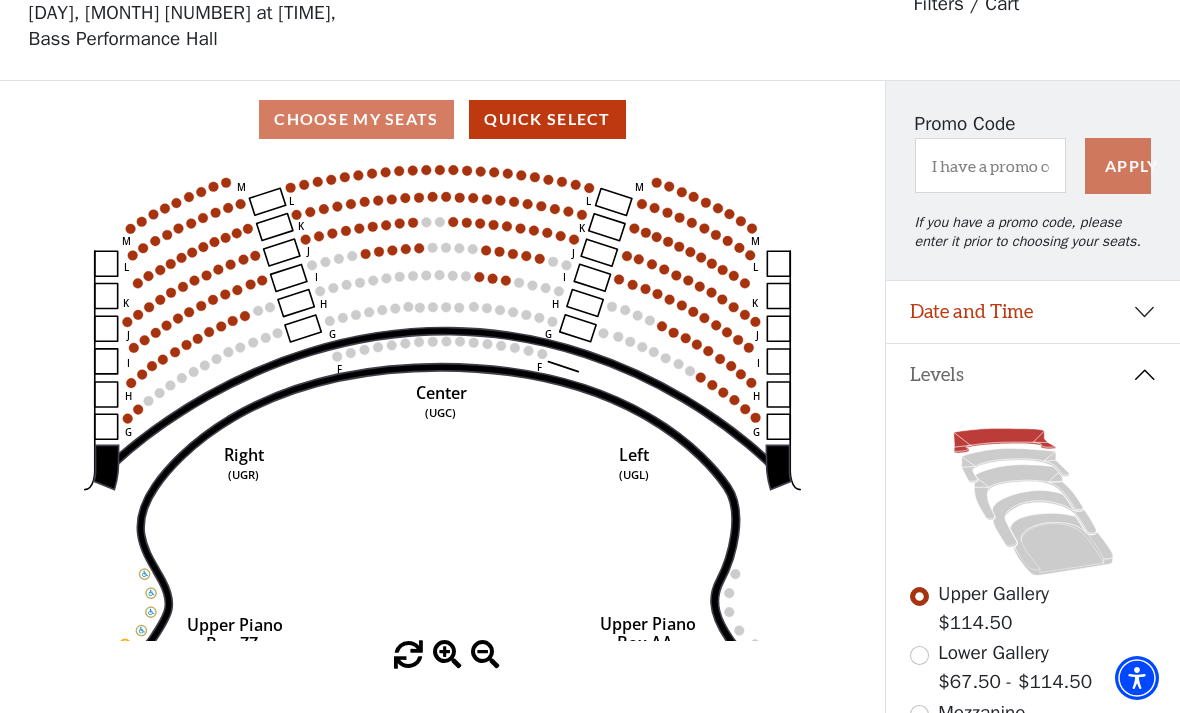 click on "Center   (UGC)   Right   (UGR)   Left   (UGL)   Upper Piano   Box ZZ   (UPBR)   Upper Piano   Box AA   (UPBL)   M   L   K   J   I   H   G   M   L   K   J   I   H   G   M   L   K   J   I   H   G   F   M   L   K   J   I   H   G   F" 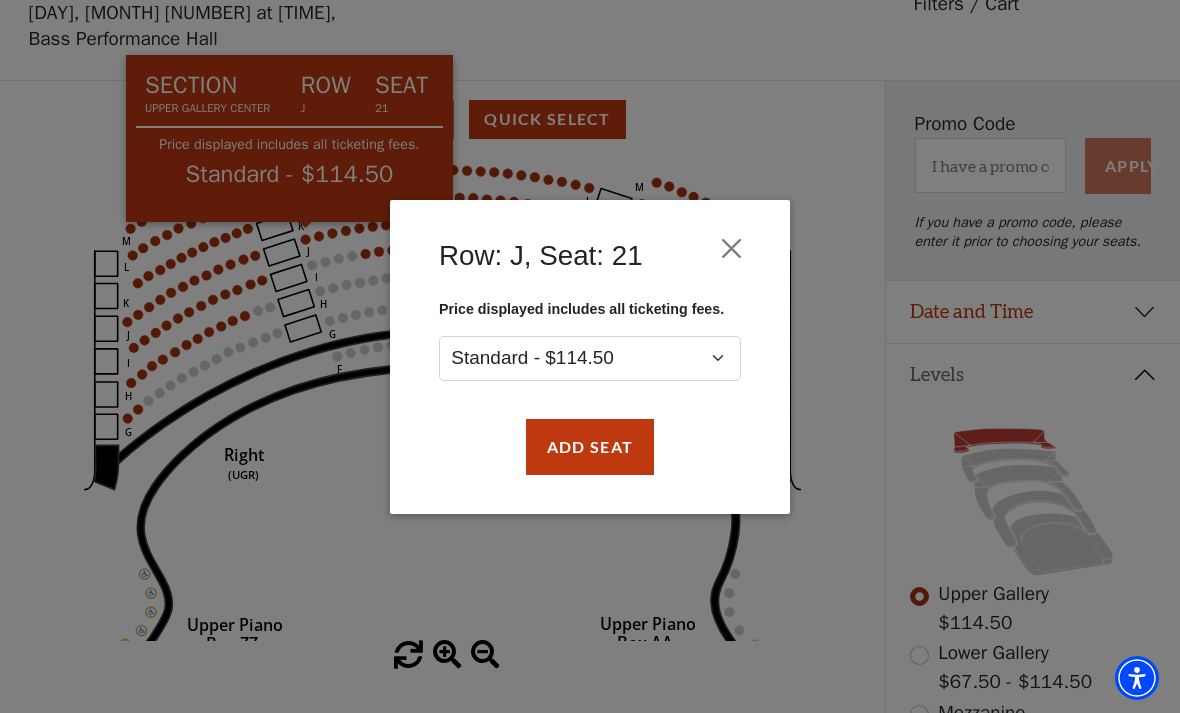 click at bounding box center (732, 248) 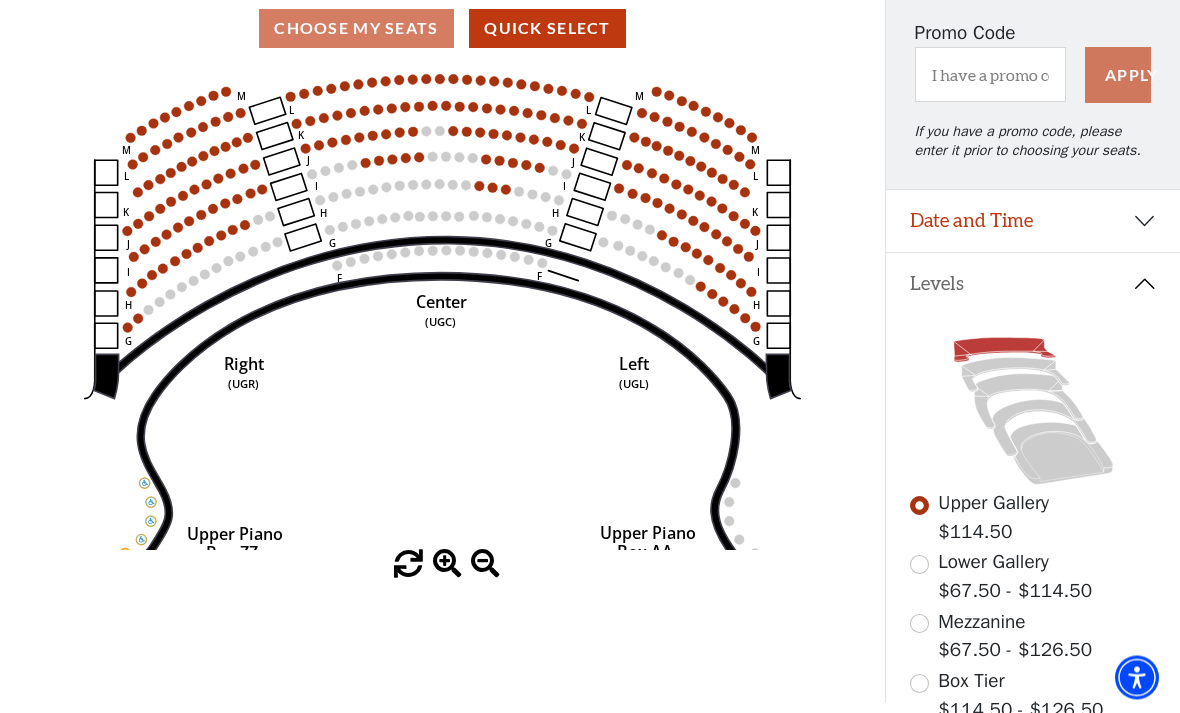 scroll, scrollTop: 248, scrollLeft: 0, axis: vertical 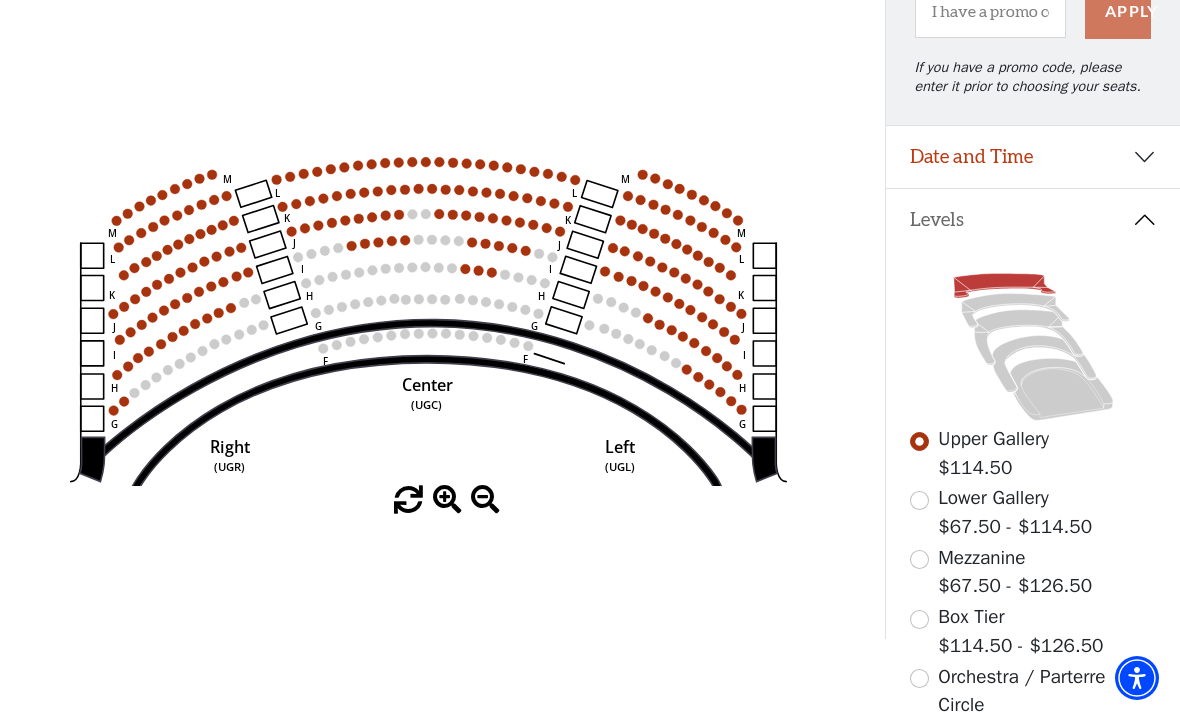 click on "Center   (UGC)   Right   (UGR)   Left   (UGL)   Upper Piano   Box ZZ   (UPBR)   Upper Piano   Box AA   (UPBL)   M   L   K   J   I   H   G   M   L   K   J   I   H   G   M   L   K   J   I   H   G   F   M   L   K   J   I   H   G   F" 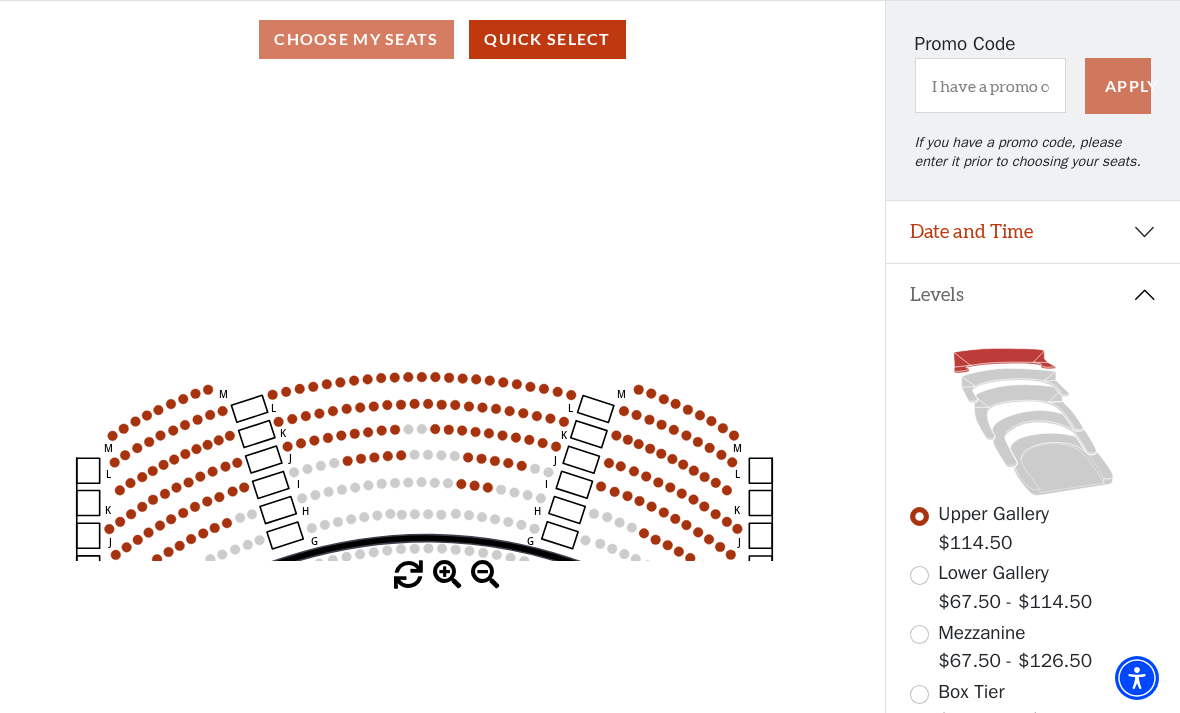 scroll, scrollTop: 0, scrollLeft: 0, axis: both 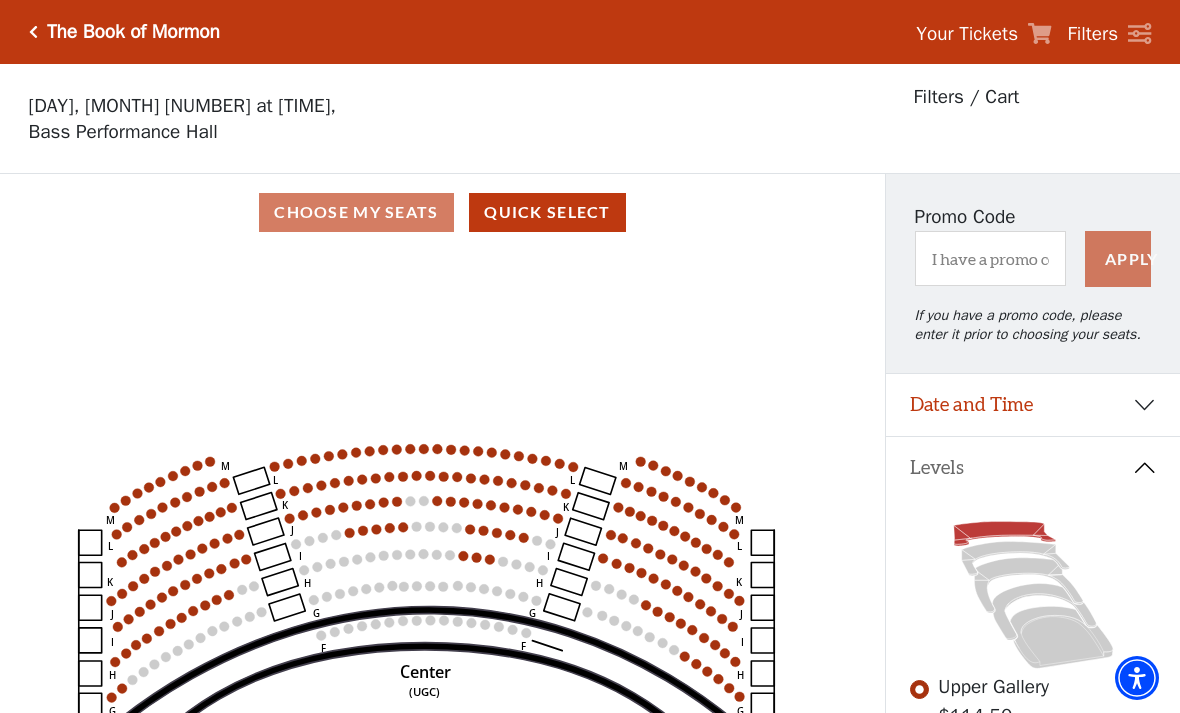 click on "Date and Time" at bounding box center [1033, 405] 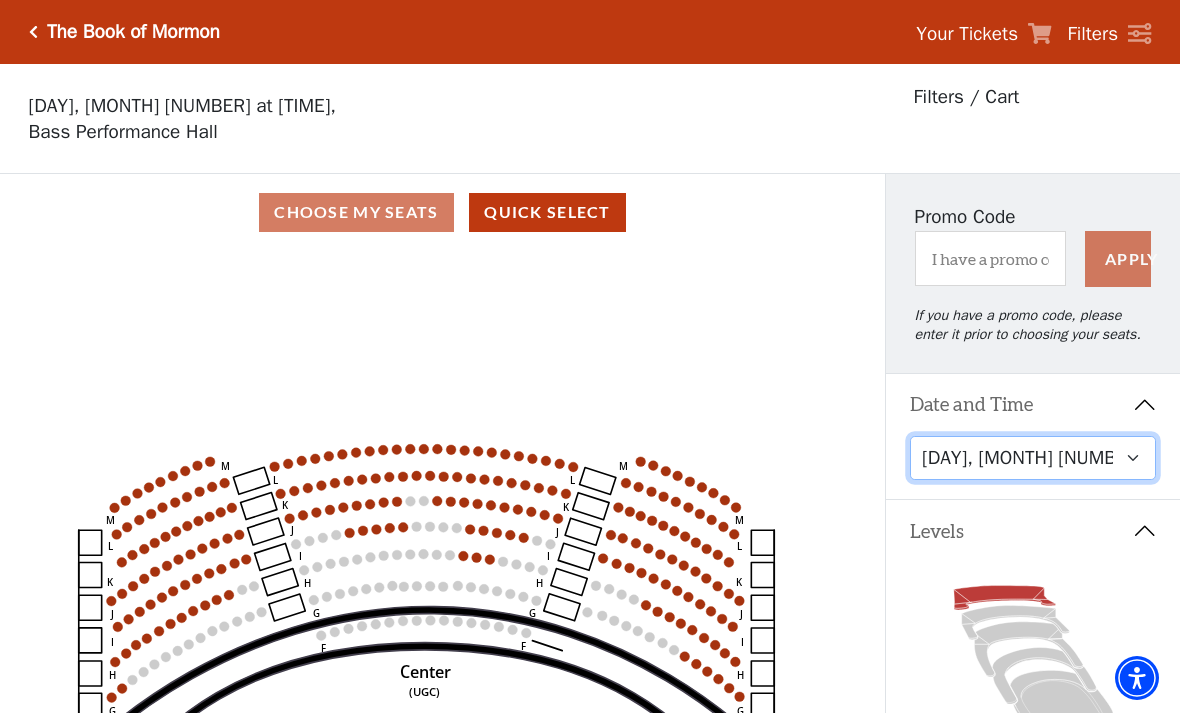 click on "Friday, August 8 at 7:30 PM Saturday, August 9 at 1:30 PM Saturday, August 9 at 7:30 PM Sunday, August 10 at 1:30 PM Sunday, August 10 at 6:30 PM" at bounding box center [1033, 458] 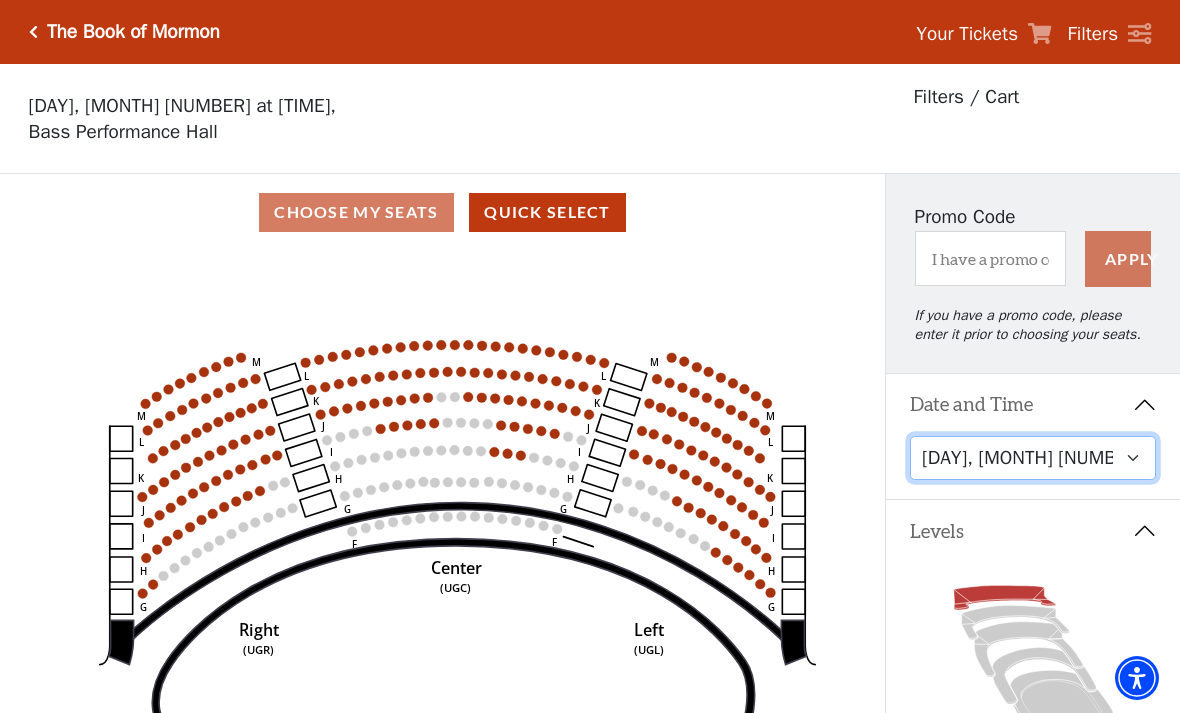 click on "Friday, August 8 at 7:30 PM Saturday, August 9 at 1:30 PM Saturday, August 9 at 7:30 PM Sunday, August 10 at 1:30 PM Sunday, August 10 at 6:30 PM" at bounding box center [1033, 458] 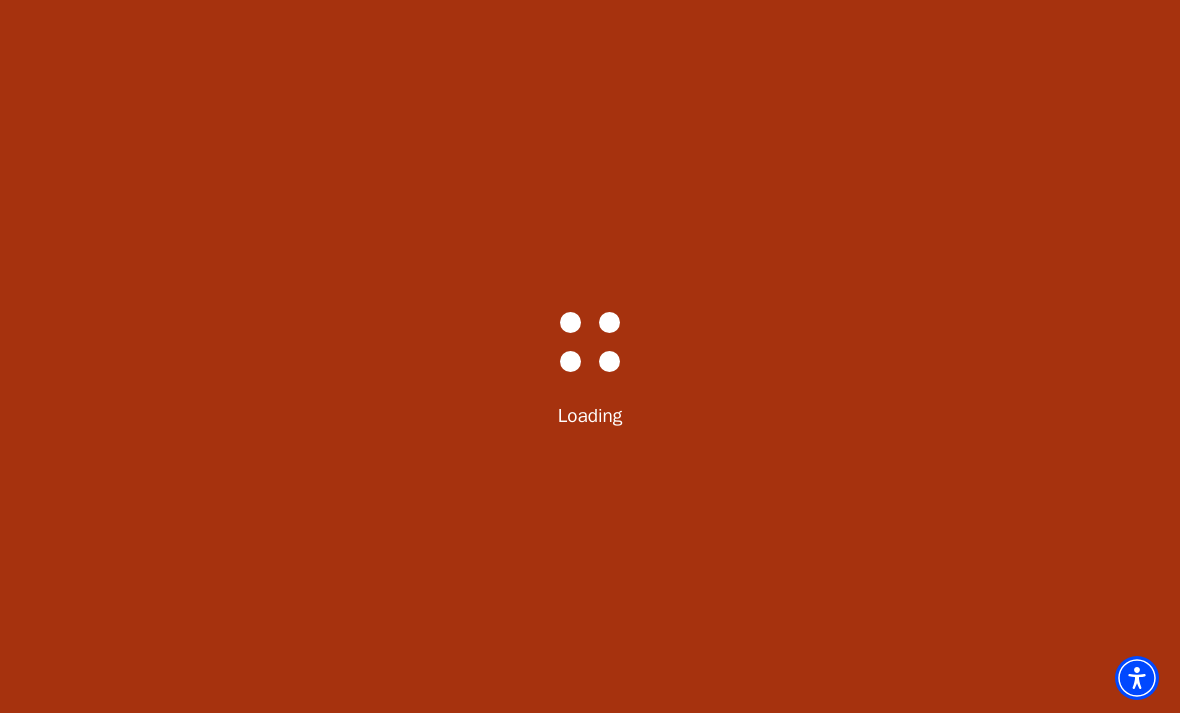 select on "6287" 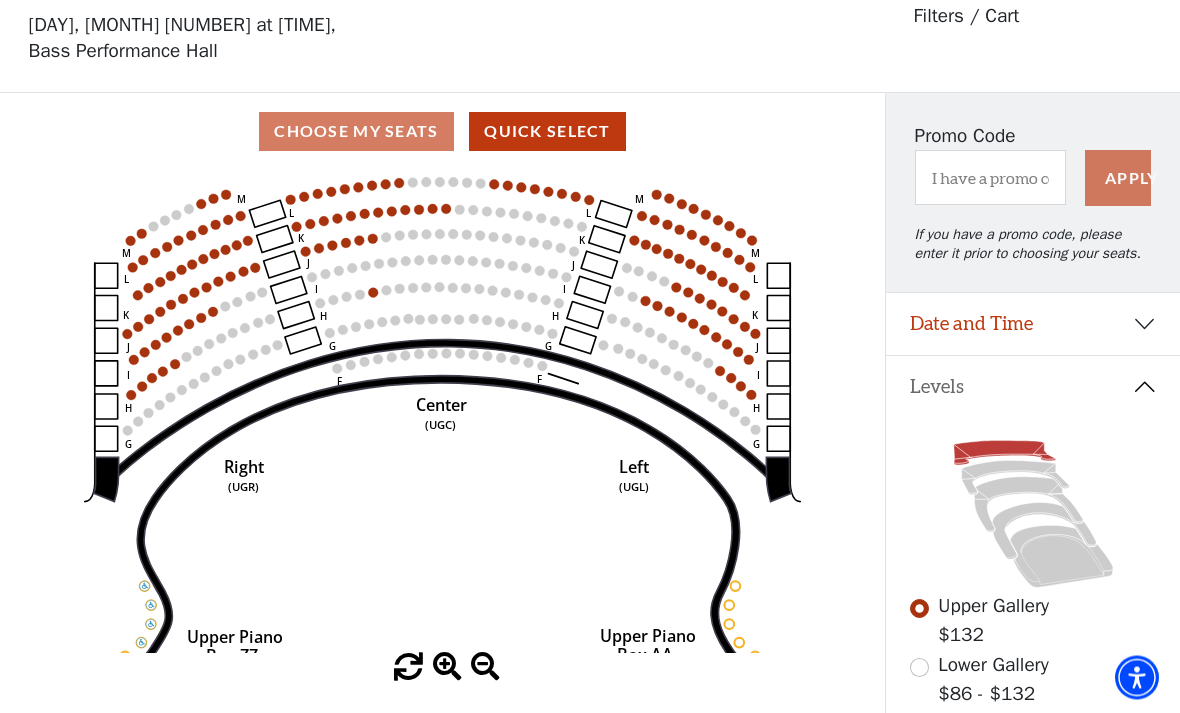 scroll, scrollTop: 93, scrollLeft: 0, axis: vertical 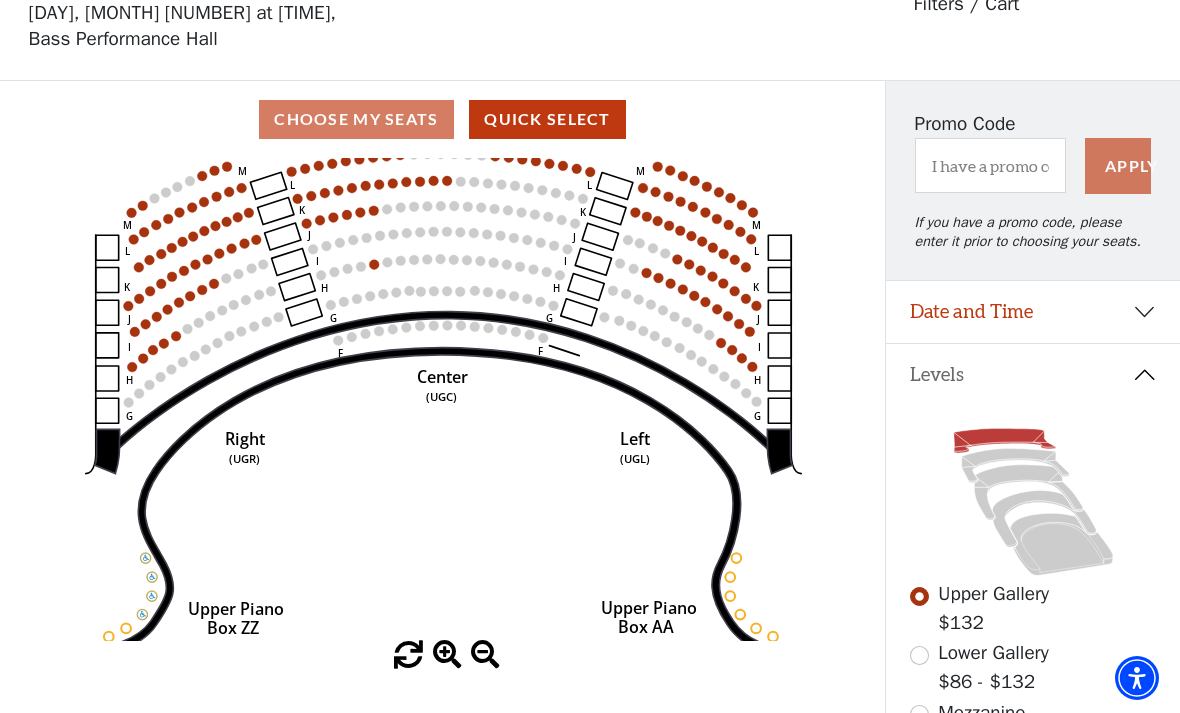 click on "Date and Time" at bounding box center [1033, 312] 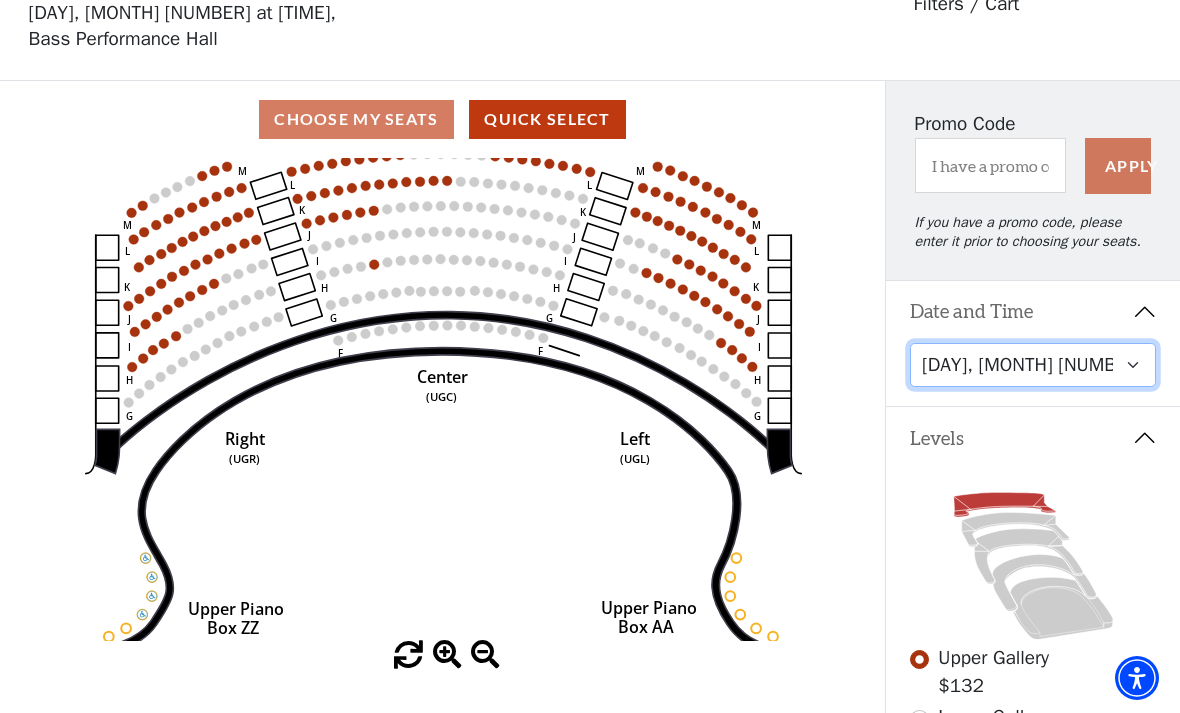 click on "Friday, August 8 at 7:30 PM Saturday, August 9 at 1:30 PM Saturday, August 9 at 7:30 PM Sunday, August 10 at 1:30 PM Sunday, August 10 at 6:30 PM" at bounding box center (1033, 365) 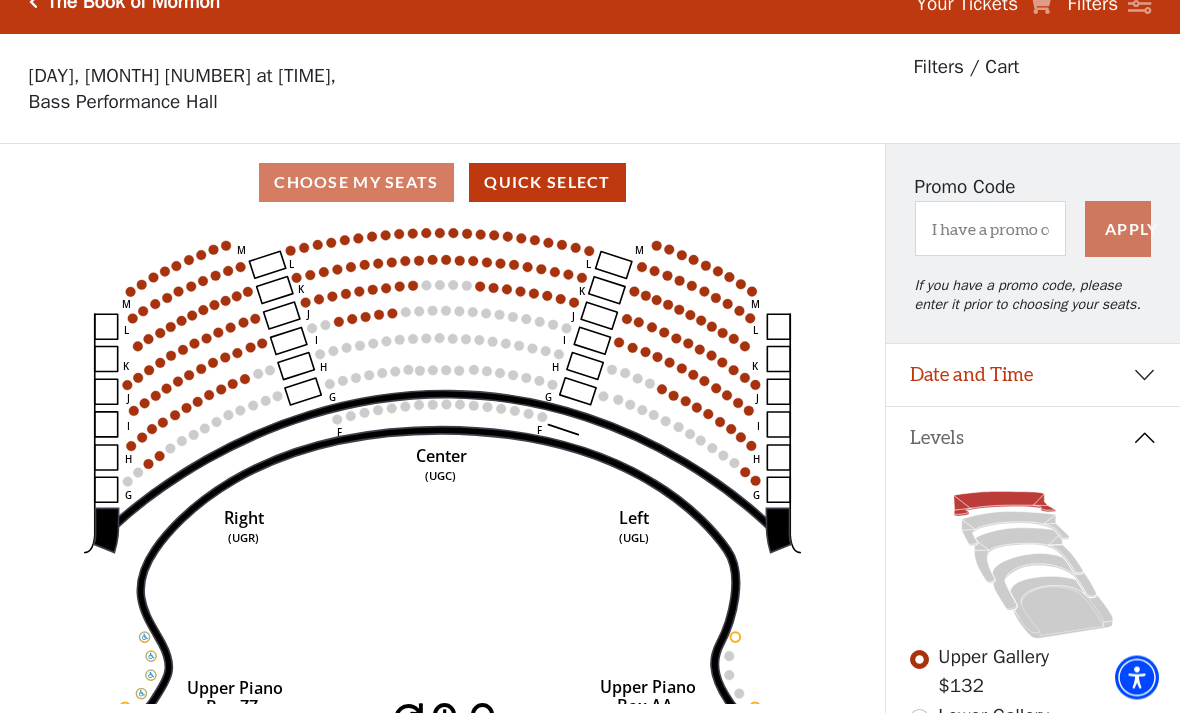 scroll, scrollTop: 93, scrollLeft: 0, axis: vertical 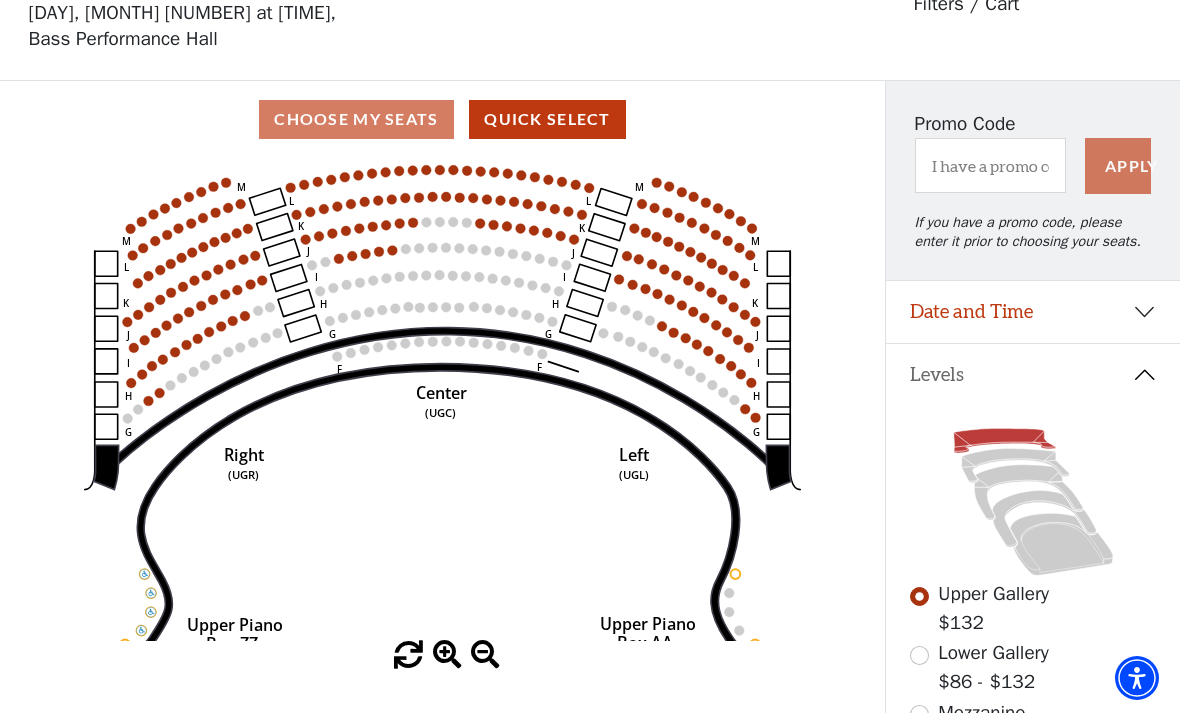 click at bounding box center (919, 655) 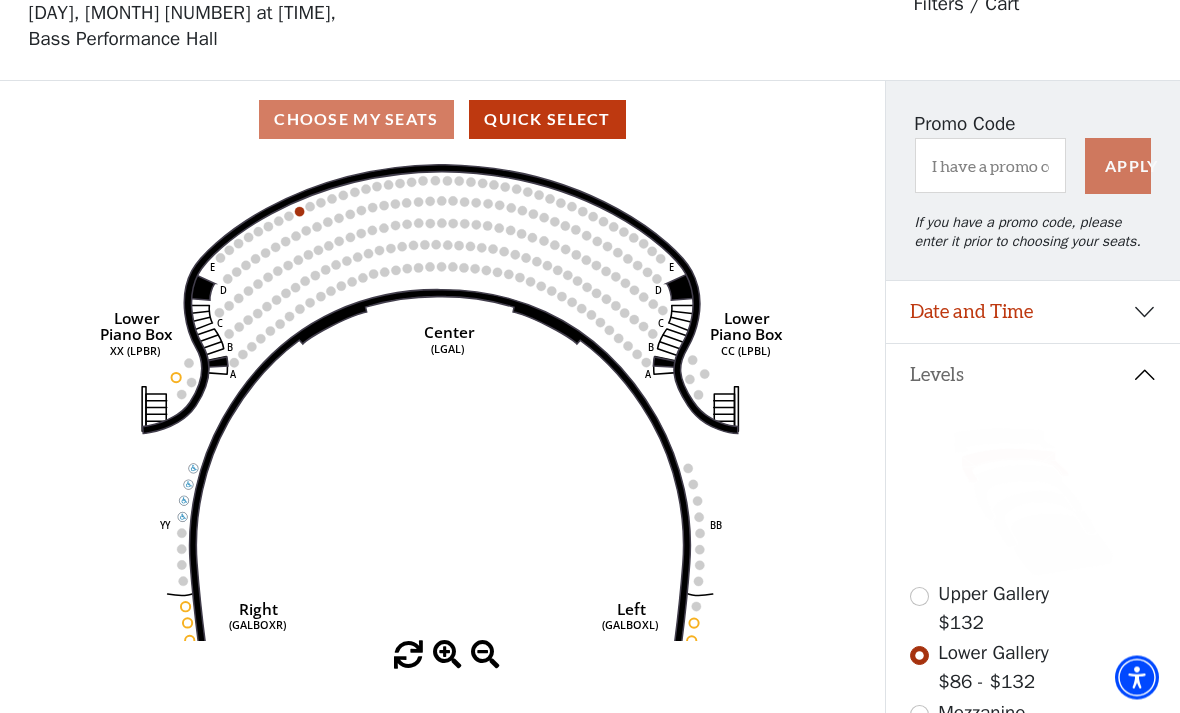 scroll, scrollTop: 93, scrollLeft: 0, axis: vertical 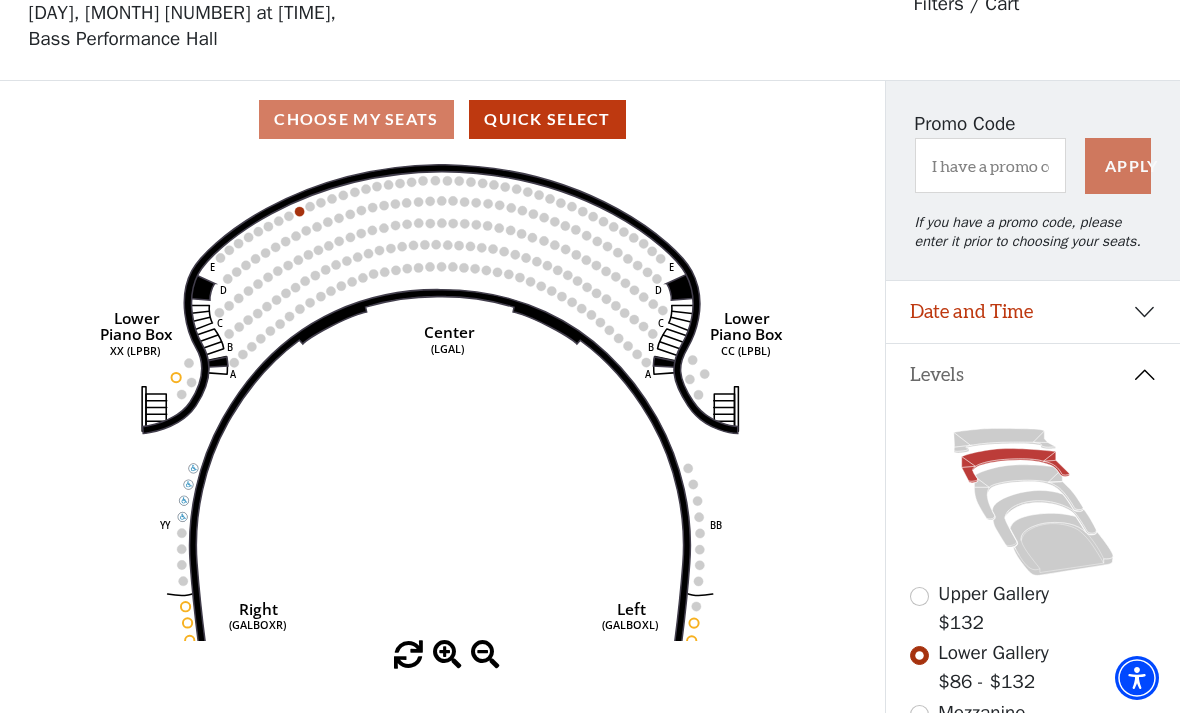 click on "Date and Time" at bounding box center (1033, 312) 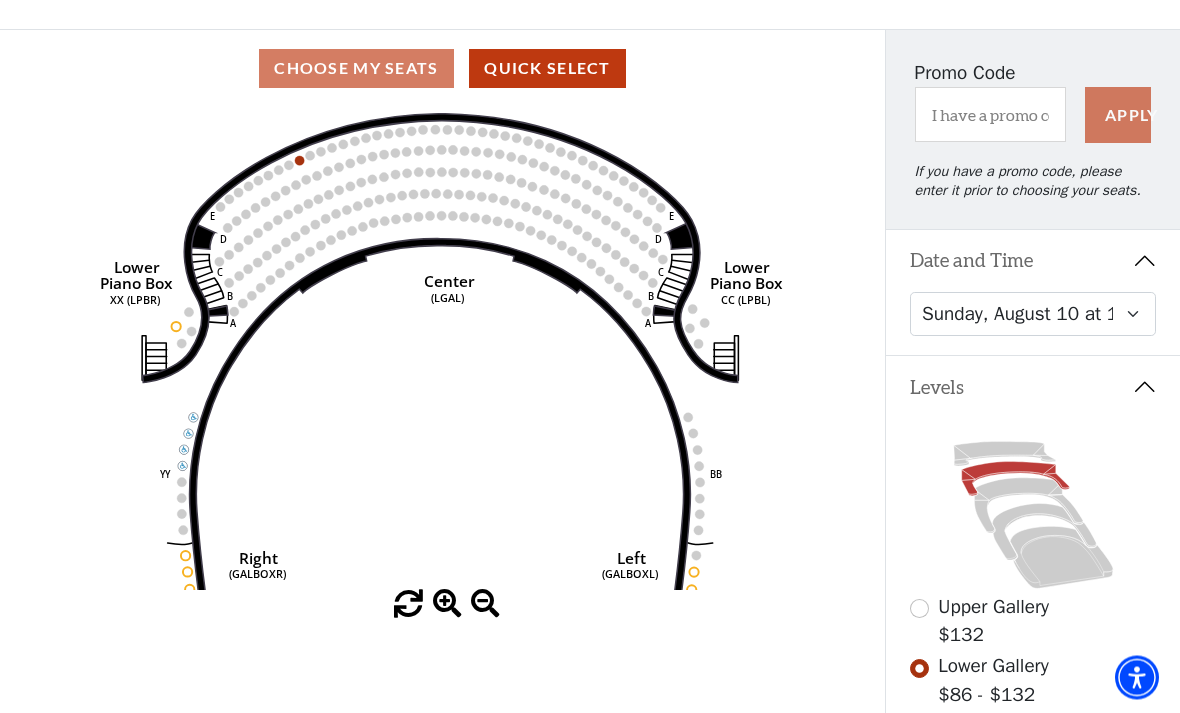 scroll, scrollTop: 145, scrollLeft: 0, axis: vertical 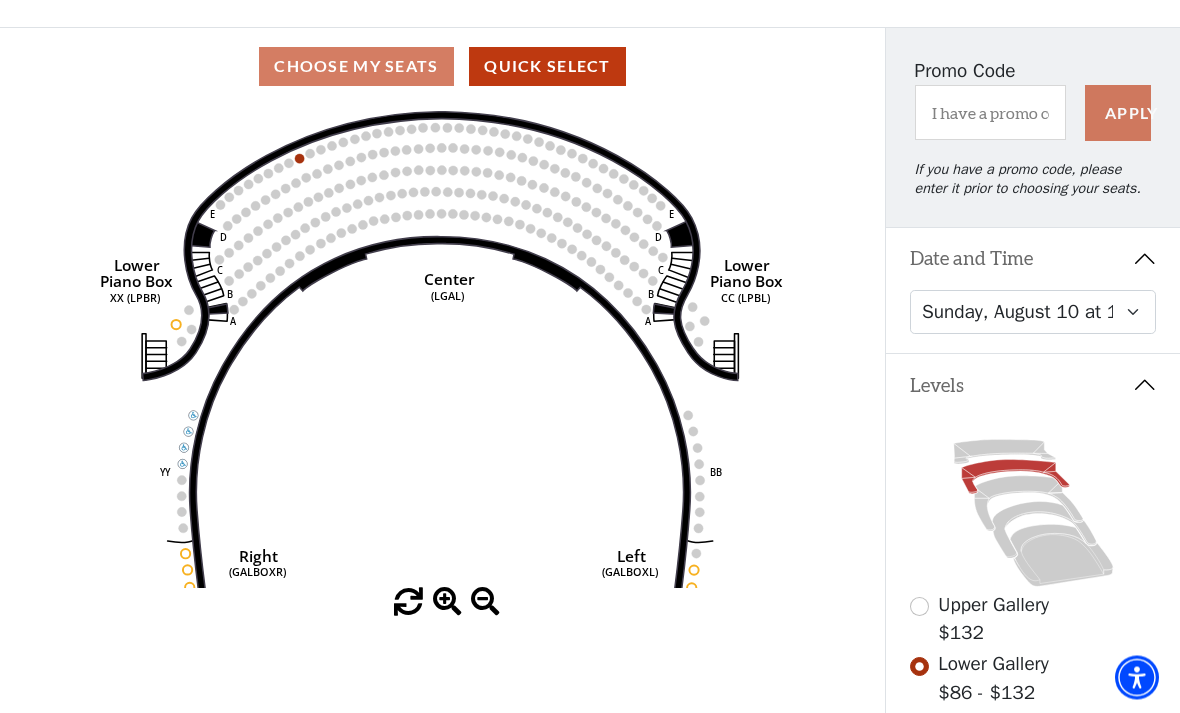 click on "Mezzanine" at bounding box center [981, 725] 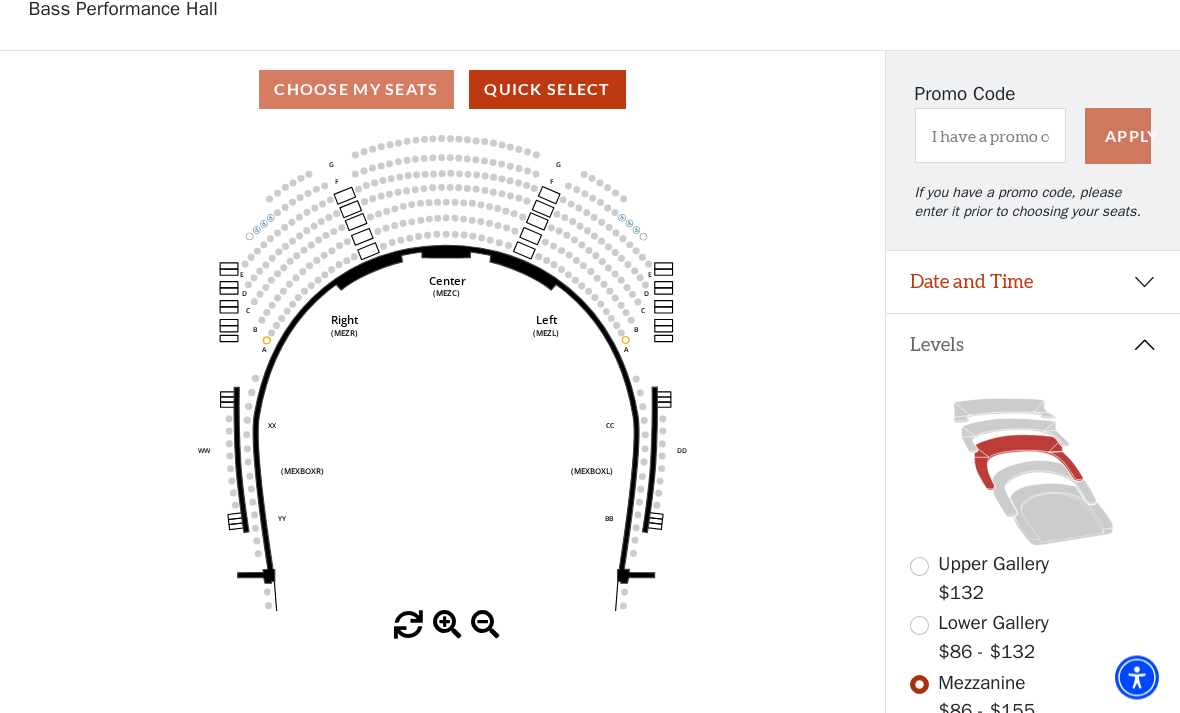 scroll, scrollTop: 123, scrollLeft: 0, axis: vertical 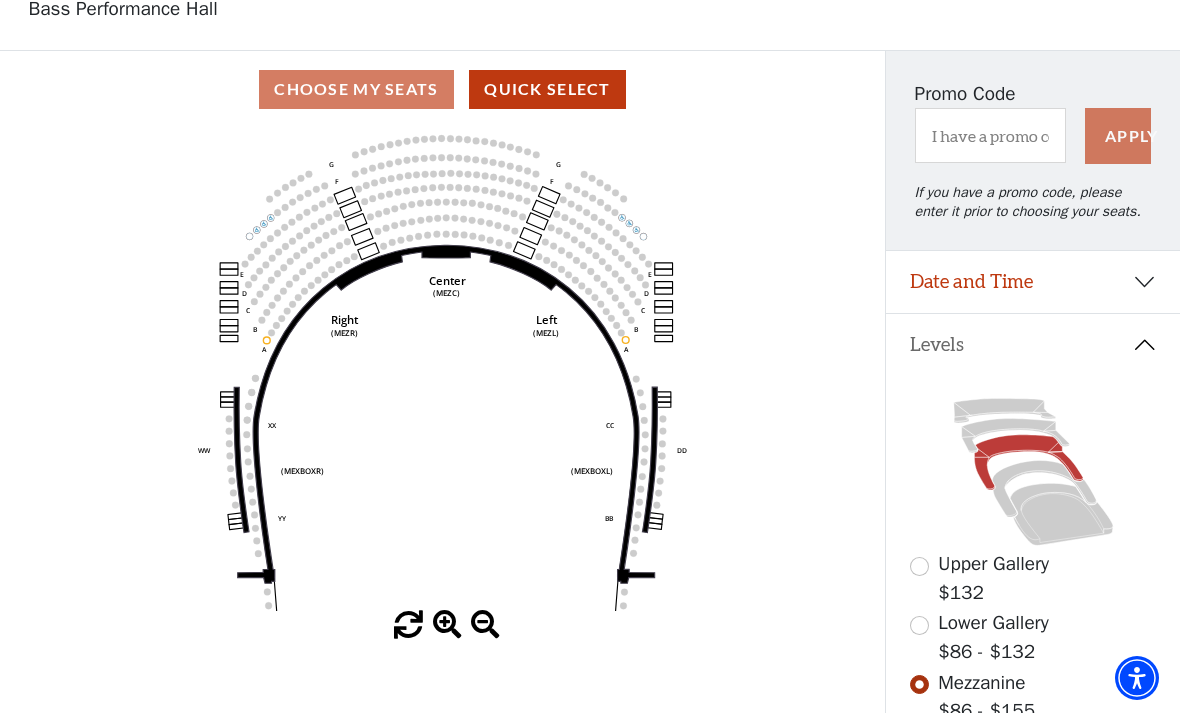 click on "Upper Gallery" at bounding box center (993, 564) 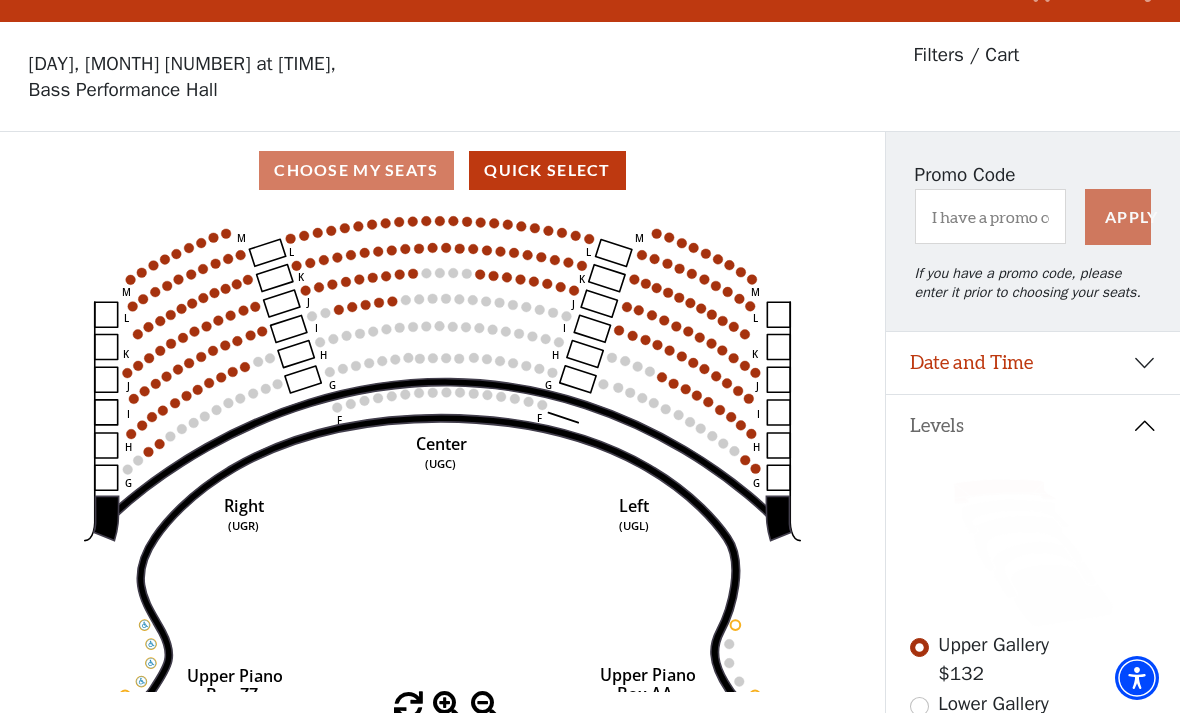 scroll, scrollTop: 93, scrollLeft: 0, axis: vertical 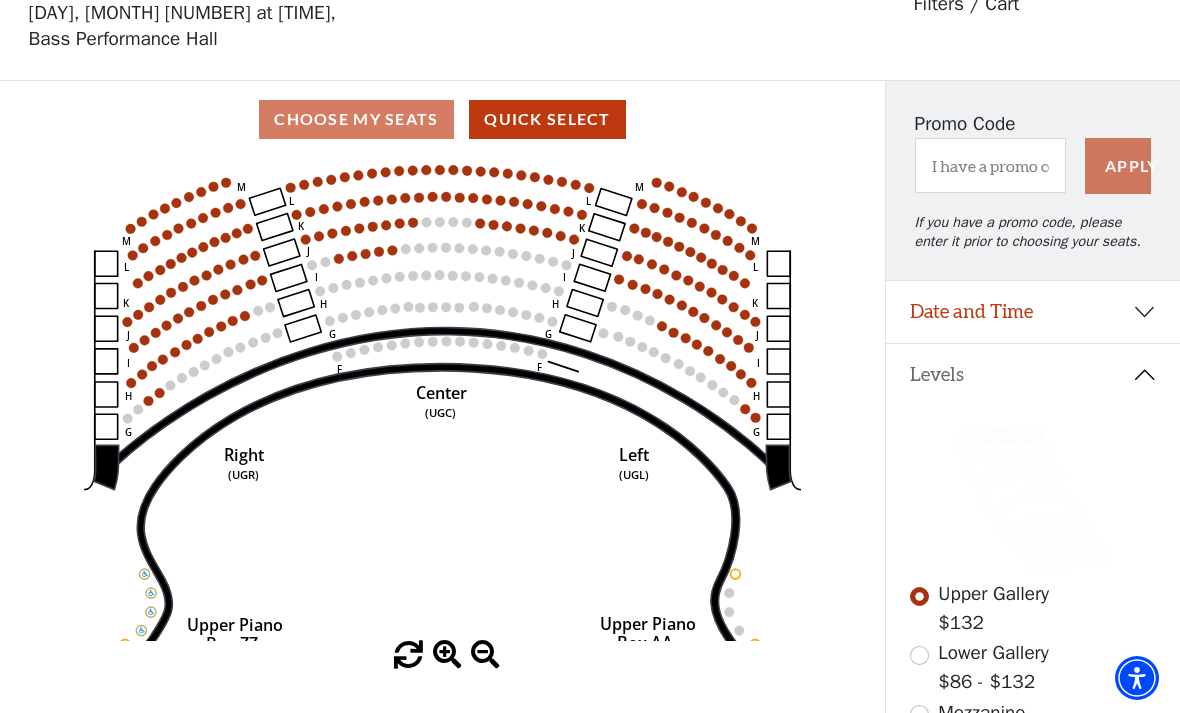 click on "Date and Time" at bounding box center [1033, 312] 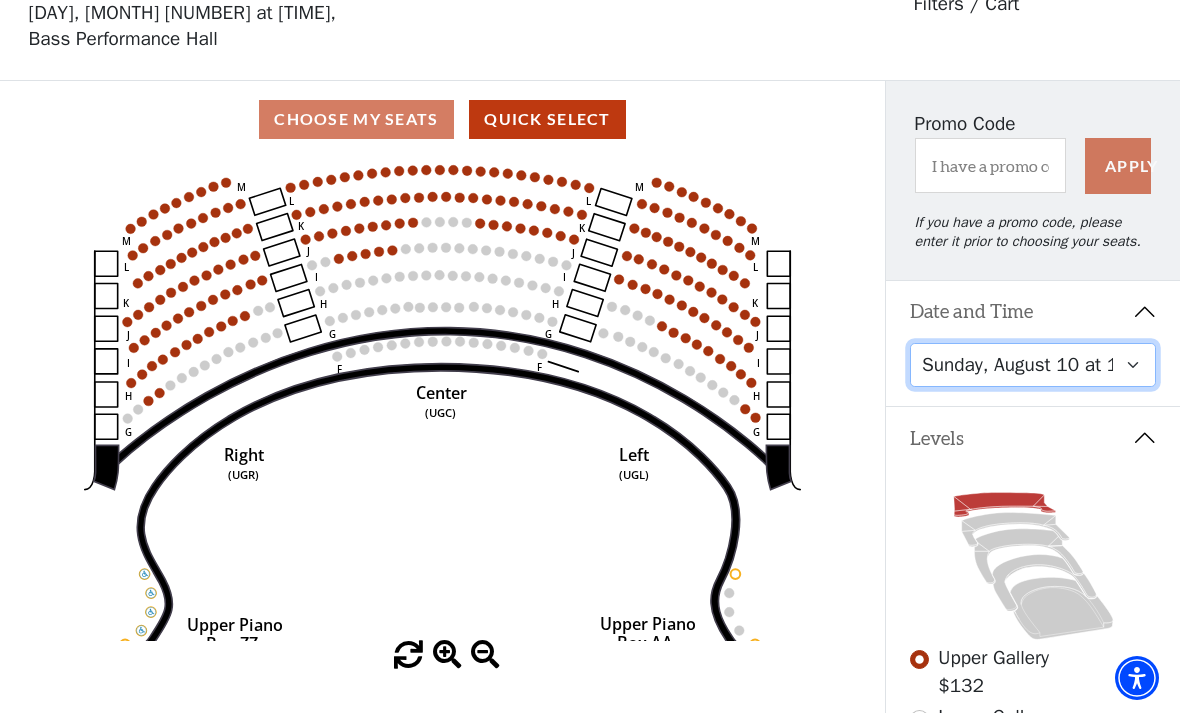 click on "Friday, August 8 at 7:30 PM Saturday, August 9 at 1:30 PM Saturday, August 9 at 7:30 PM Sunday, August 10 at 1:30 PM Sunday, August 10 at 6:30 PM" at bounding box center [1033, 365] 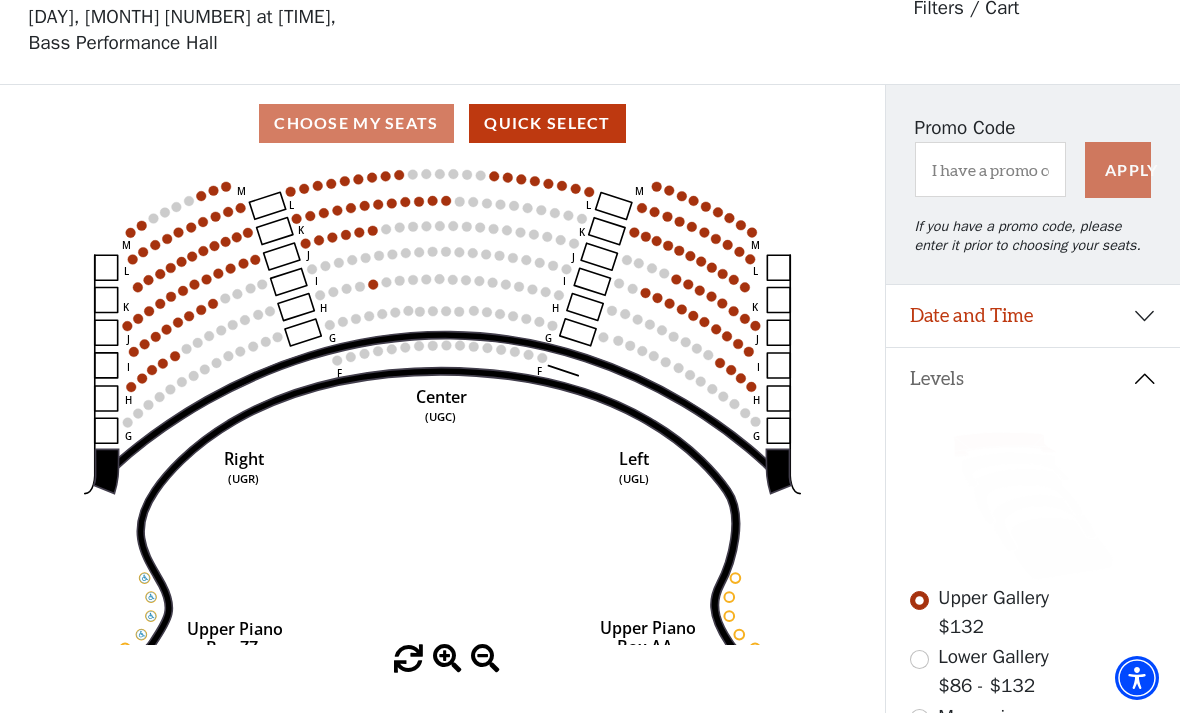 scroll, scrollTop: 93, scrollLeft: 0, axis: vertical 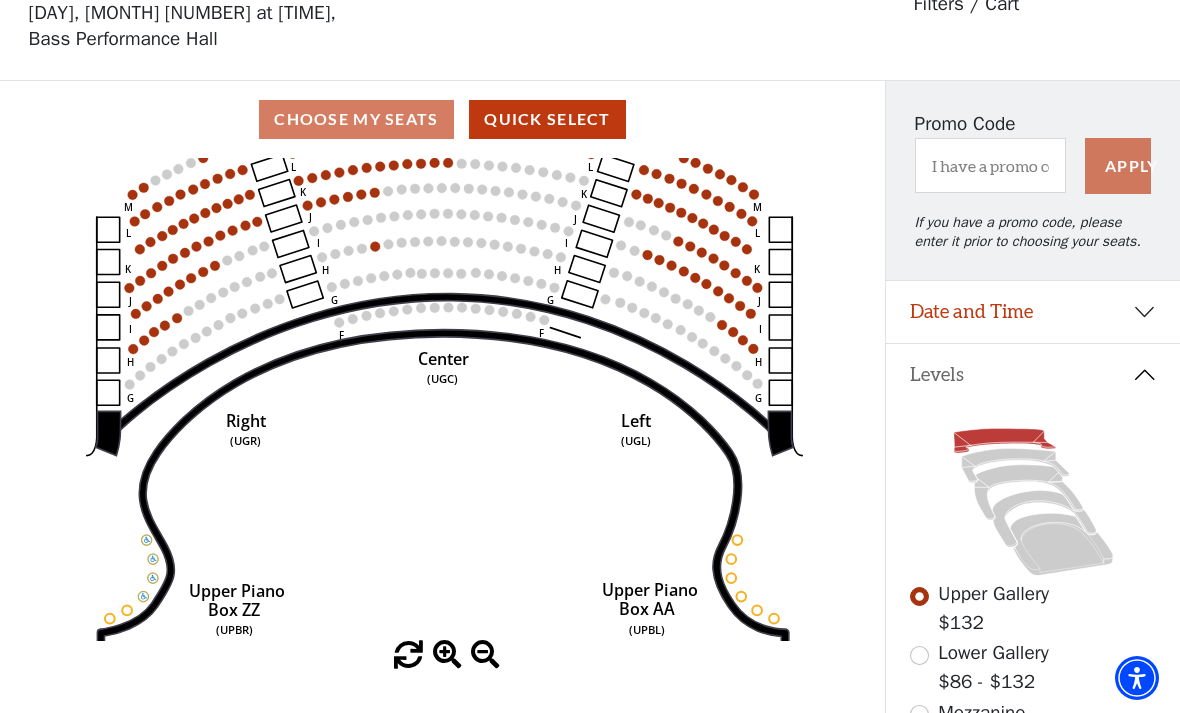 click on "Date and Time" at bounding box center [1033, 312] 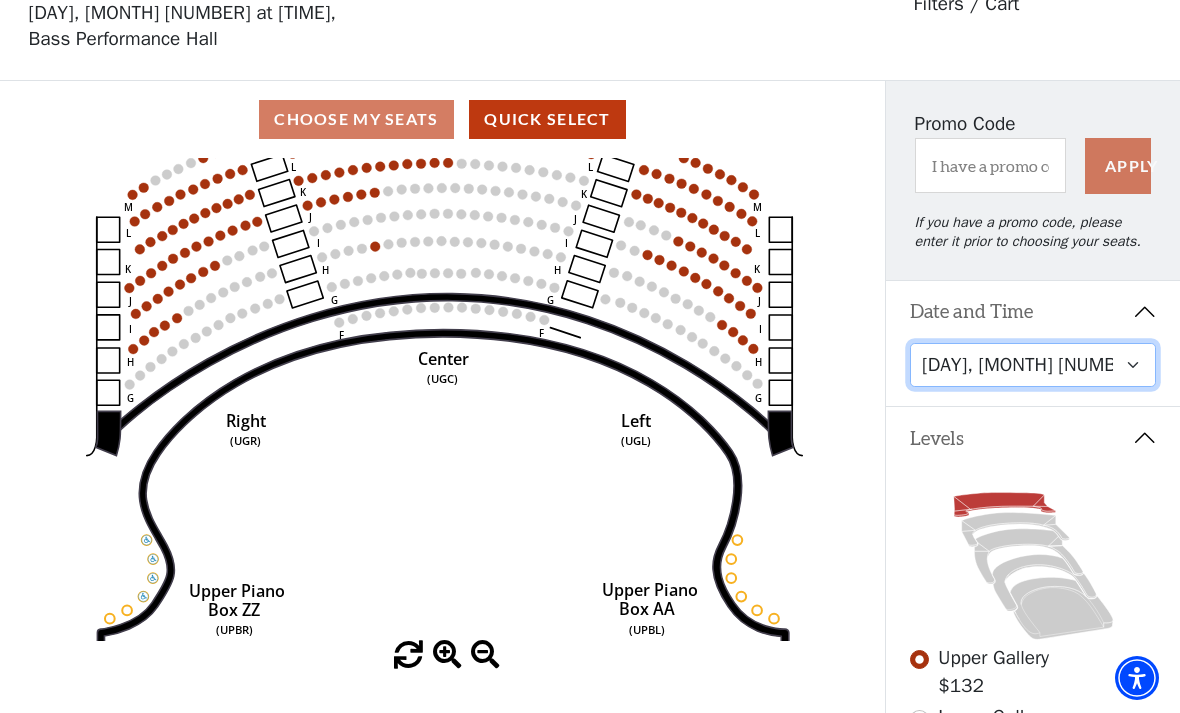 click on "Friday, August 8 at 7:30 PM Saturday, August 9 at 1:30 PM Saturday, August 9 at 7:30 PM Sunday, August 10 at 1:30 PM Sunday, August 10 at 6:30 PM" at bounding box center [1033, 365] 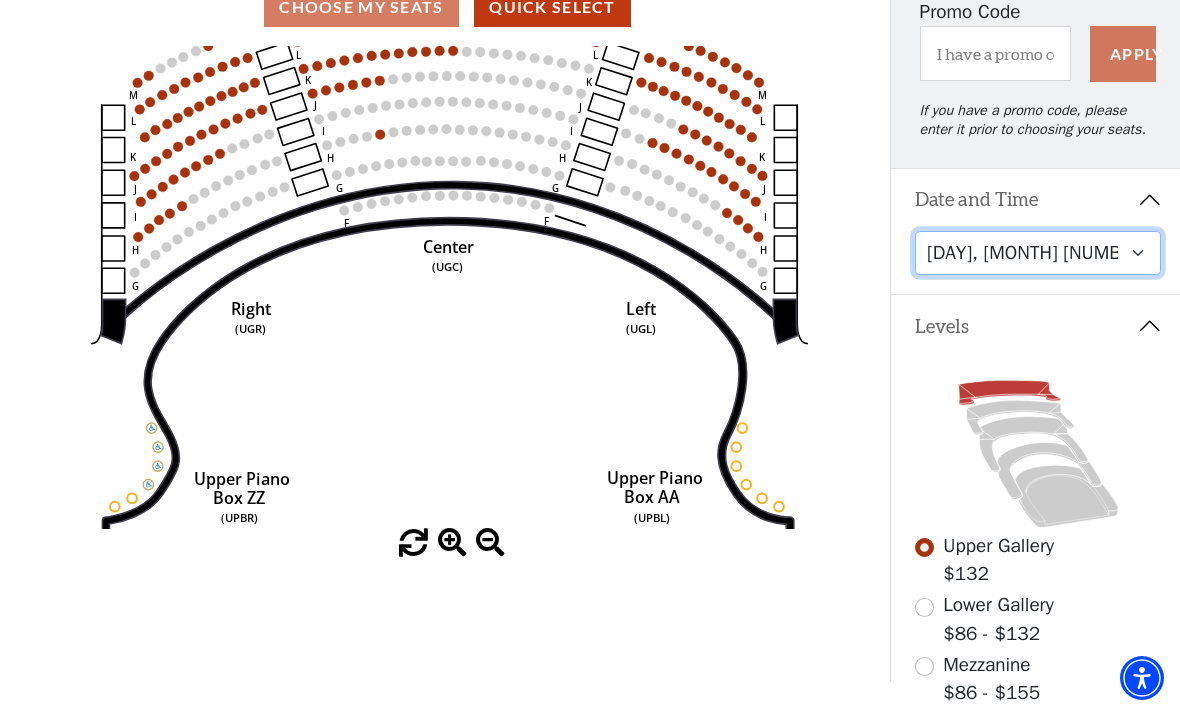 scroll, scrollTop: 204, scrollLeft: 0, axis: vertical 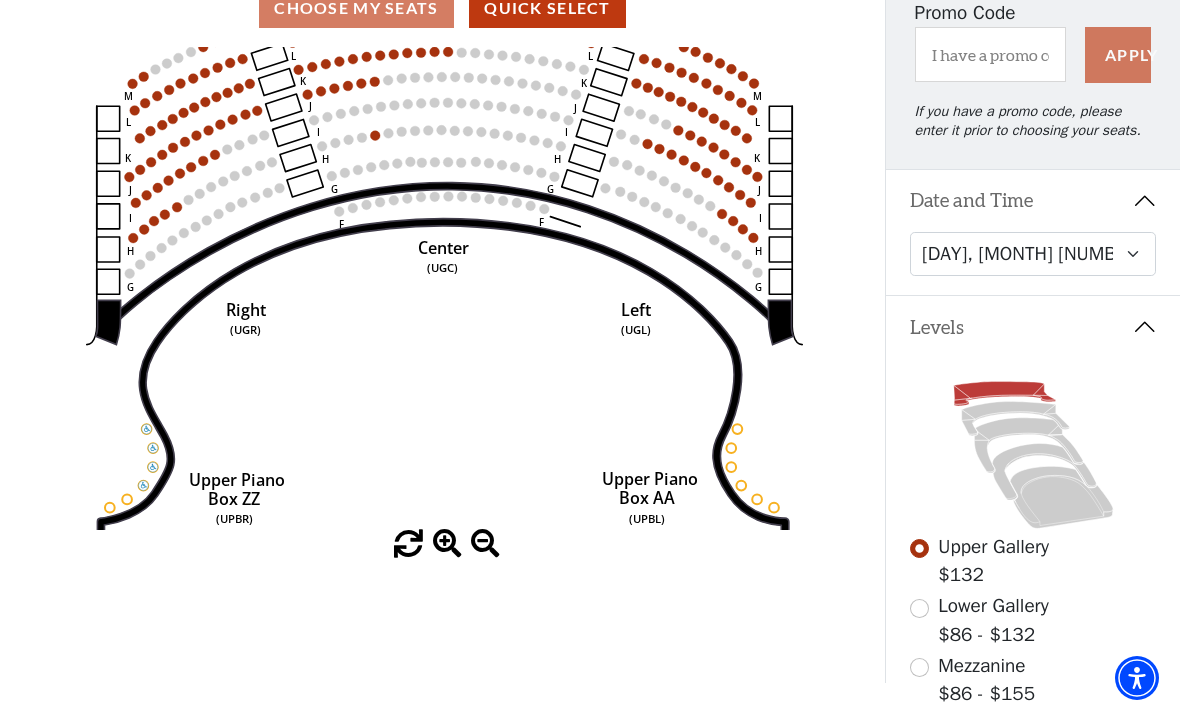 click on "Lower Gallery" at bounding box center [993, 606] 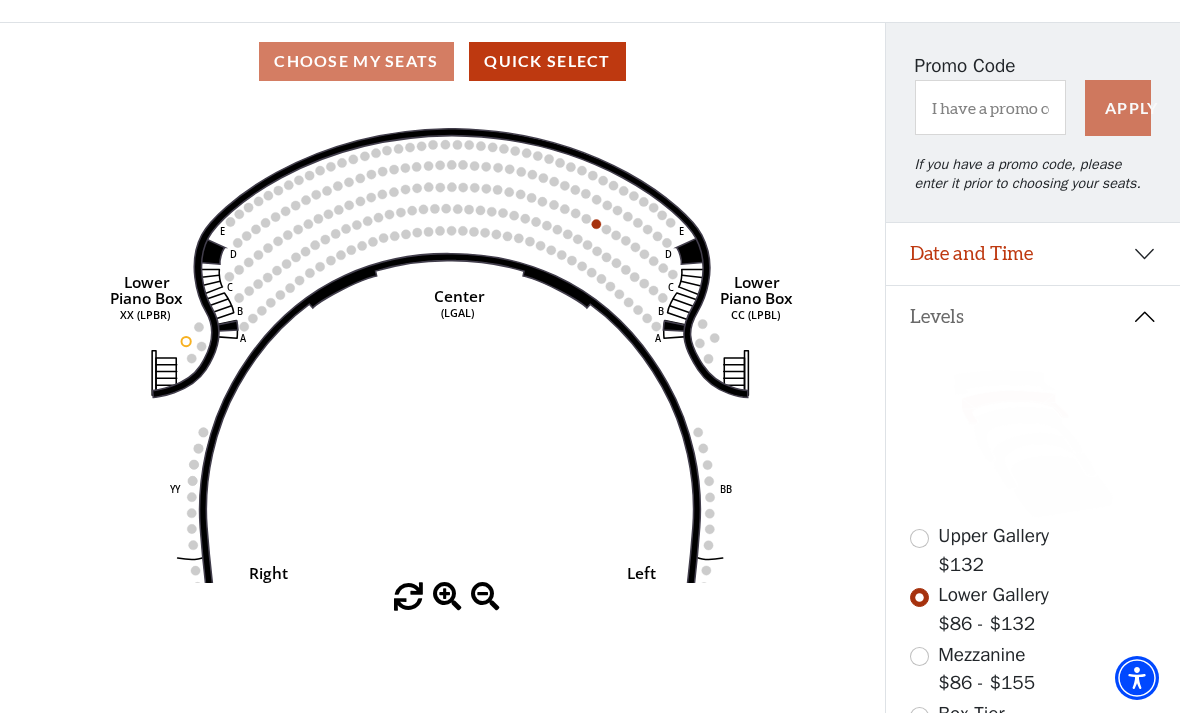 scroll, scrollTop: 224, scrollLeft: 0, axis: vertical 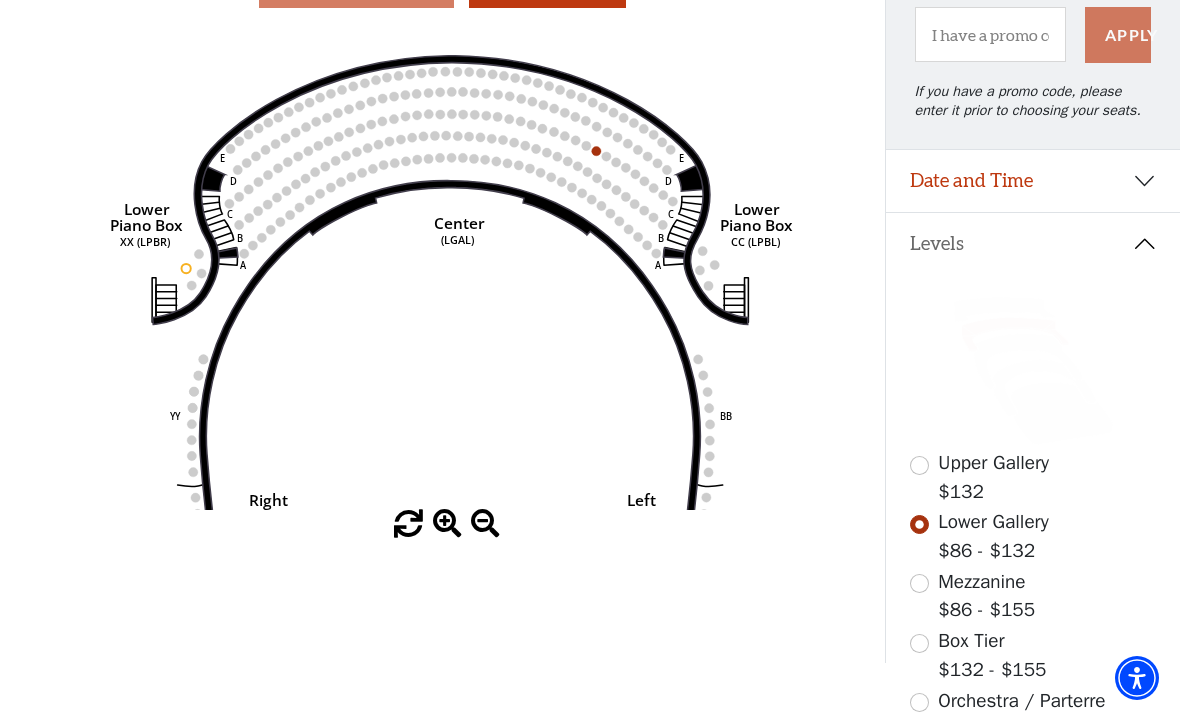 click on "Mezzanine" at bounding box center (981, 582) 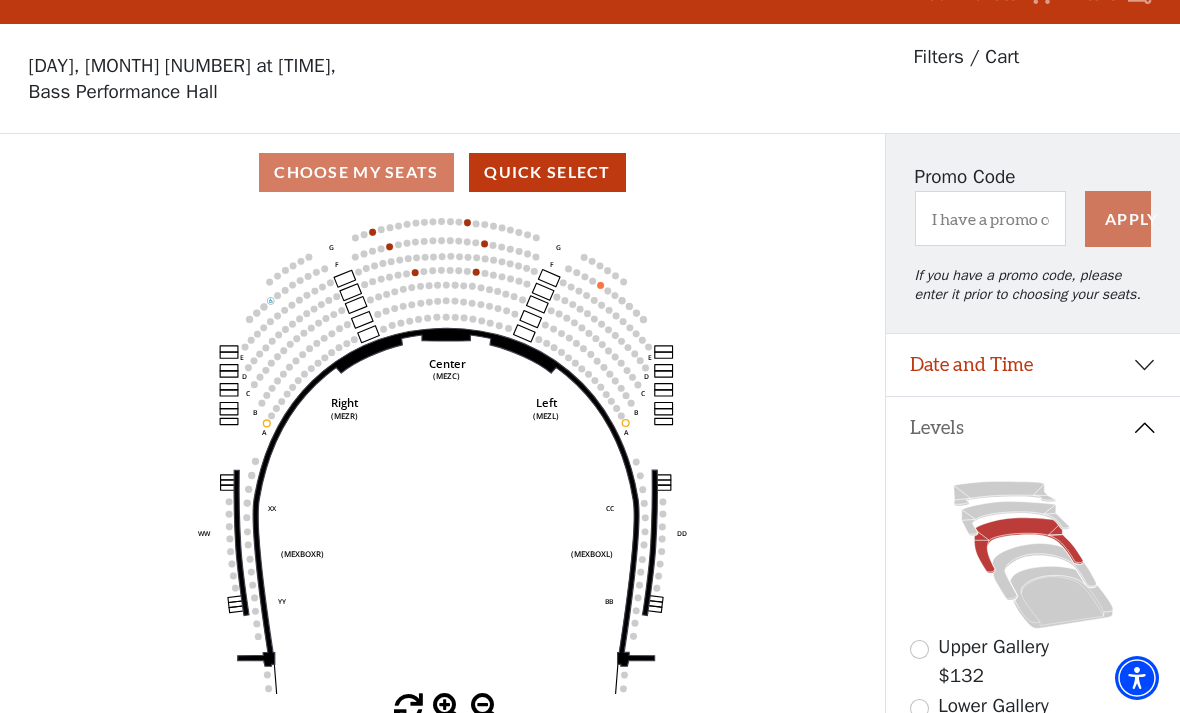 scroll, scrollTop: 93, scrollLeft: 0, axis: vertical 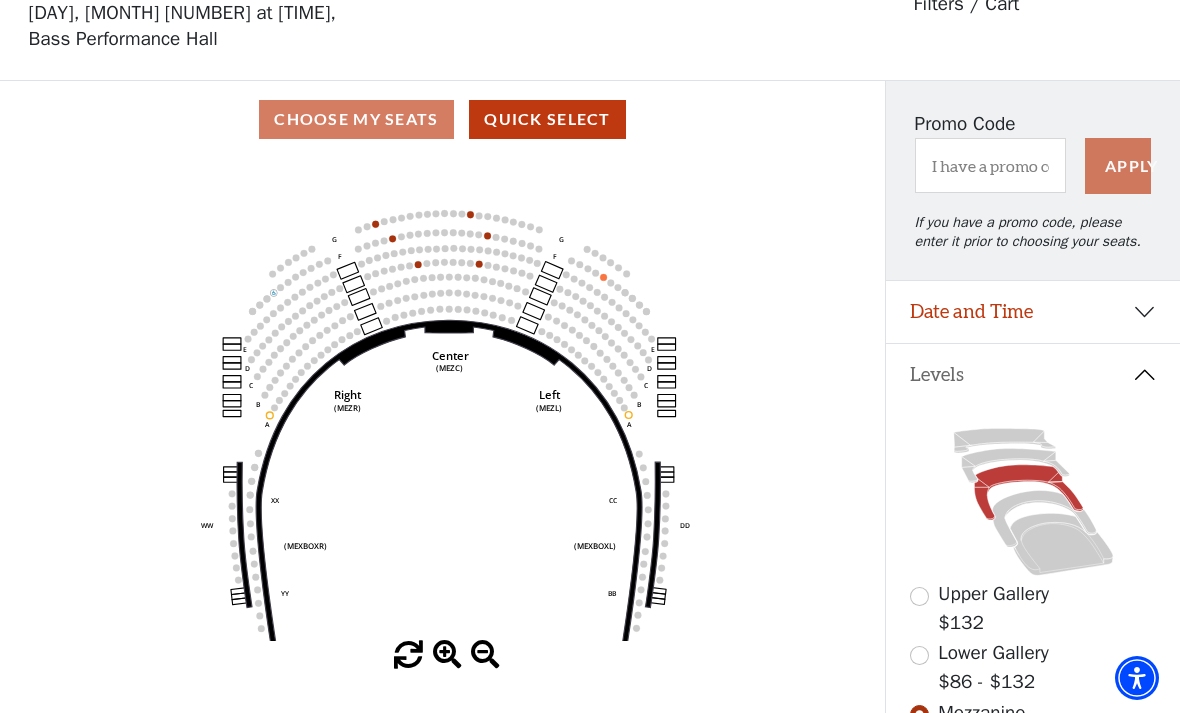 click 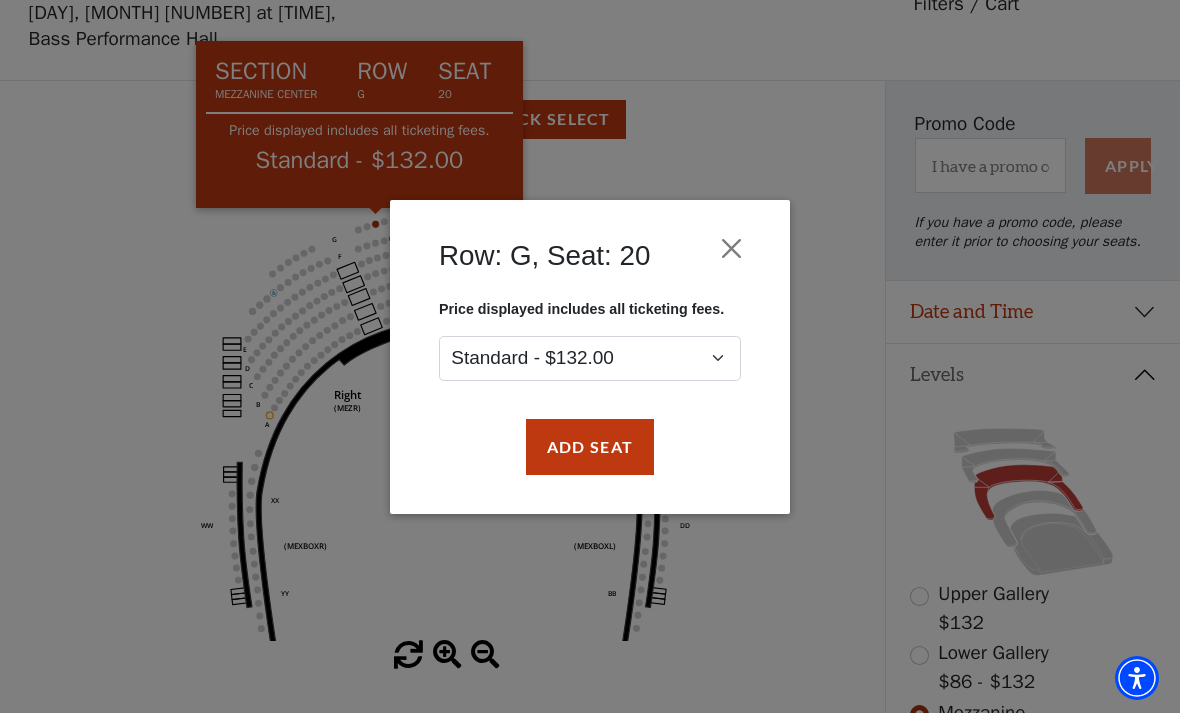 click at bounding box center (732, 248) 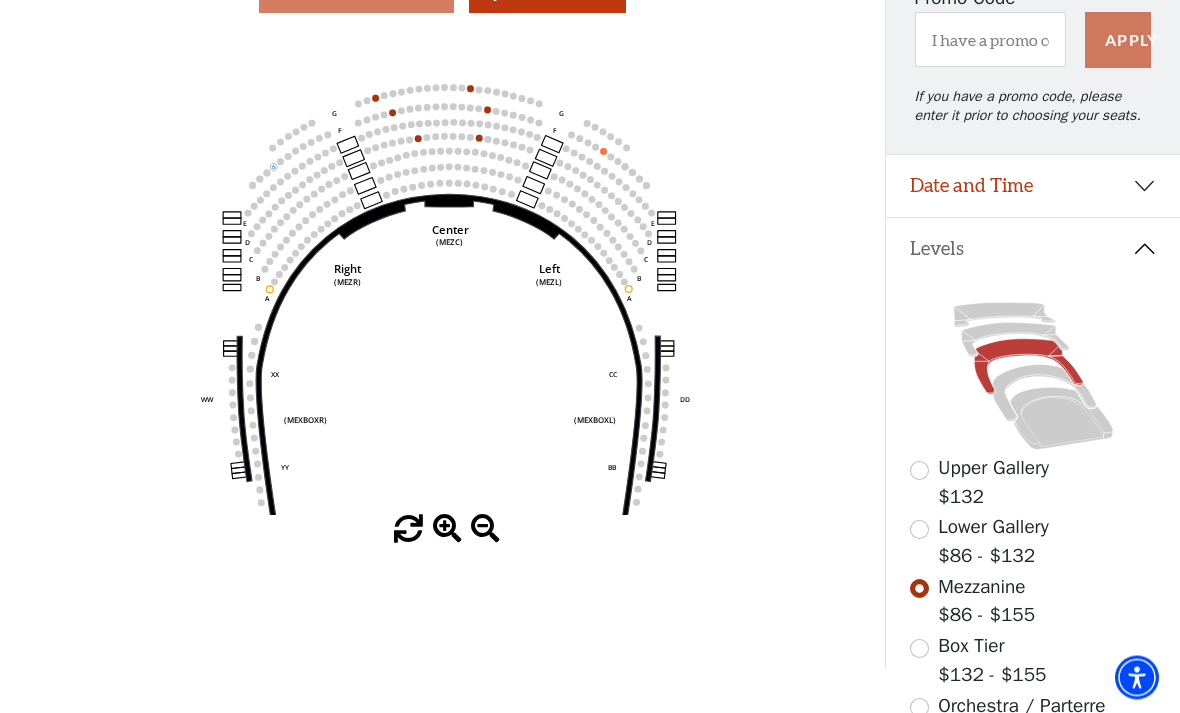 scroll, scrollTop: 261, scrollLeft: 0, axis: vertical 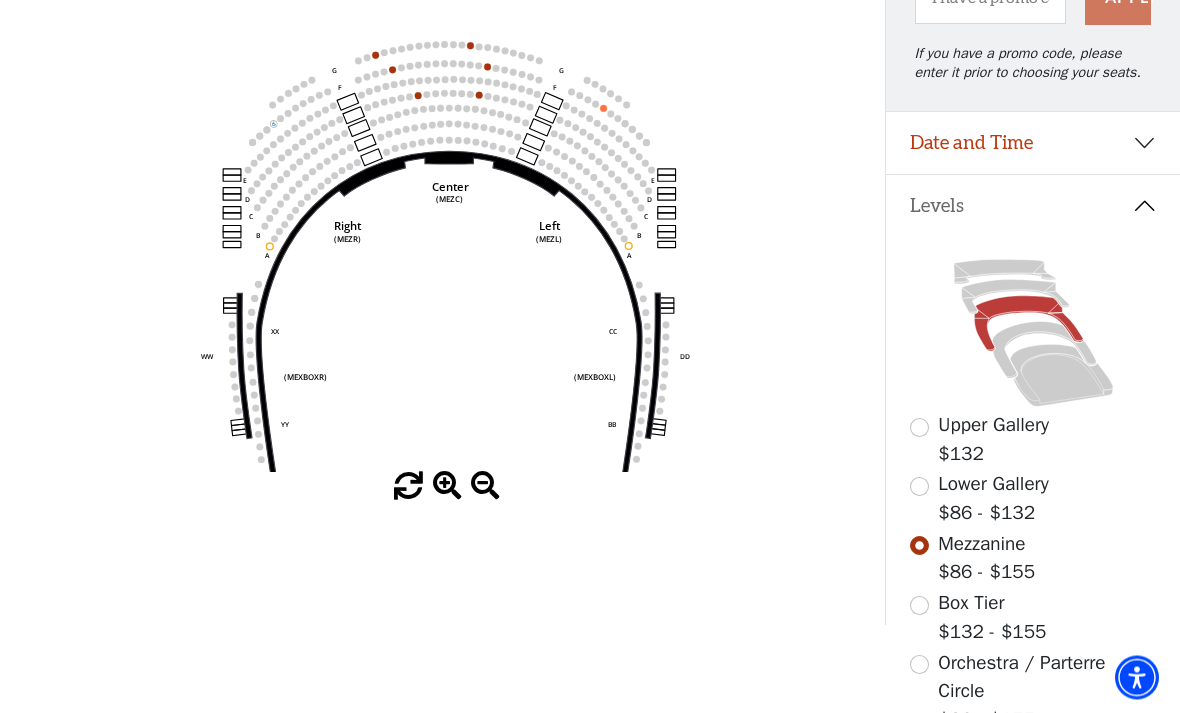 click on "Box Tier" at bounding box center (971, 604) 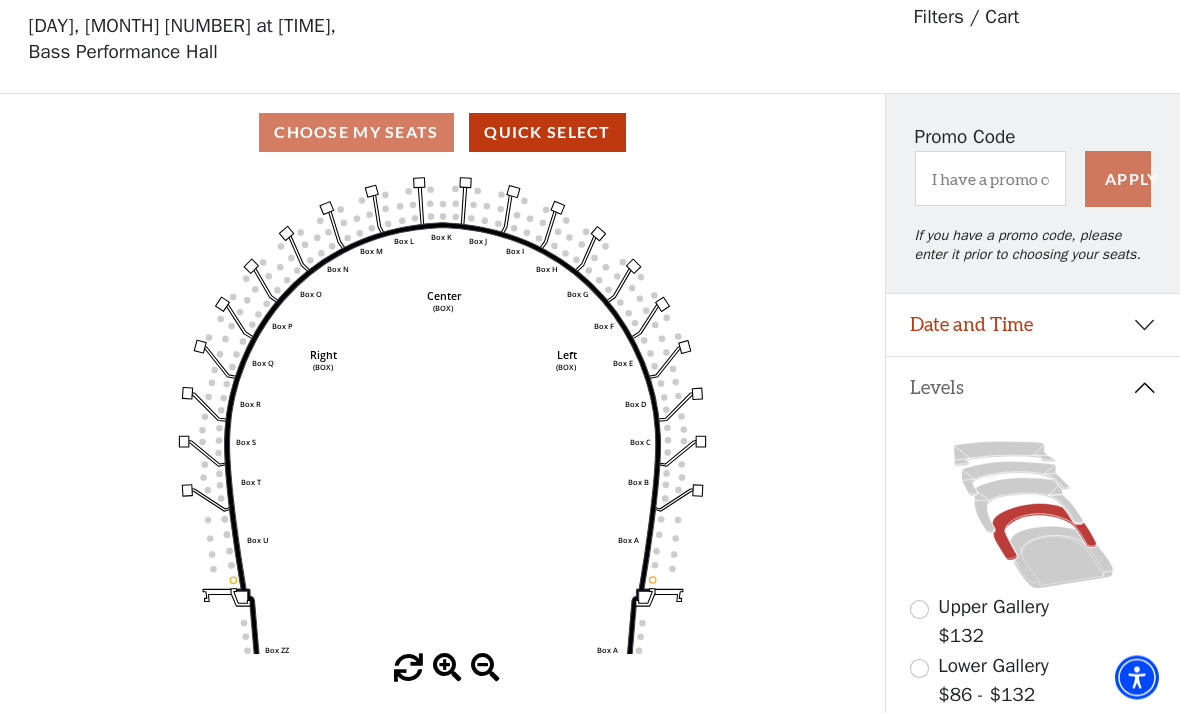 scroll, scrollTop: 93, scrollLeft: 0, axis: vertical 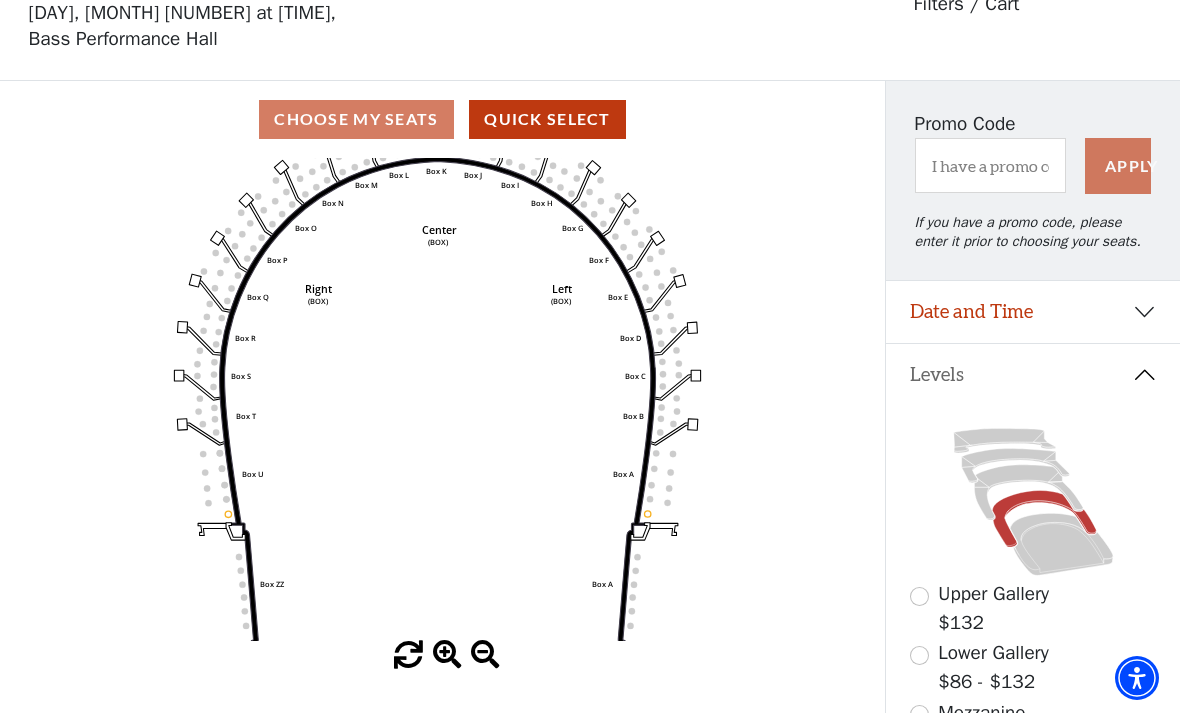 click on "Quick Select" at bounding box center [547, 119] 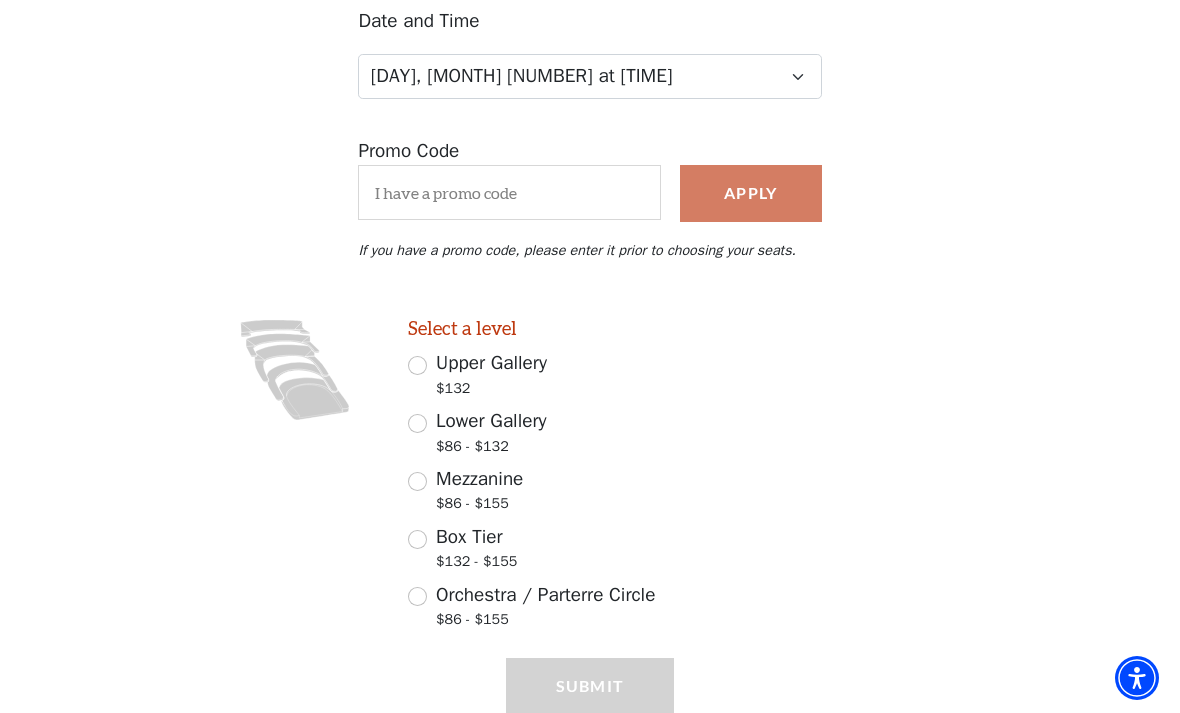 scroll, scrollTop: 265, scrollLeft: 0, axis: vertical 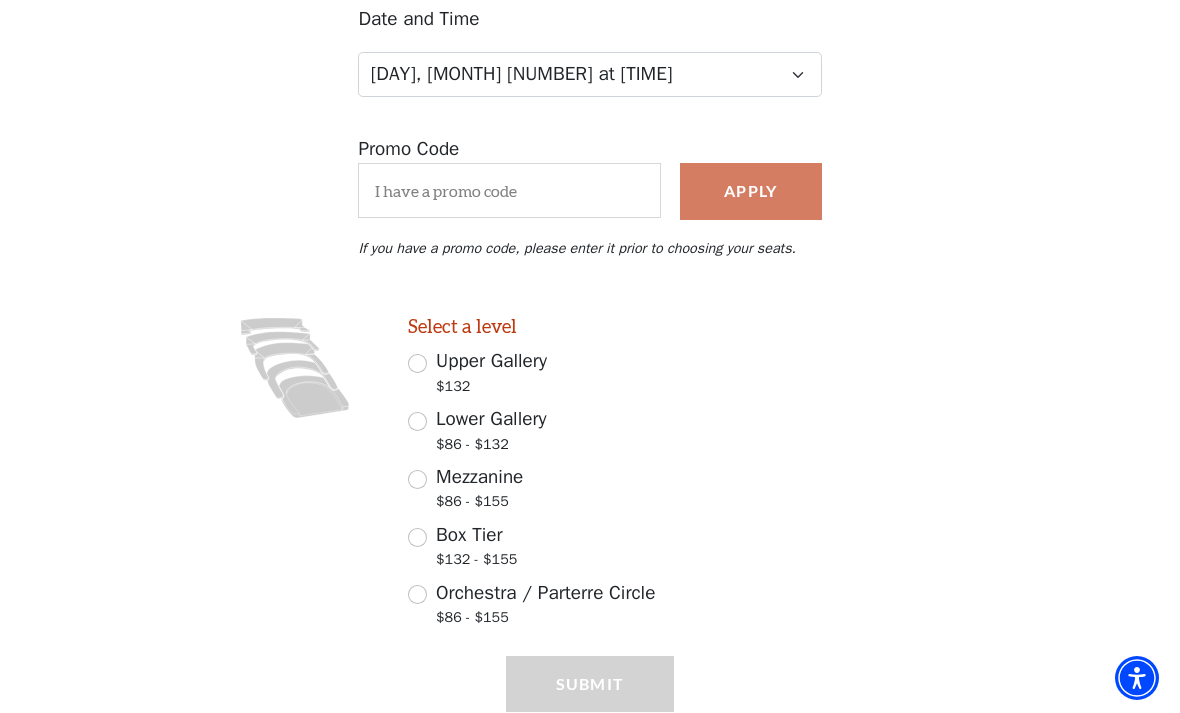 click on "Orchestra / Parterre Circle     $86 - $155" at bounding box center (417, 594) 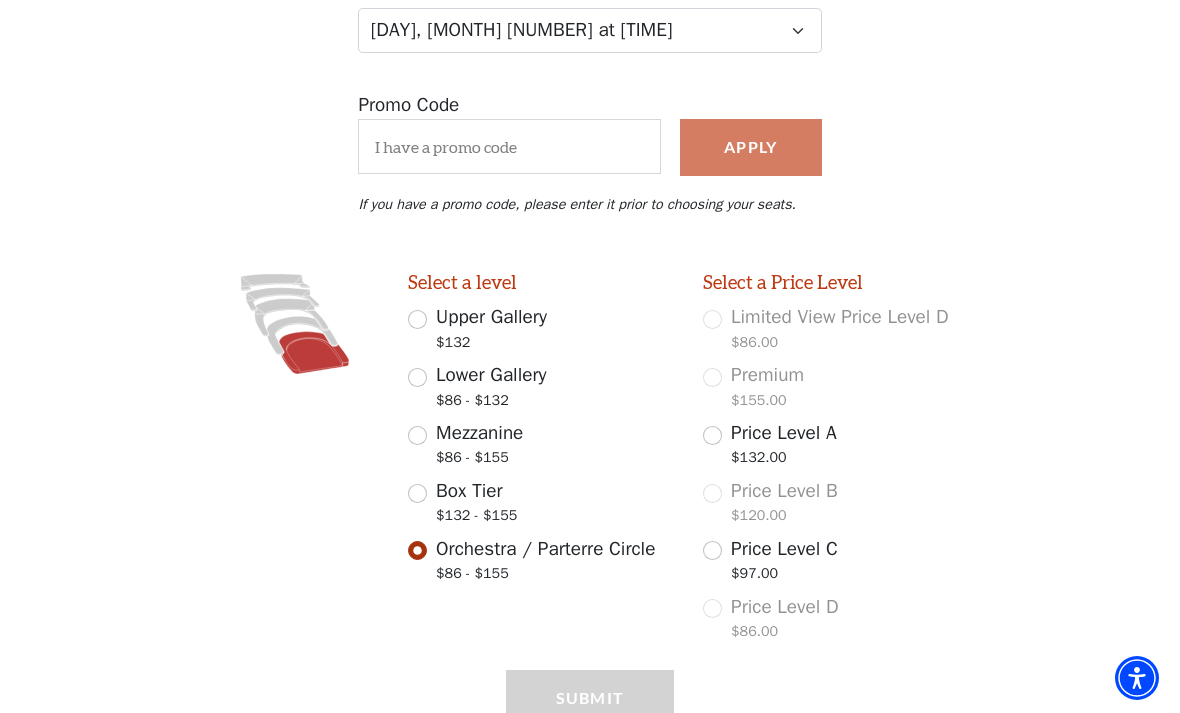 scroll, scrollTop: 322, scrollLeft: 0, axis: vertical 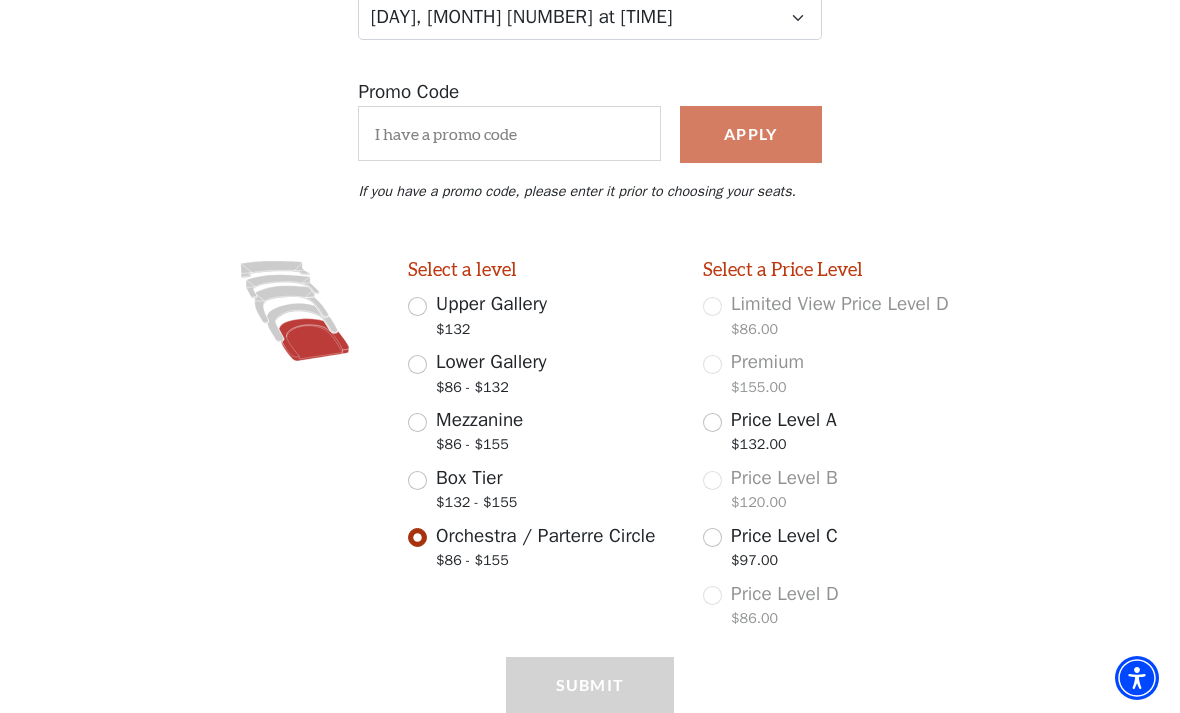 click on "Price Level C $97.00" at bounding box center [712, 537] 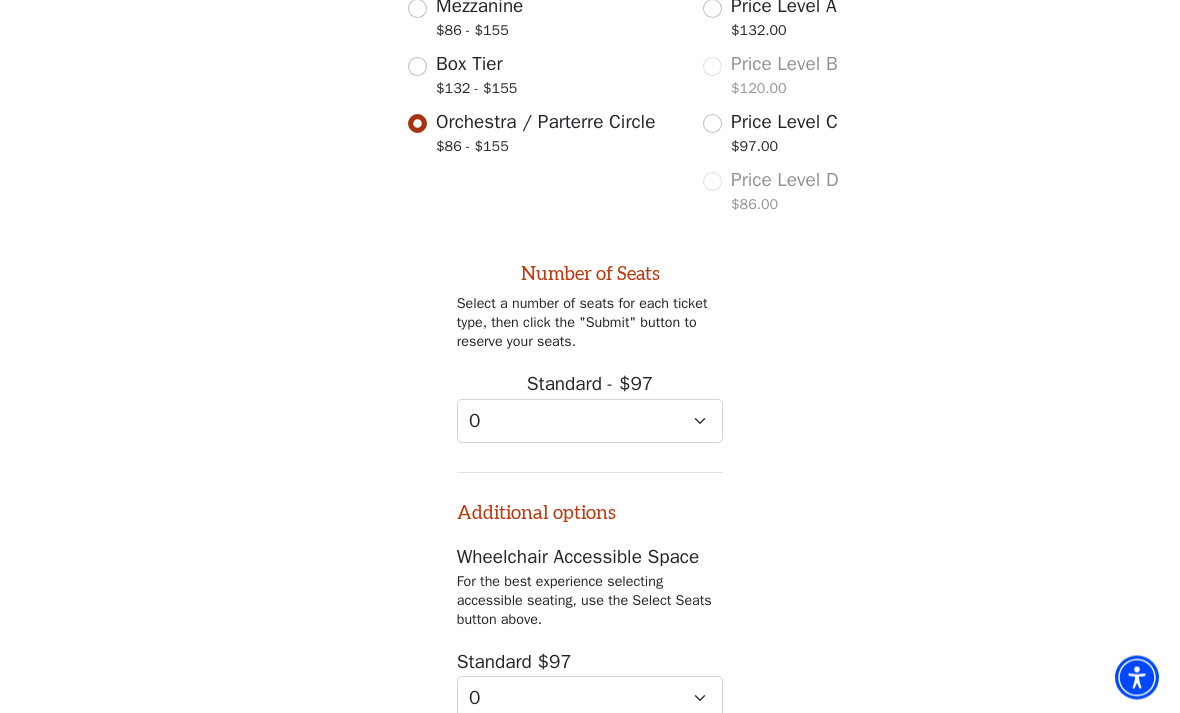 scroll, scrollTop: 810, scrollLeft: 0, axis: vertical 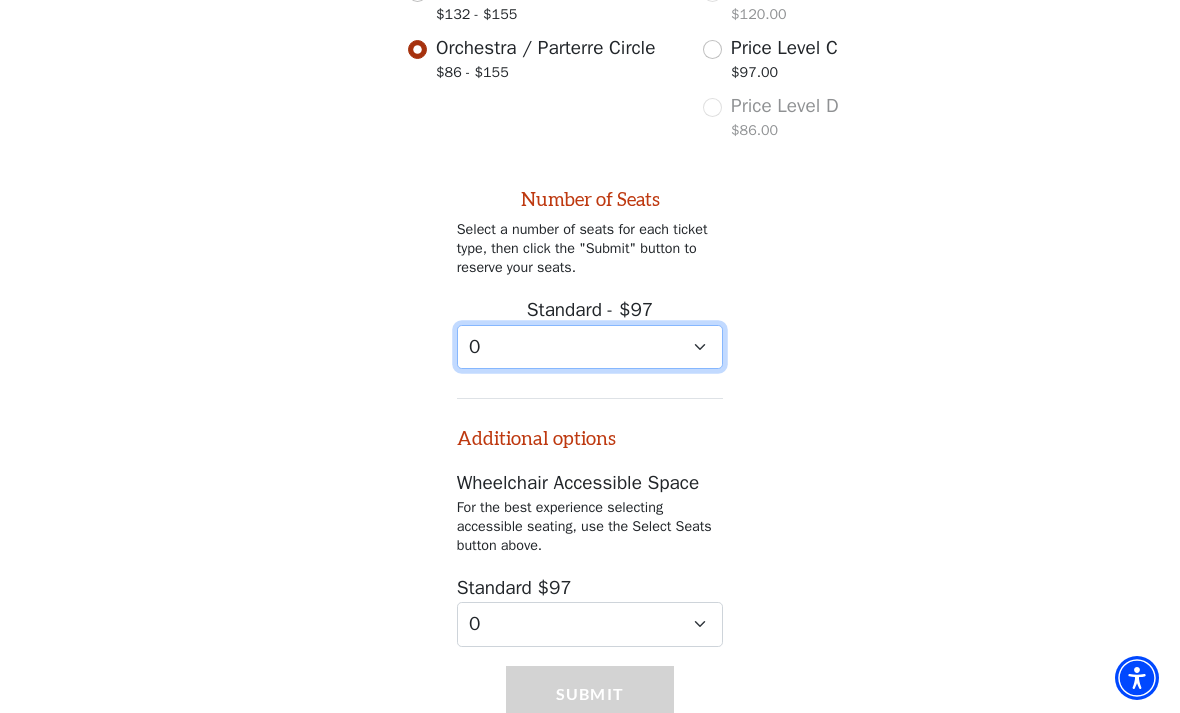click on "0 1" at bounding box center (590, 347) 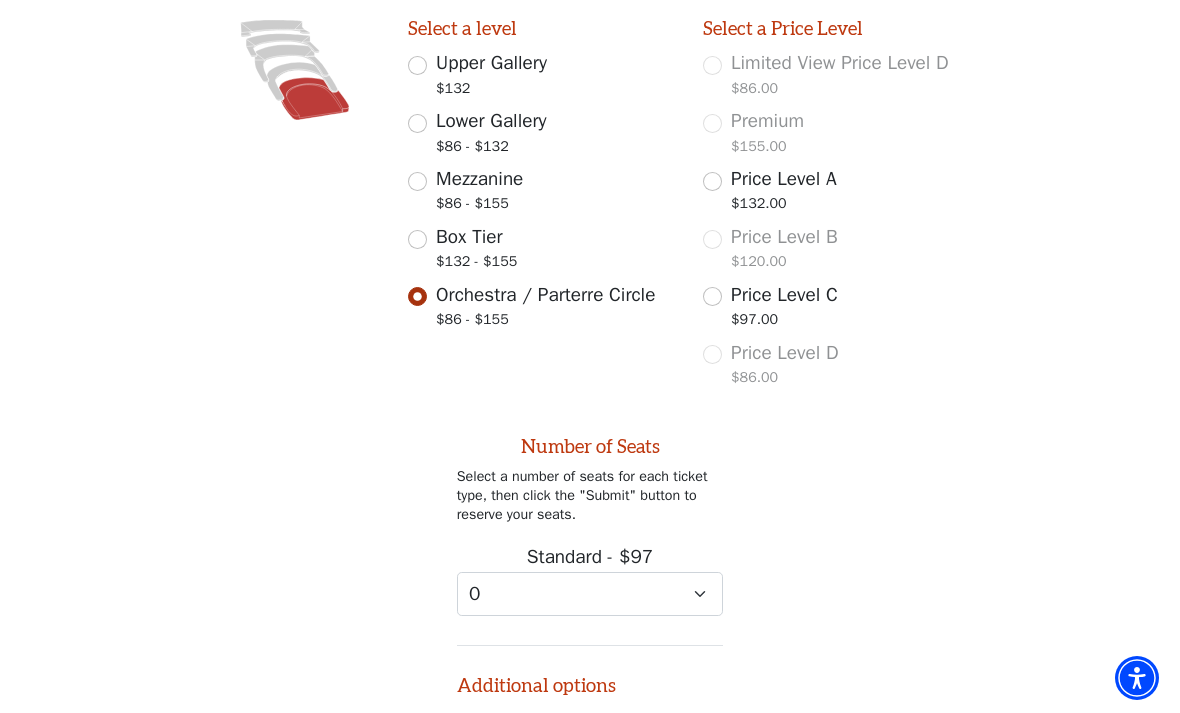 click on "Price Level A" at bounding box center [784, 179] 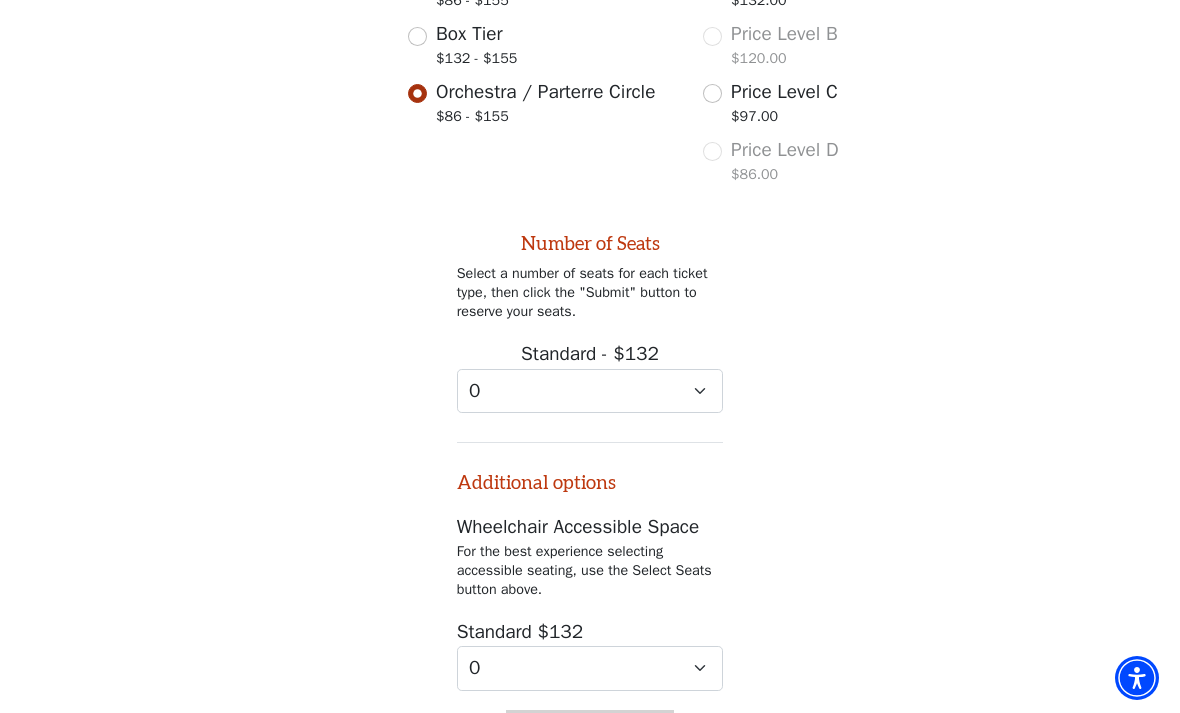 scroll, scrollTop: 640, scrollLeft: 0, axis: vertical 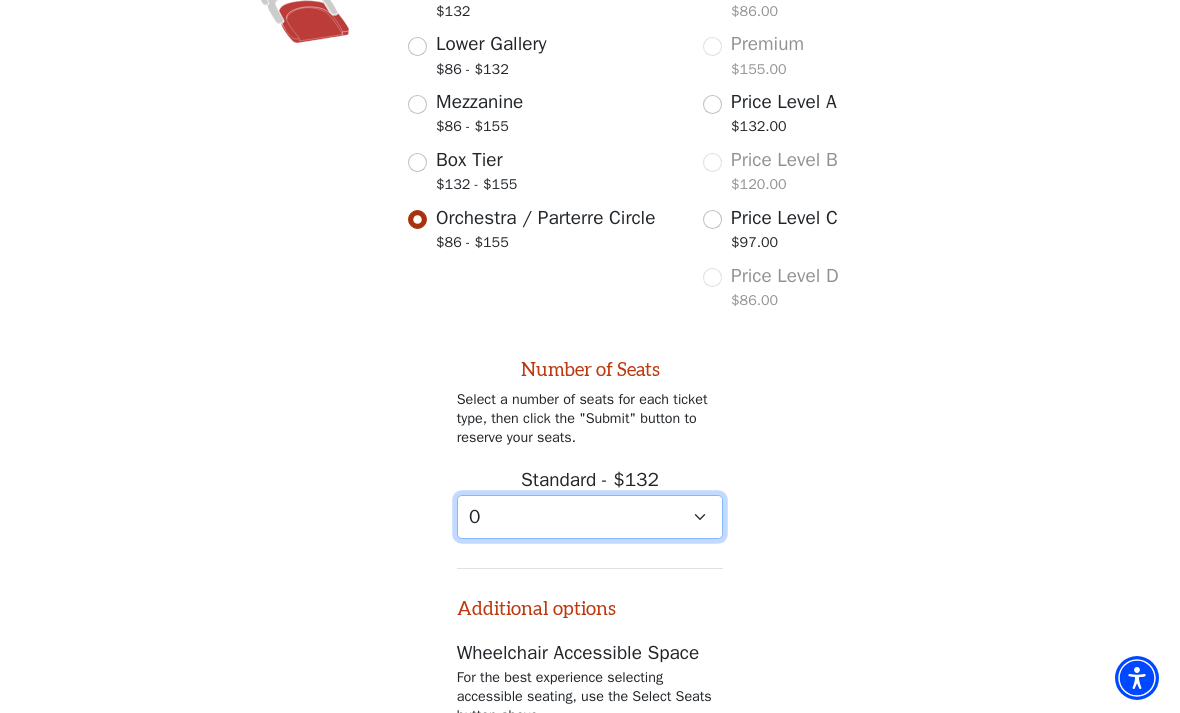 click on "0 1 2 3 4 5 6 7 8 9" at bounding box center [590, 517] 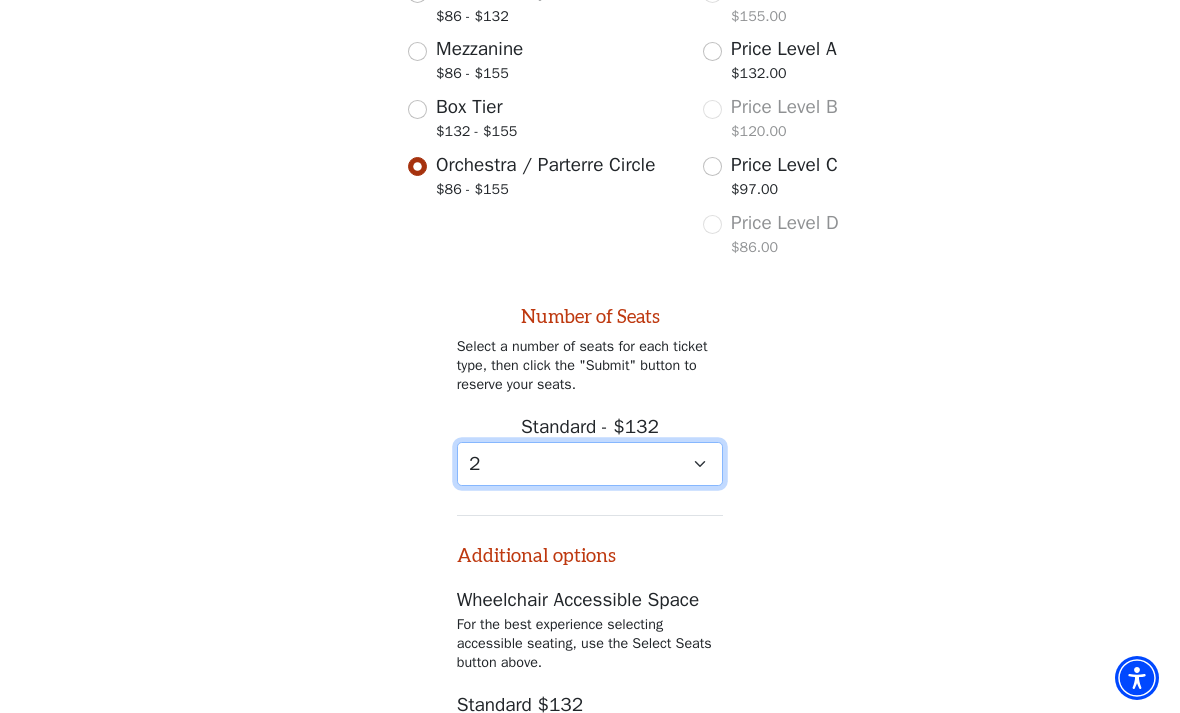 scroll, scrollTop: 810, scrollLeft: 0, axis: vertical 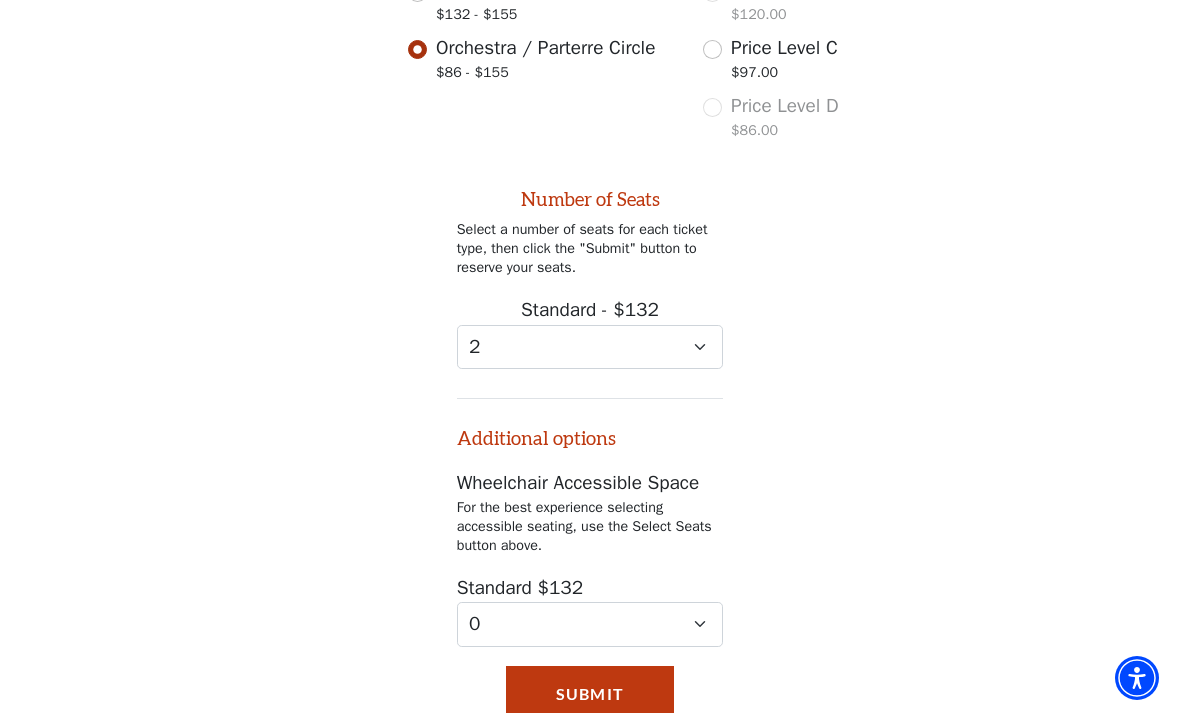 click on "Submit" at bounding box center (590, 694) 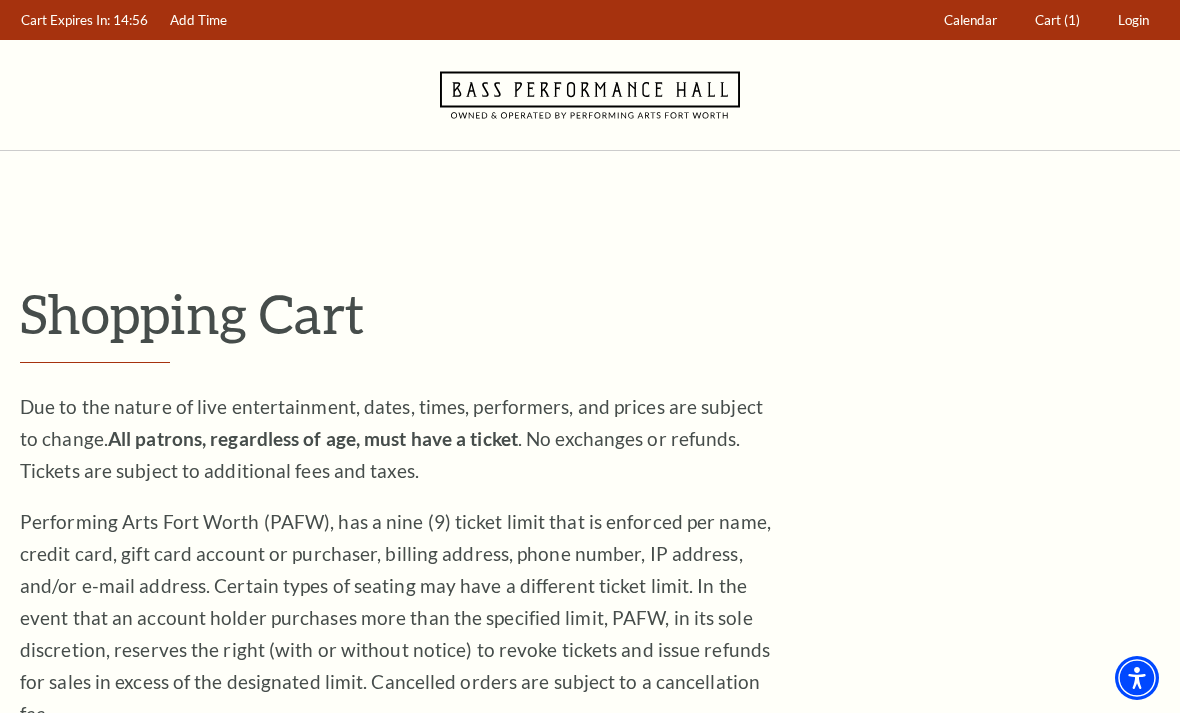scroll, scrollTop: 0, scrollLeft: 0, axis: both 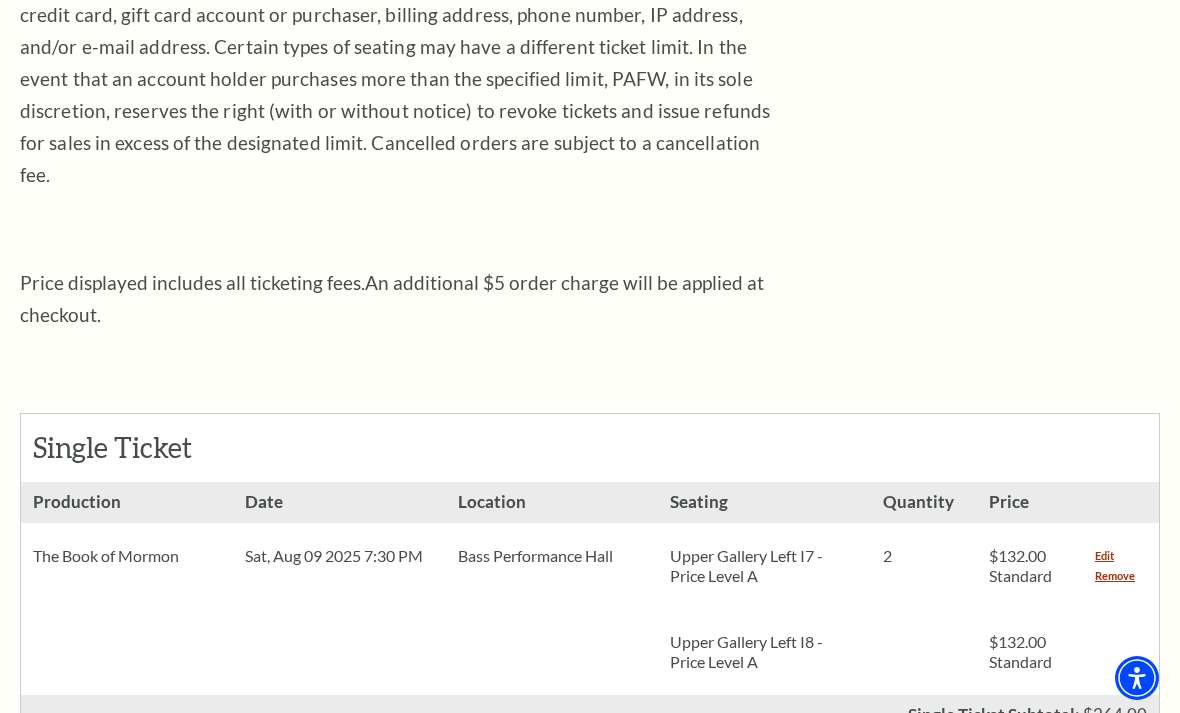 click on "Remove" at bounding box center [1115, 576] 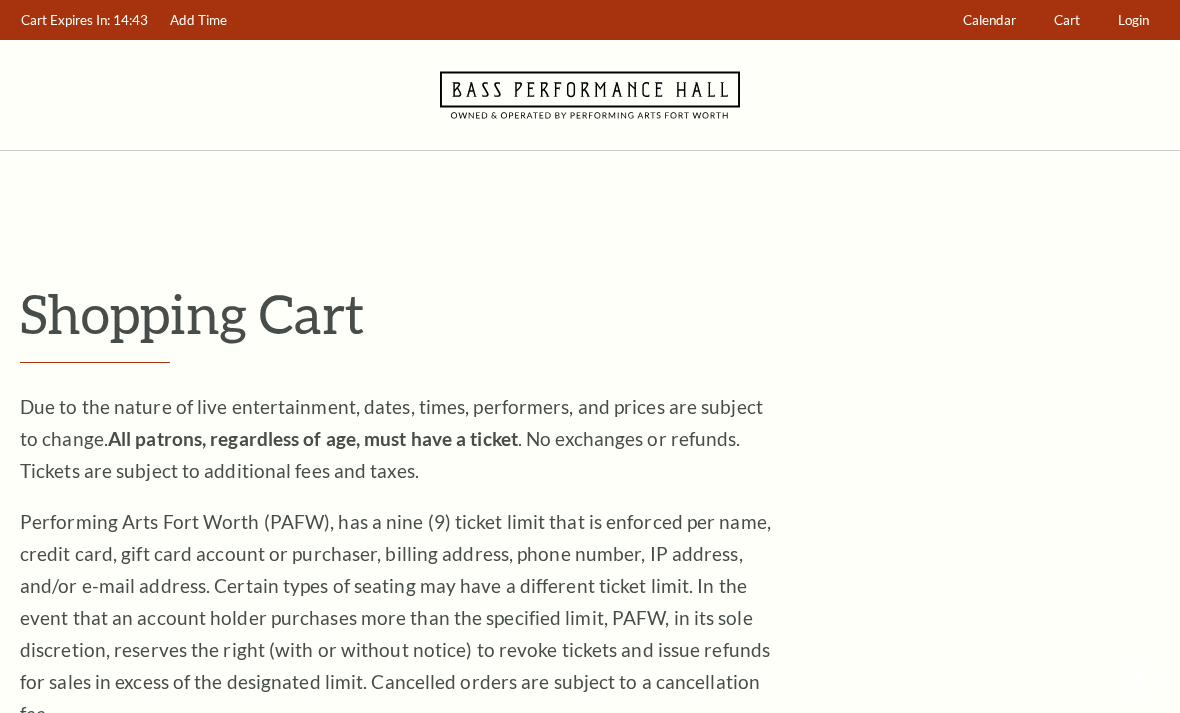 scroll, scrollTop: 0, scrollLeft: 0, axis: both 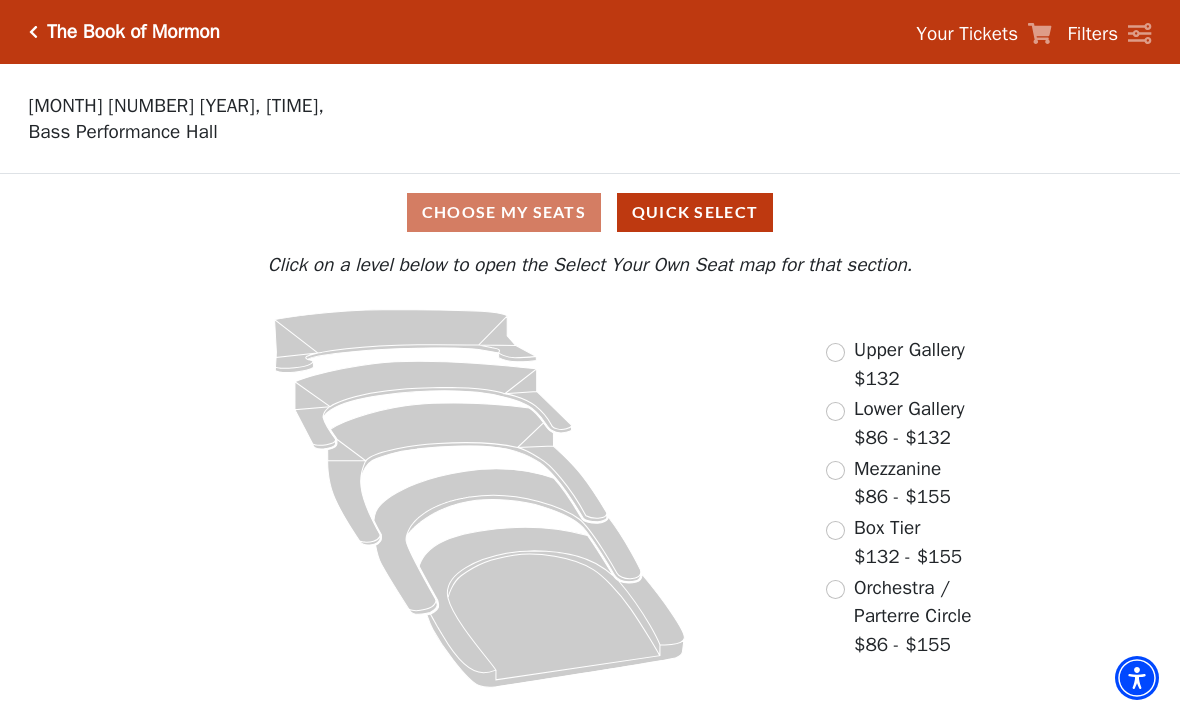 click at bounding box center [835, 352] 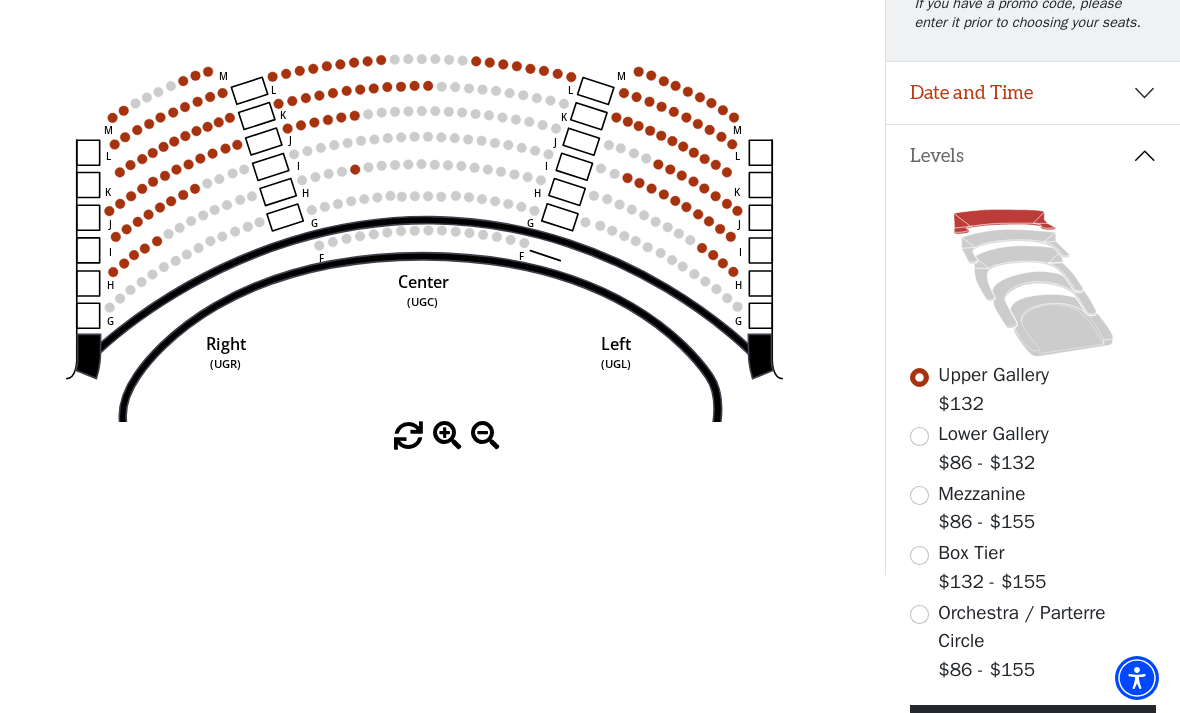 scroll, scrollTop: 311, scrollLeft: 0, axis: vertical 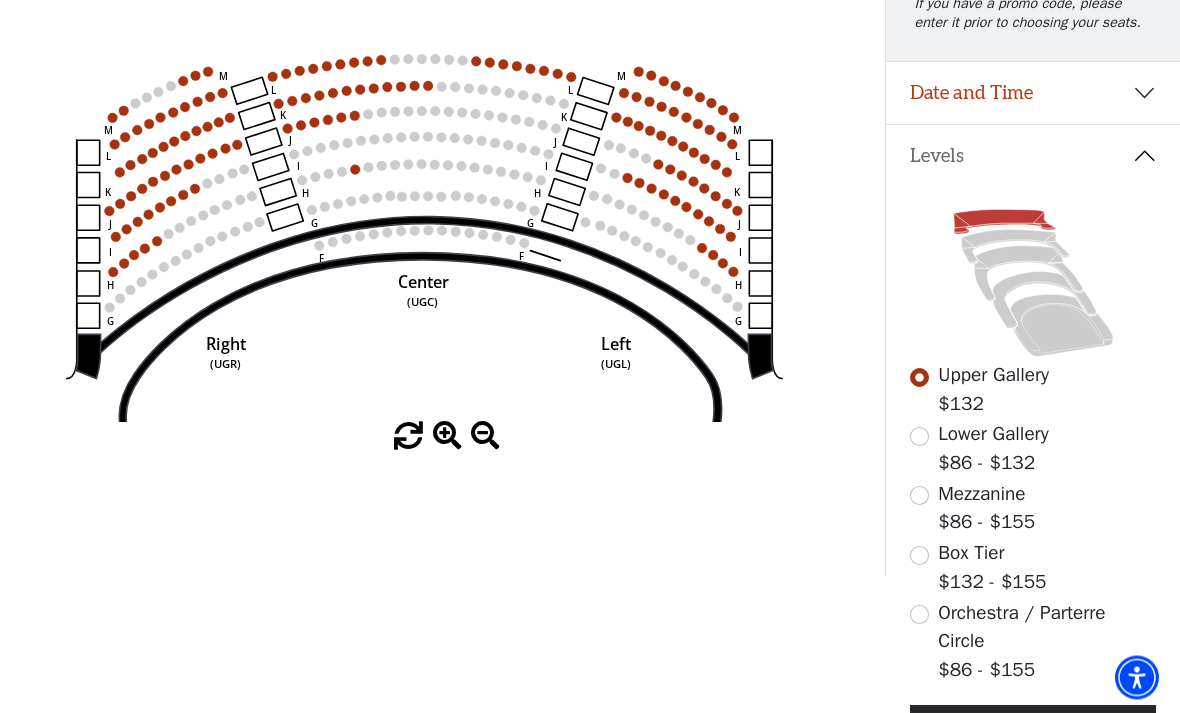 click 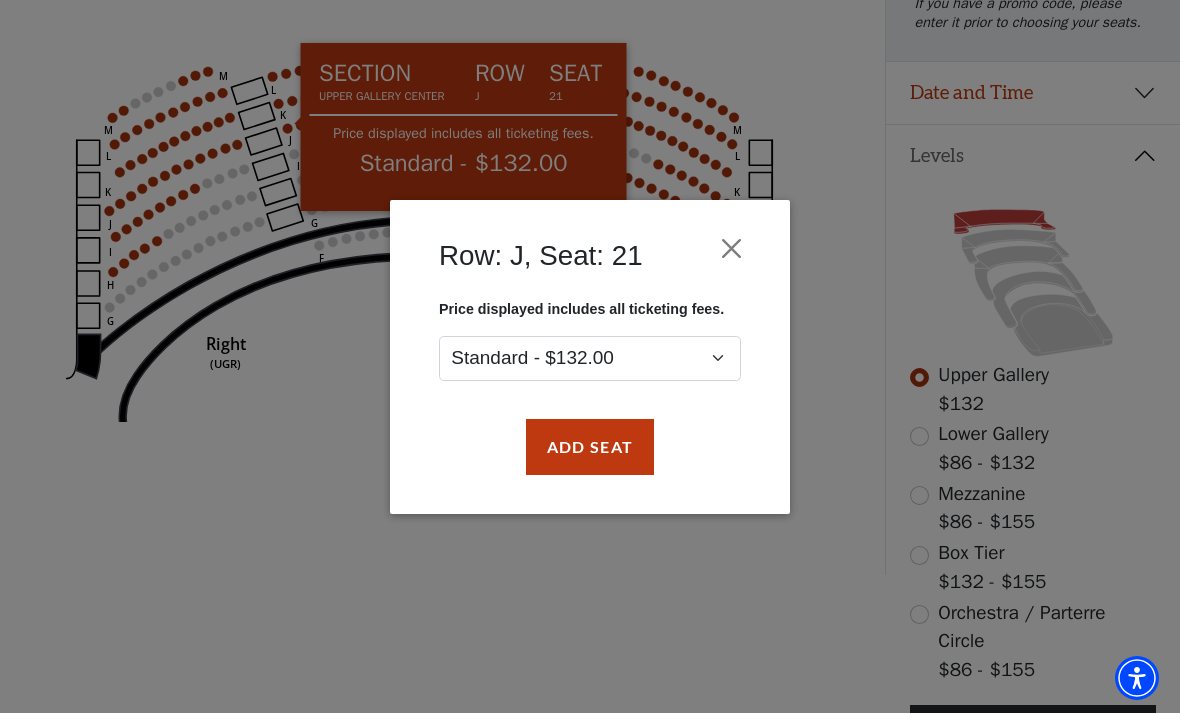 click at bounding box center [732, 248] 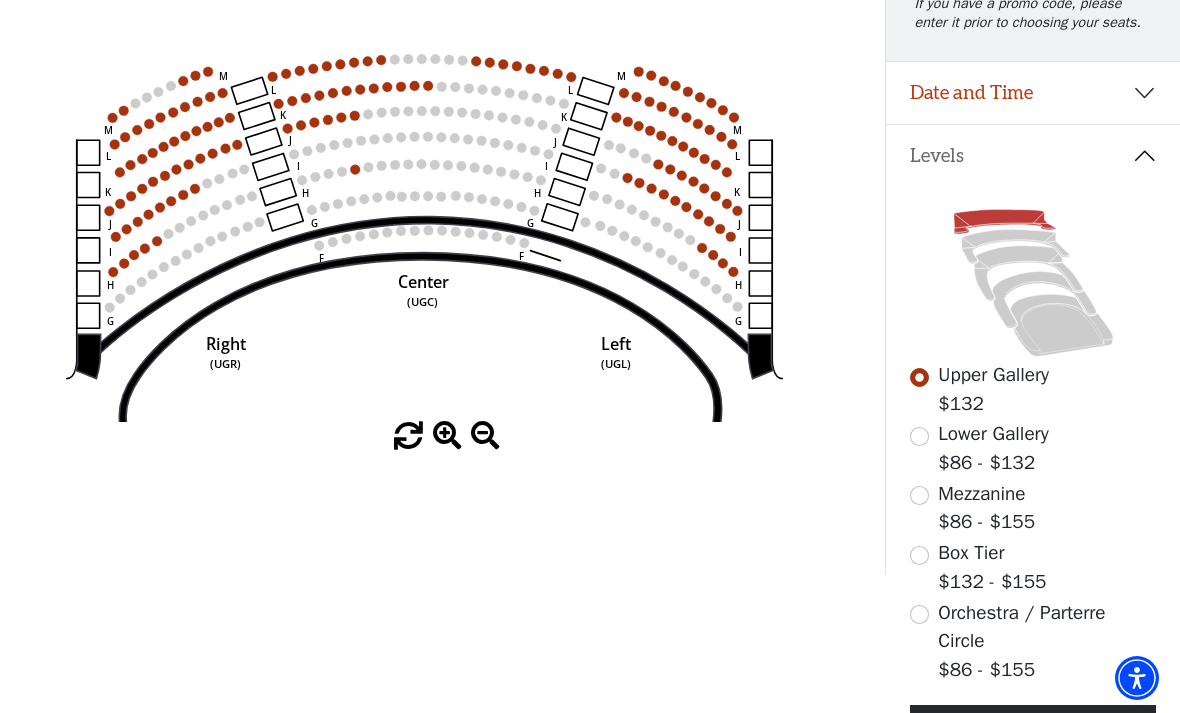 click at bounding box center [447, 436] 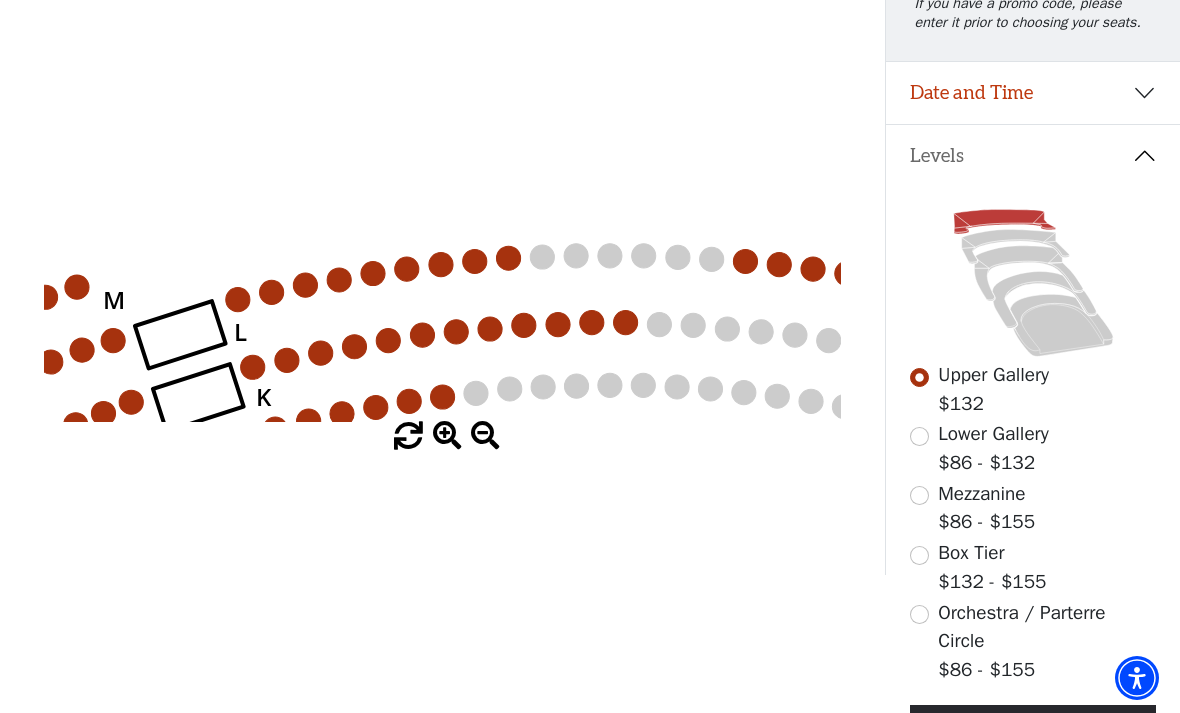 click 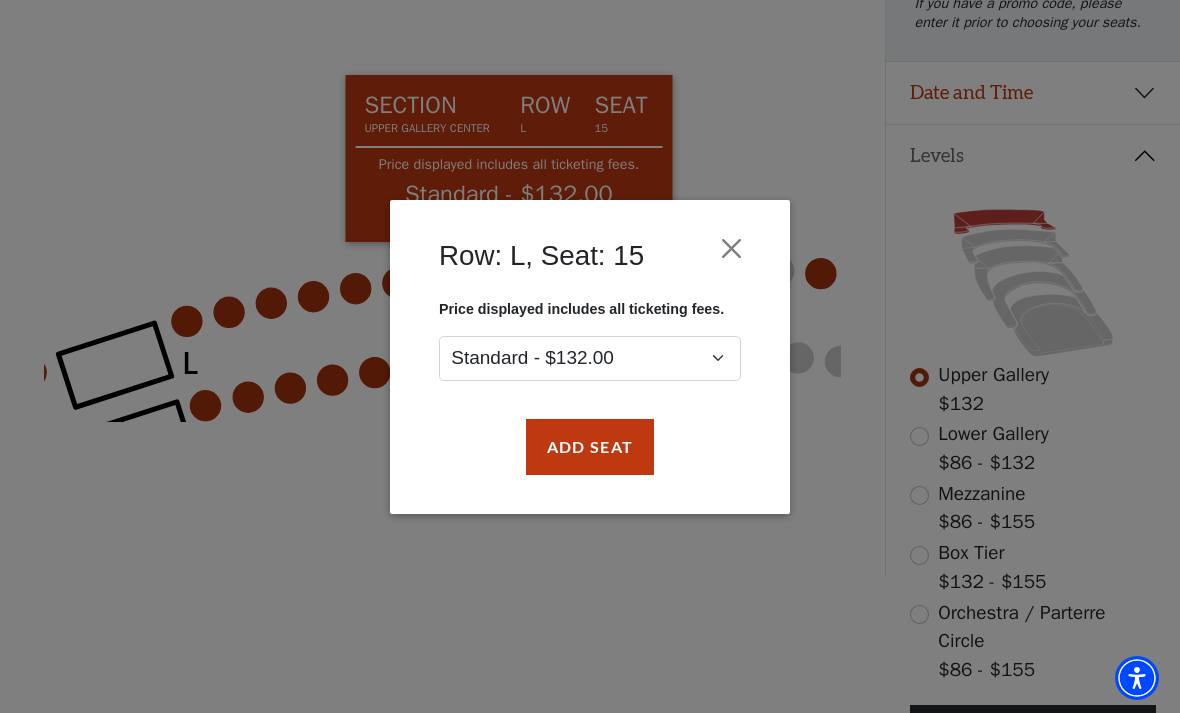 click at bounding box center [732, 248] 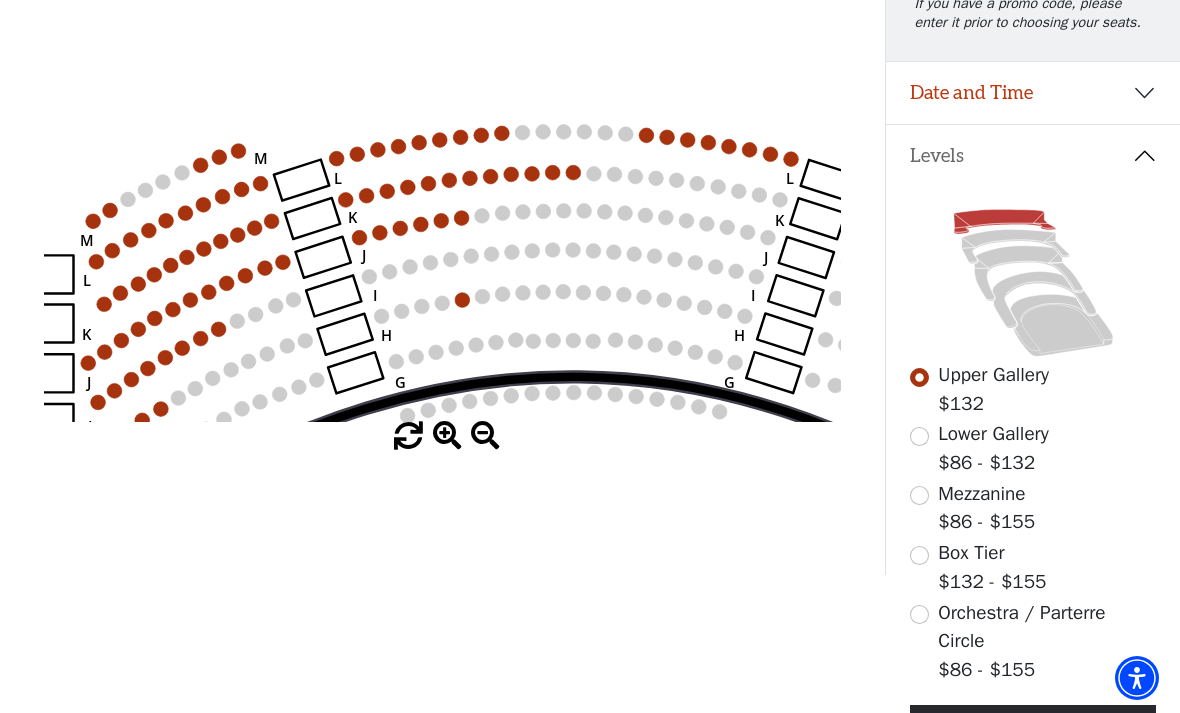 click 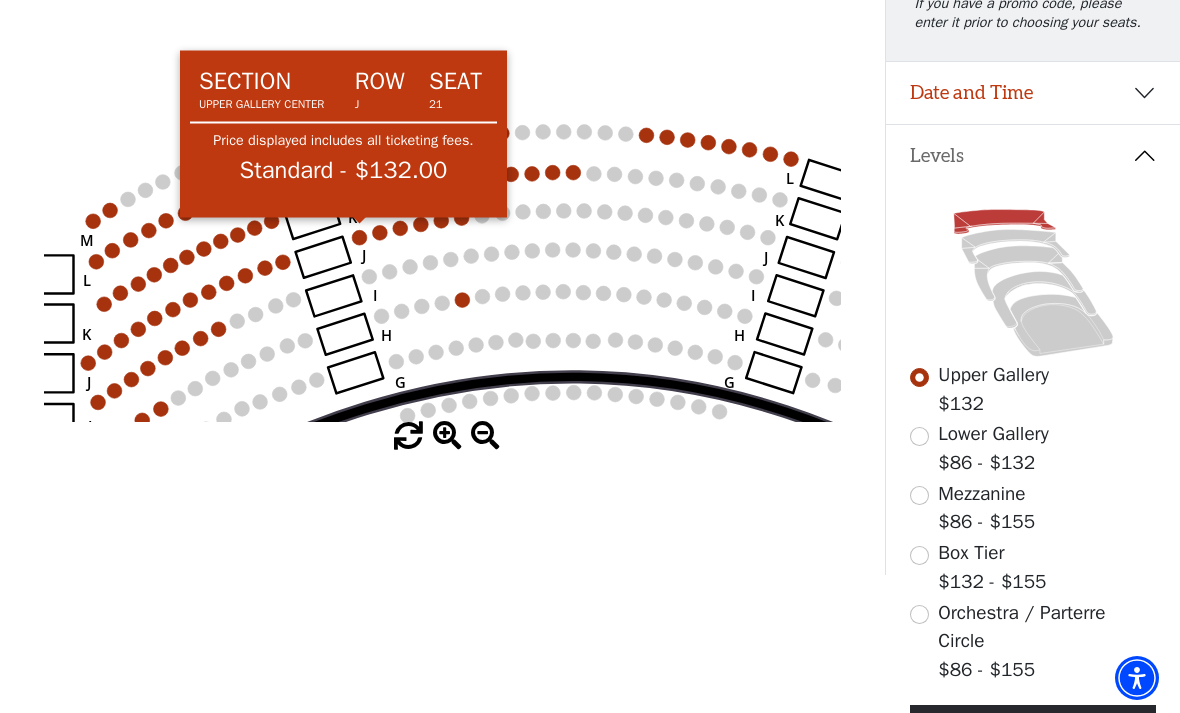 click 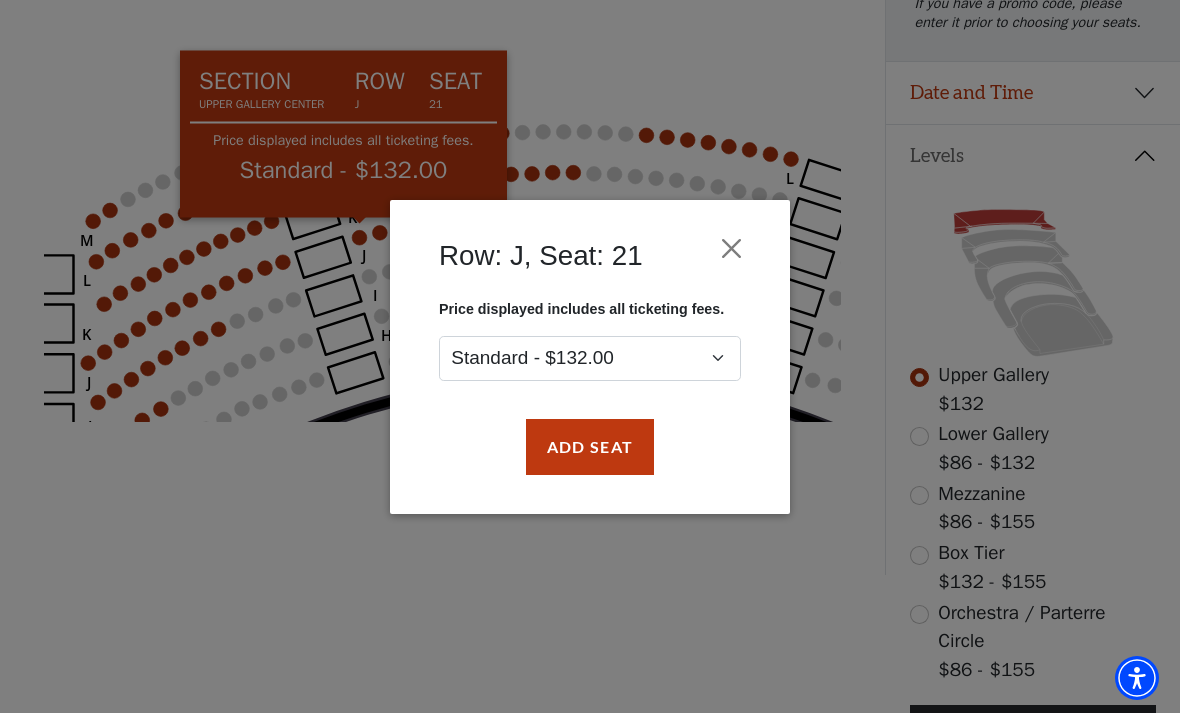 click on "Add Seat" at bounding box center (590, 446) 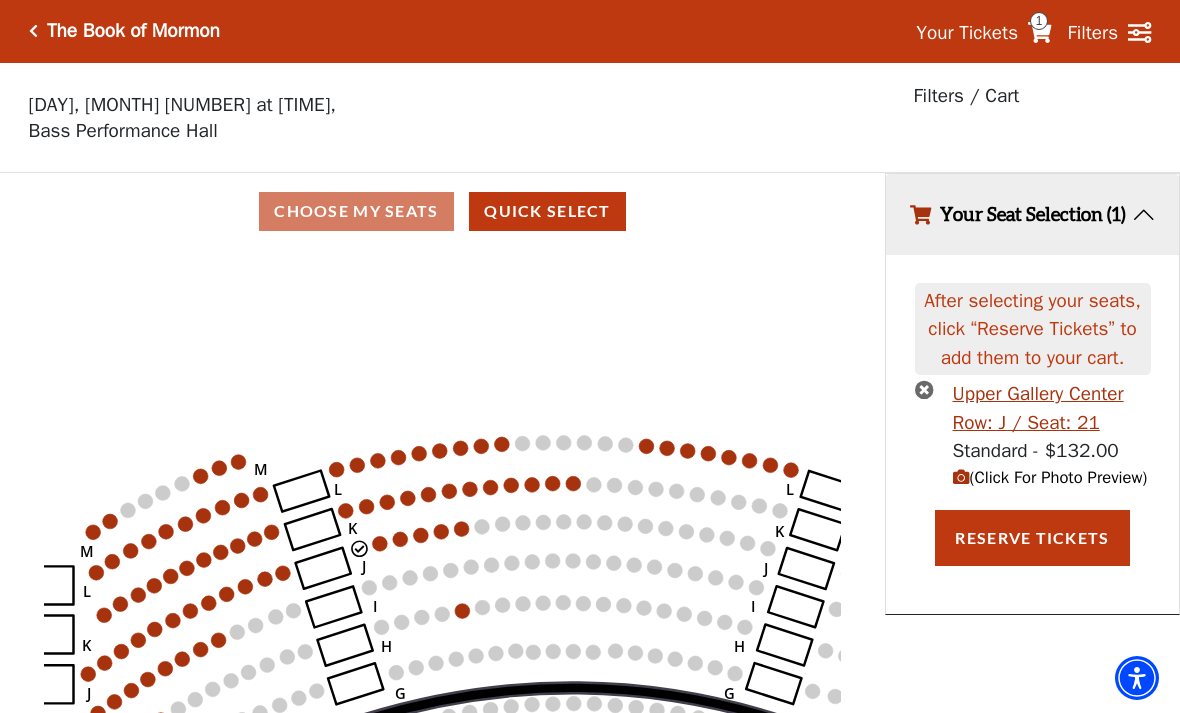 scroll, scrollTop: 0, scrollLeft: 0, axis: both 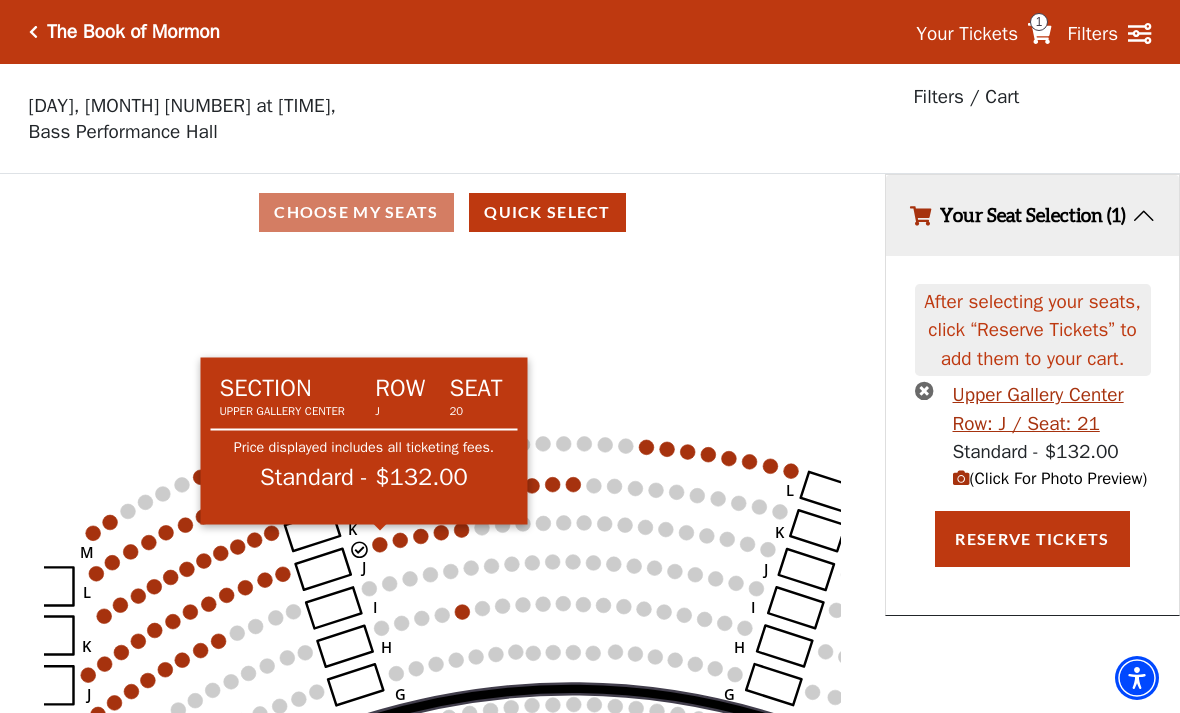 click 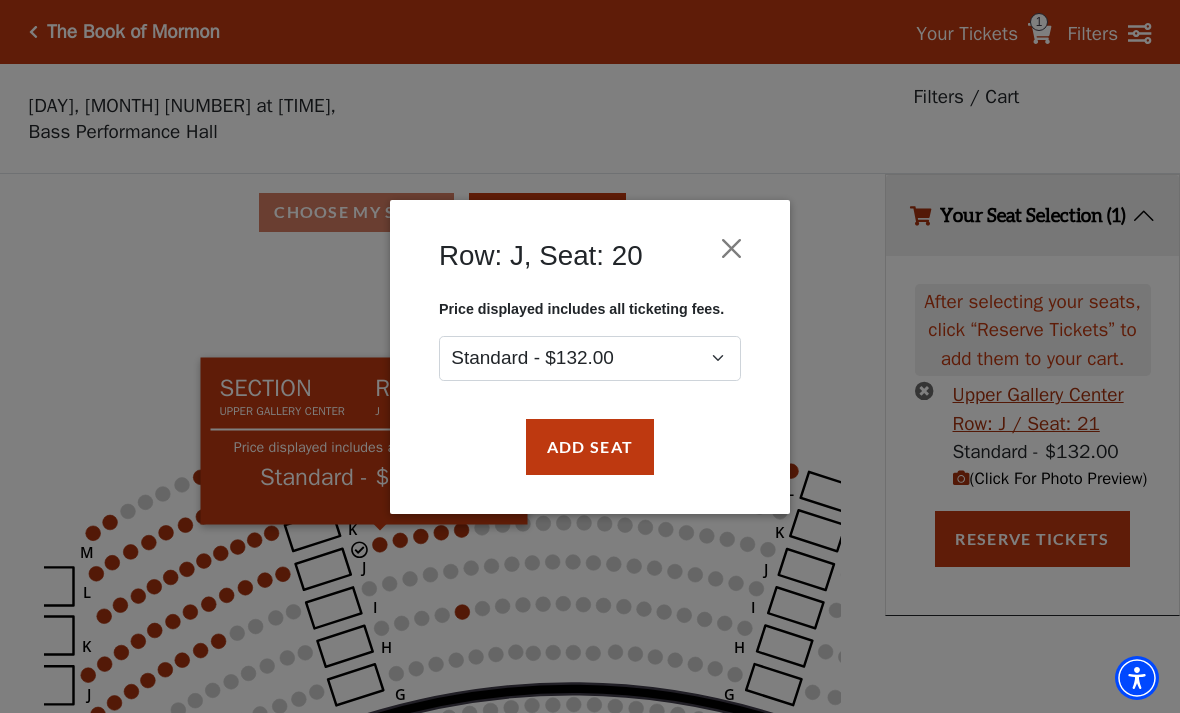 click on "Add Seat" at bounding box center (590, 446) 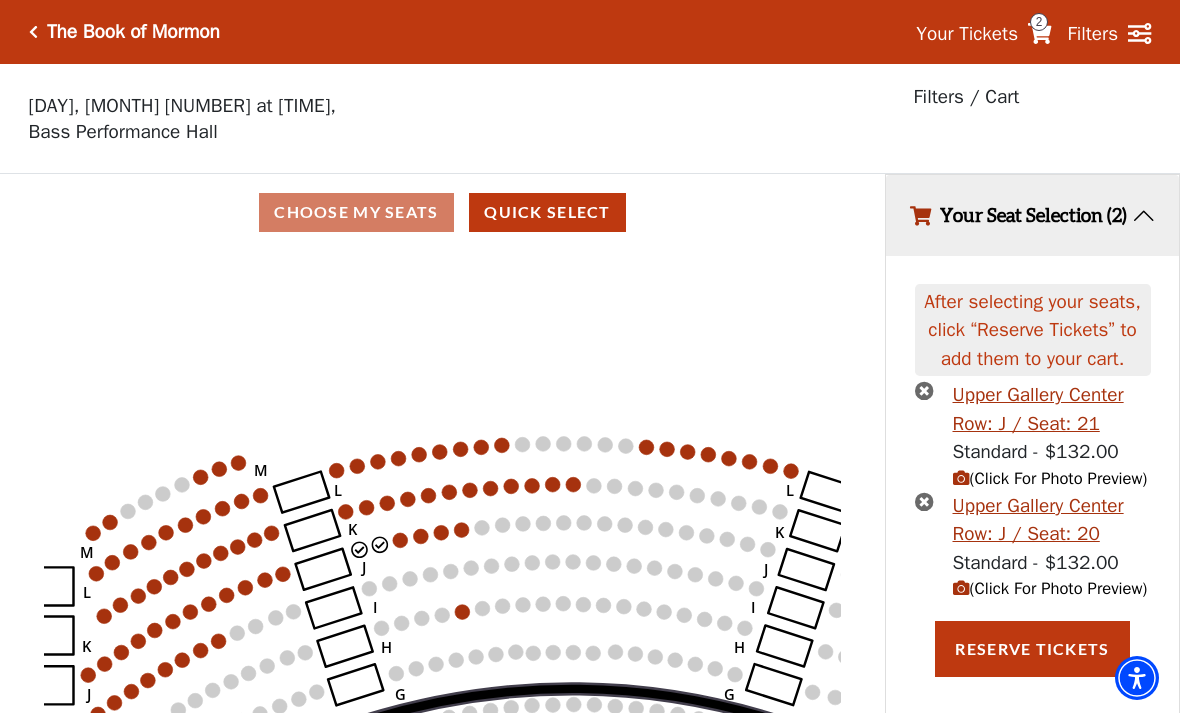 click 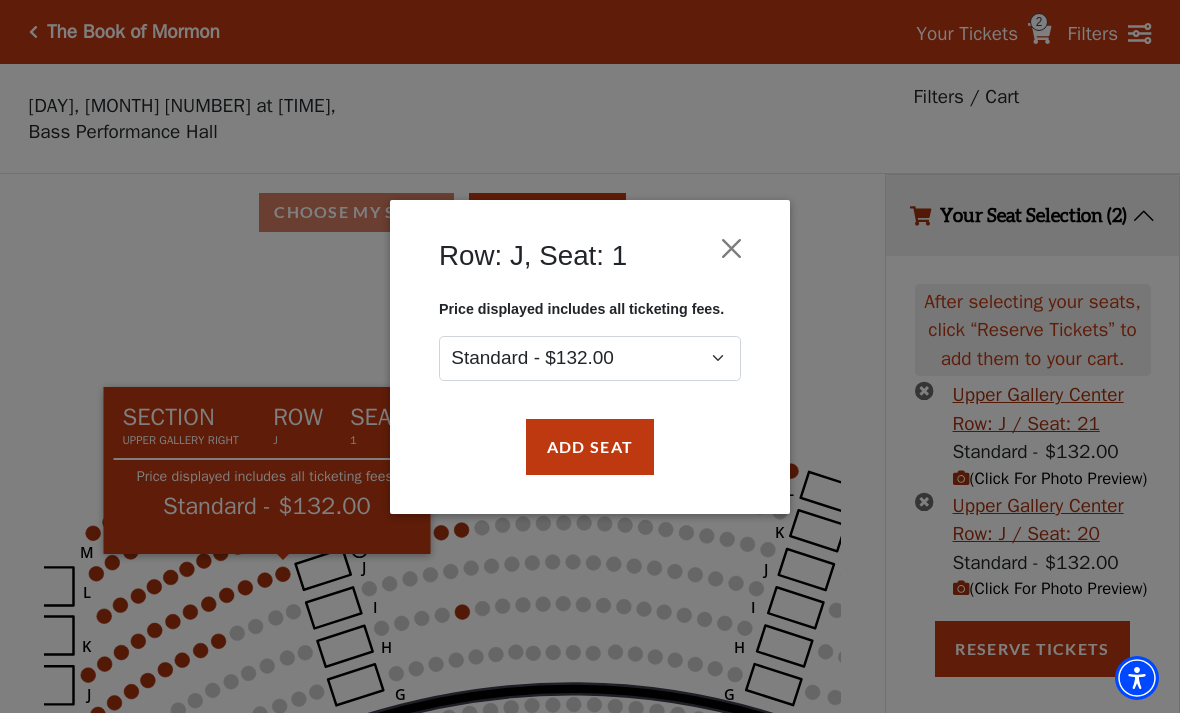 click at bounding box center (732, 248) 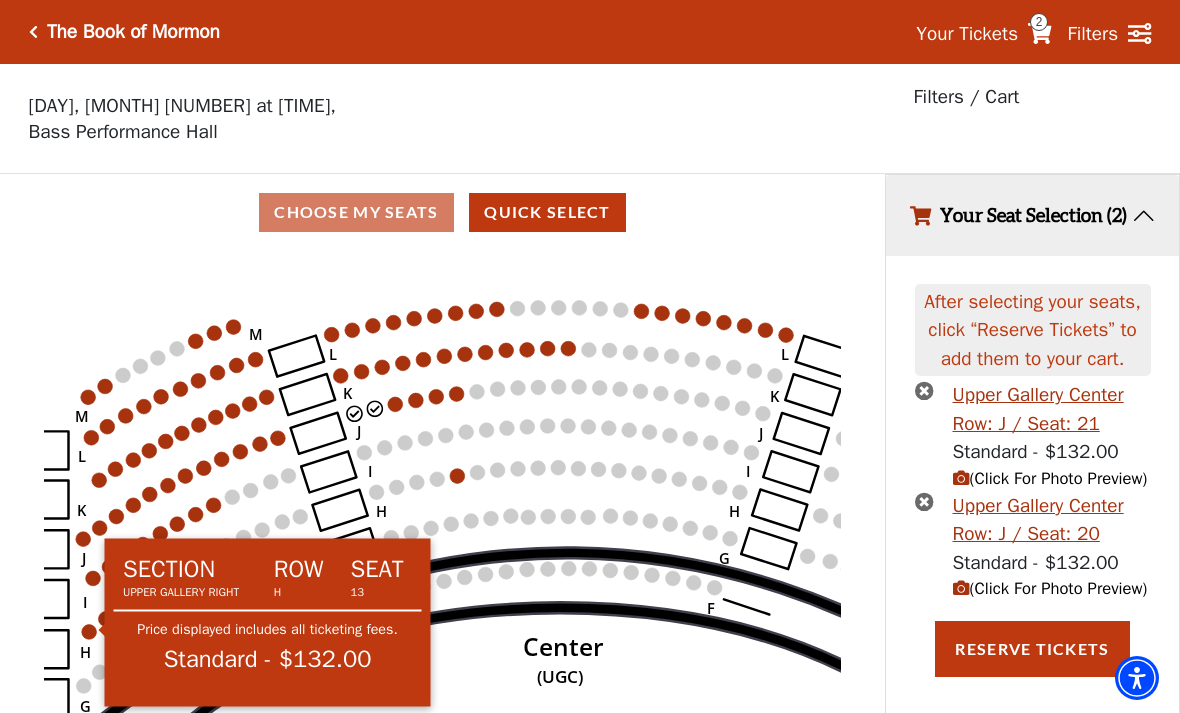 click 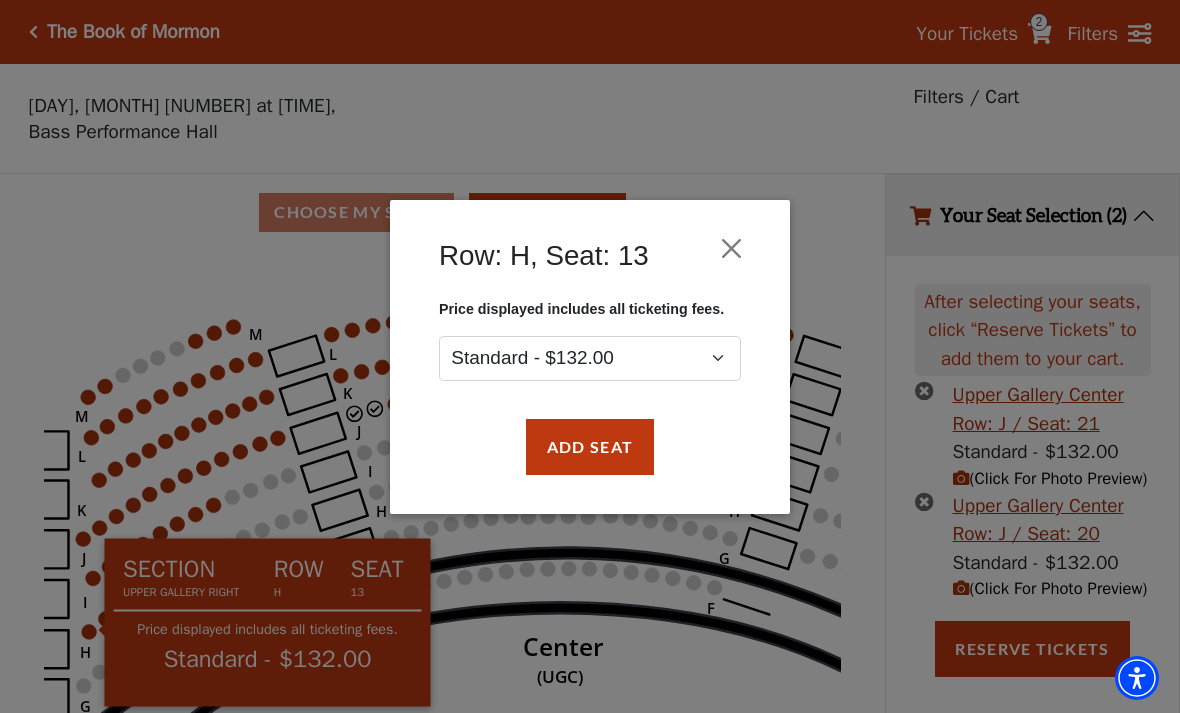 click at bounding box center [732, 248] 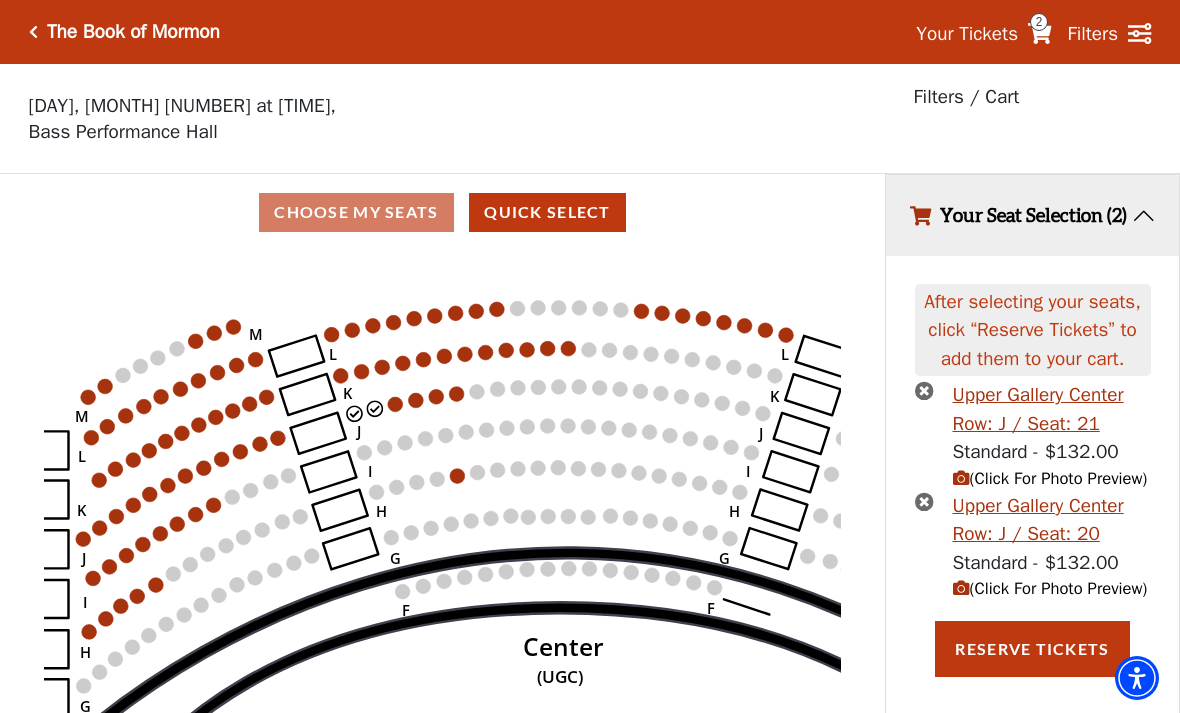 click 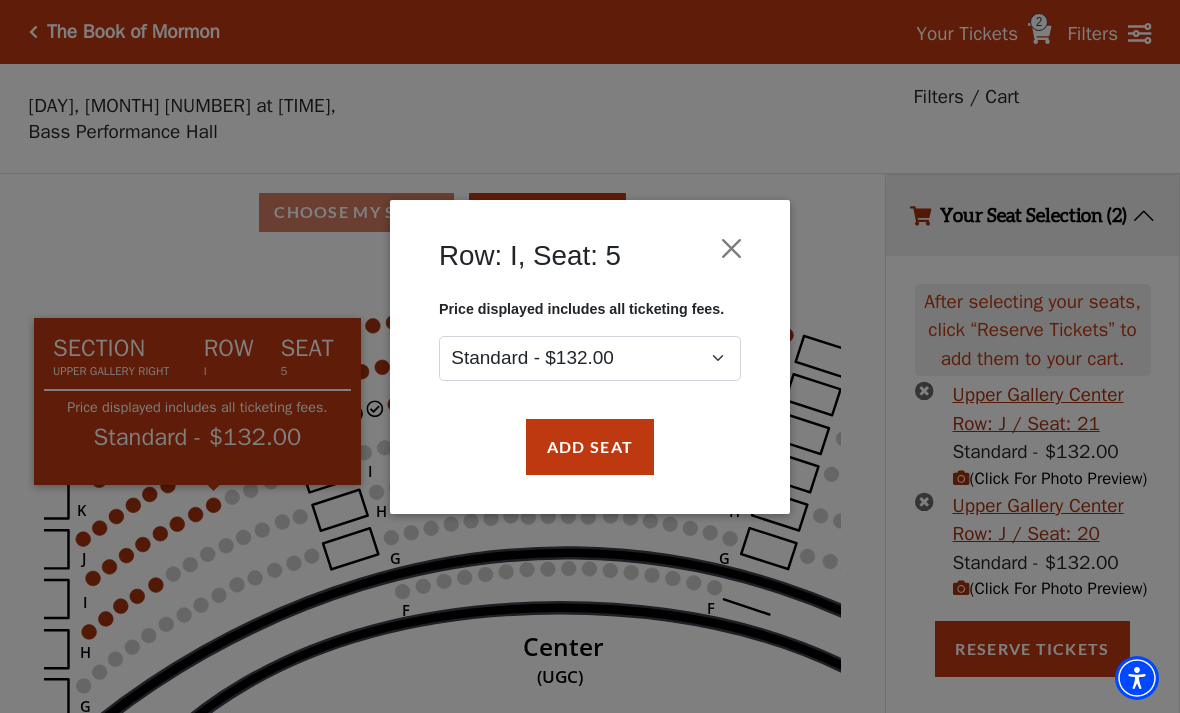 click at bounding box center (732, 248) 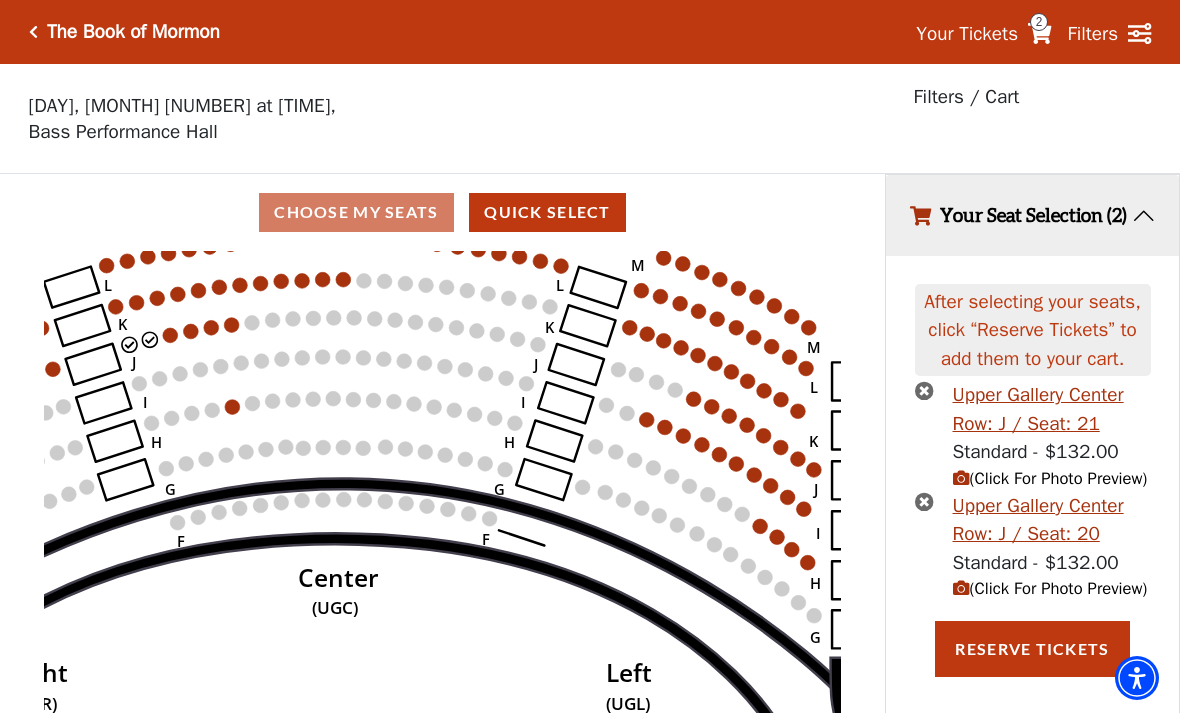 click on "Reserve Tickets" at bounding box center [1032, 649] 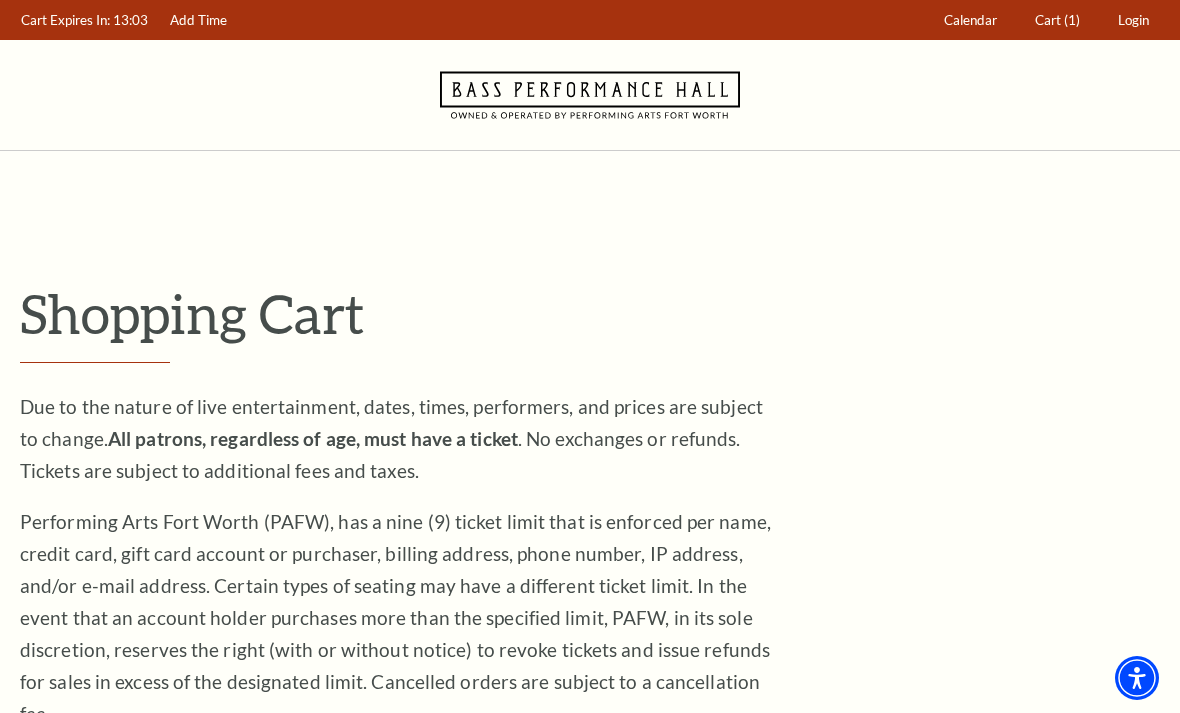 scroll, scrollTop: 0, scrollLeft: 0, axis: both 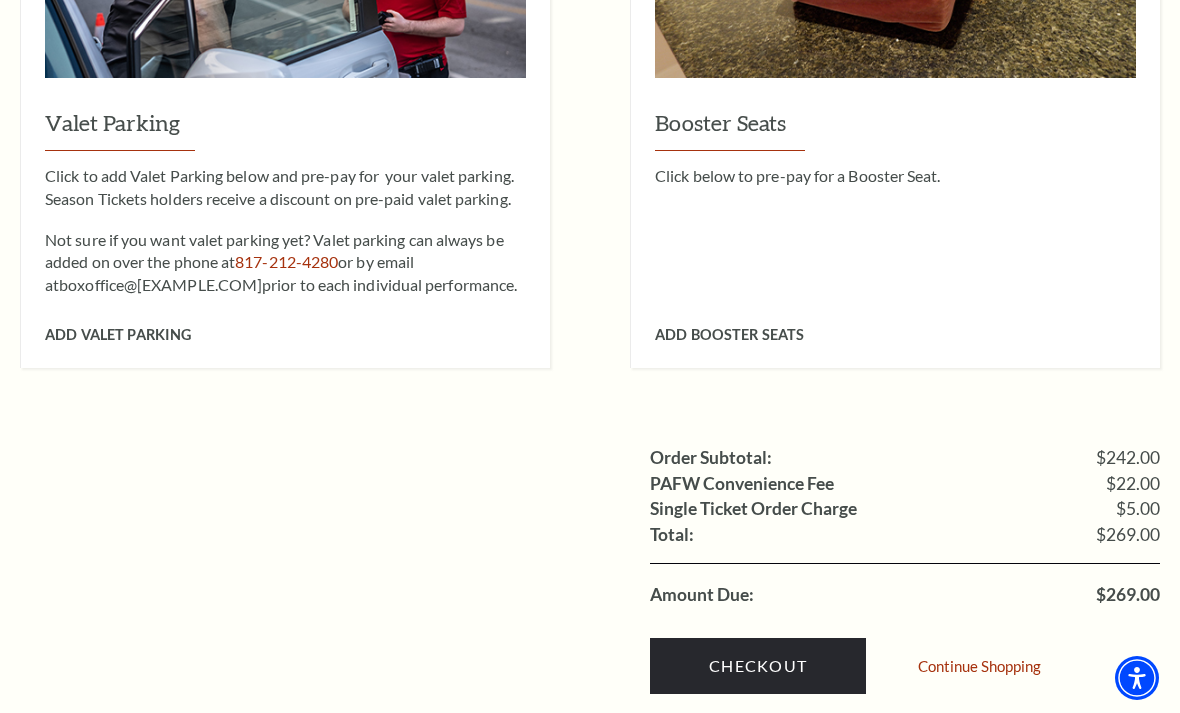 click on "Checkout" at bounding box center (758, 666) 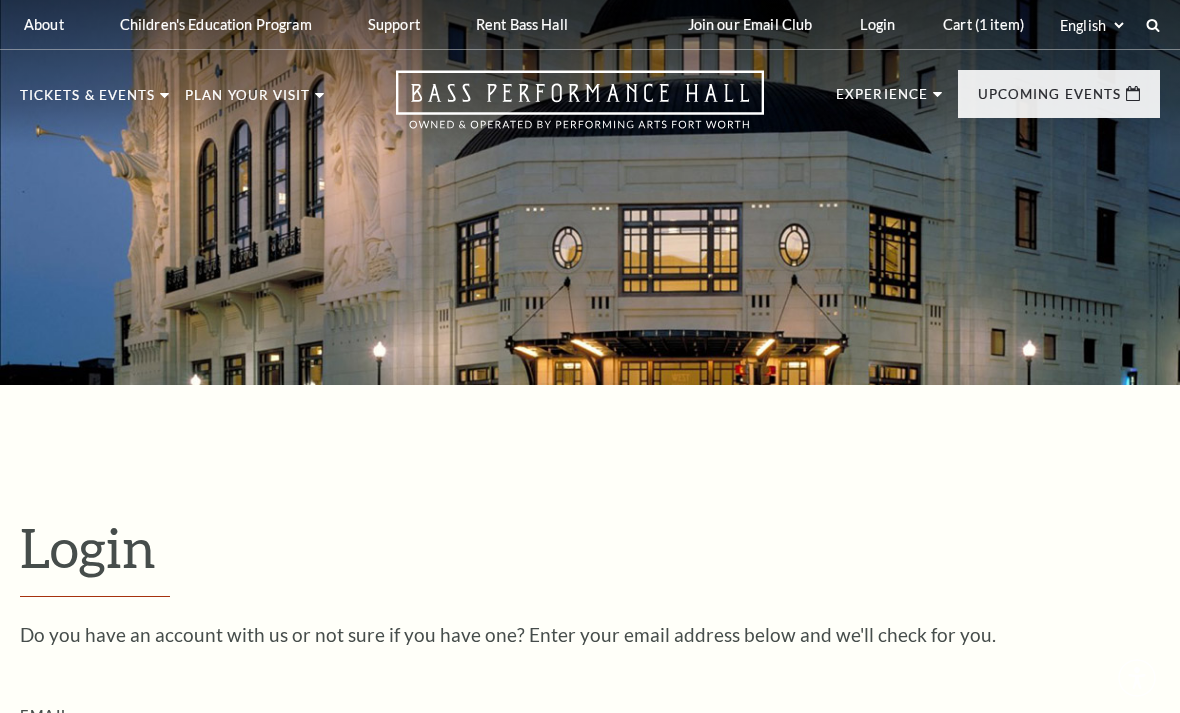 scroll, scrollTop: 196, scrollLeft: 0, axis: vertical 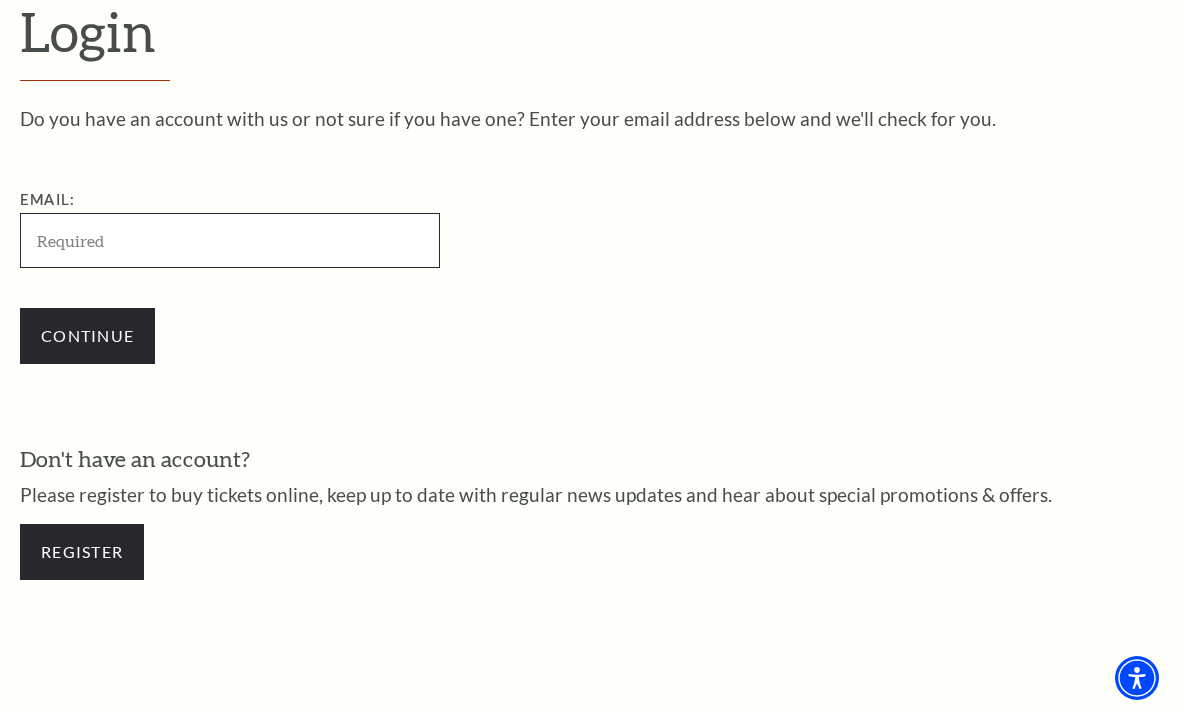 click on "Email:" at bounding box center (230, 240) 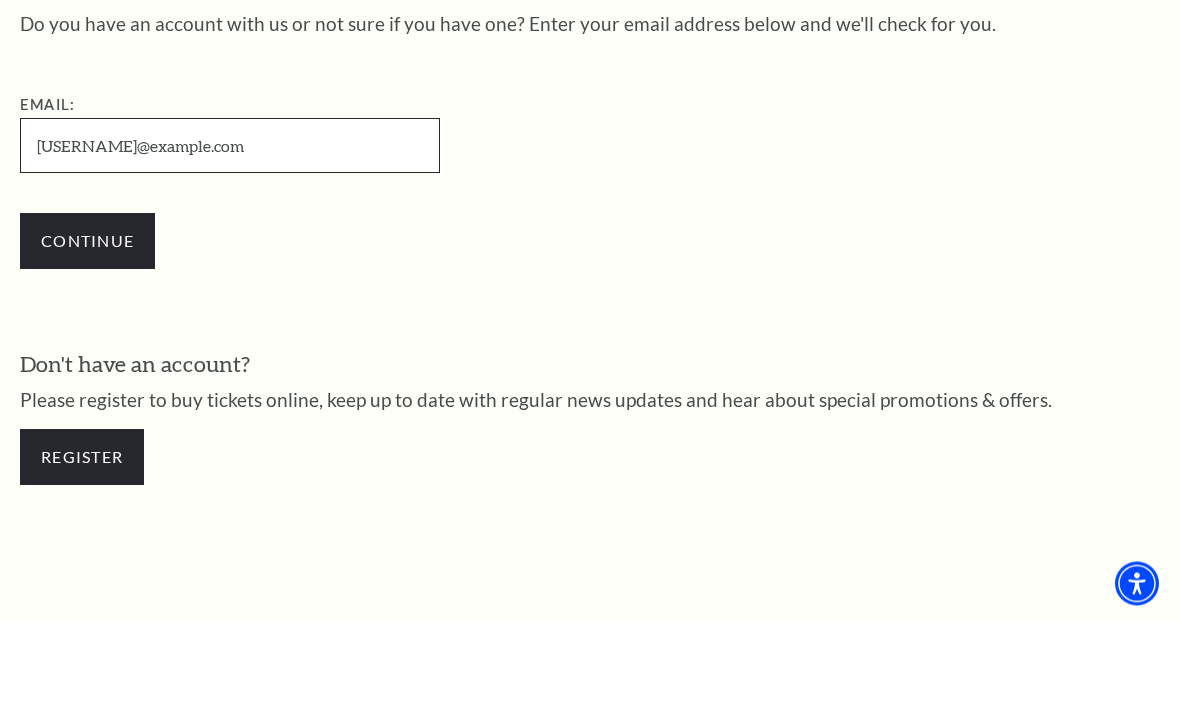 type on "[USERNAME]@example.com" 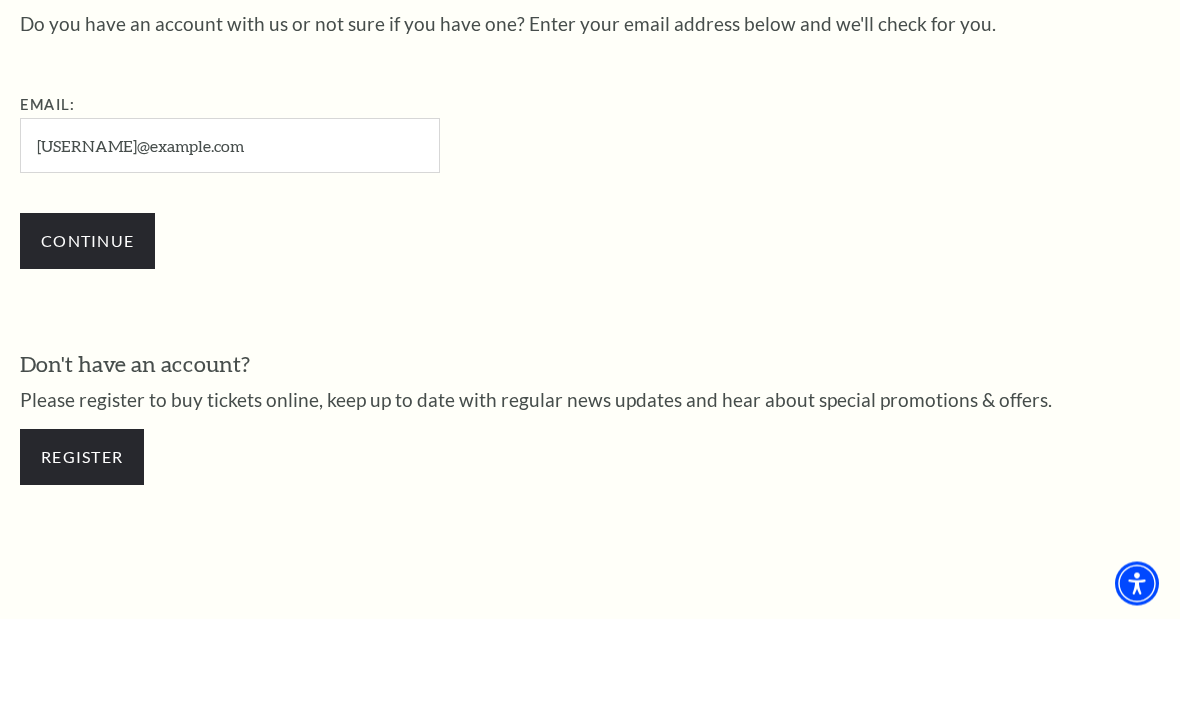 click on "Continue" at bounding box center (87, 336) 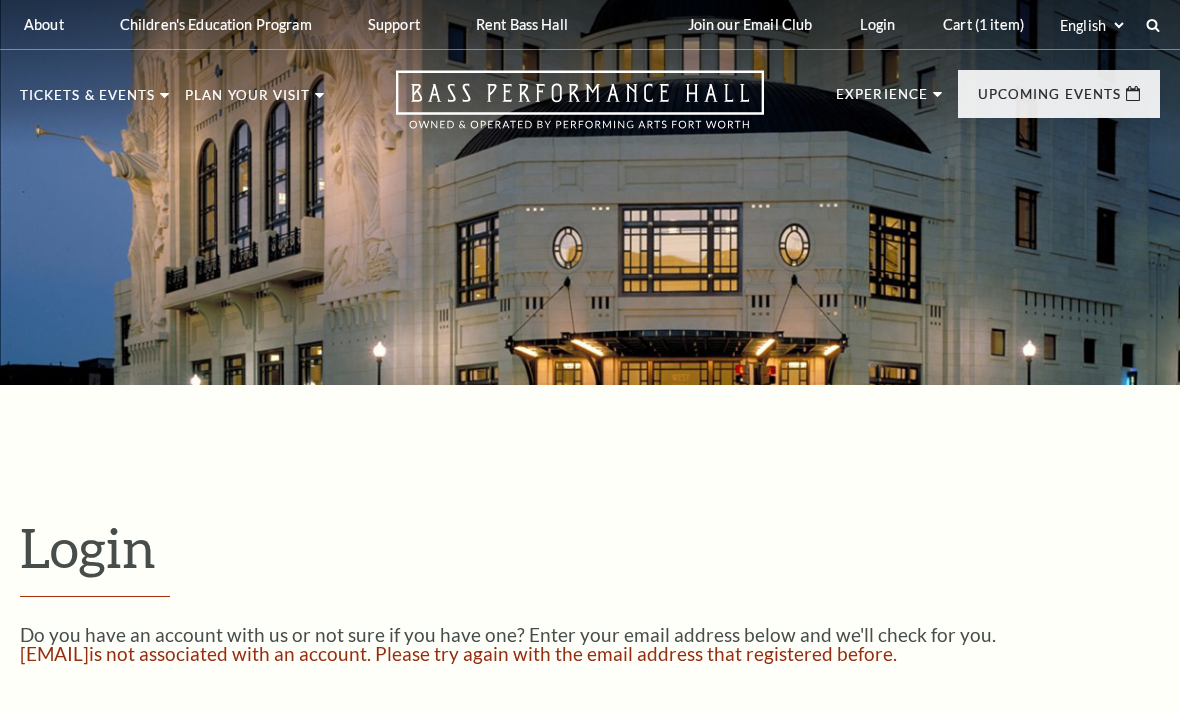 scroll, scrollTop: 0, scrollLeft: 0, axis: both 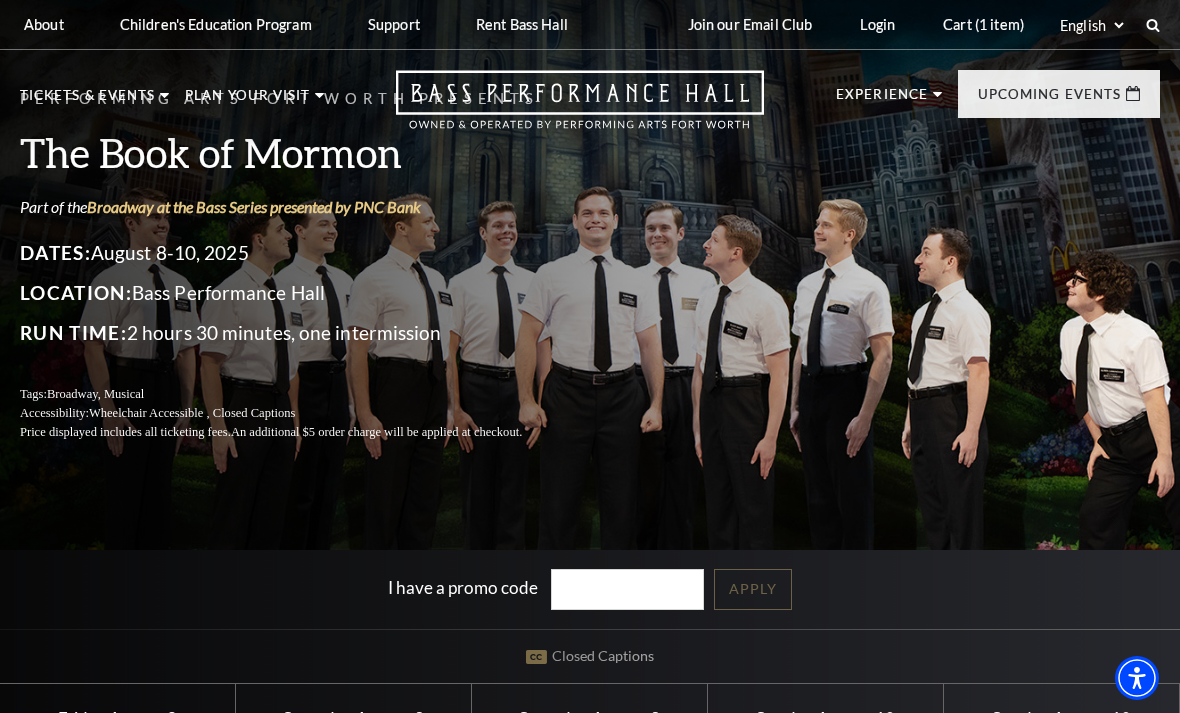 click on "Cart (1 item)" at bounding box center [983, 24] 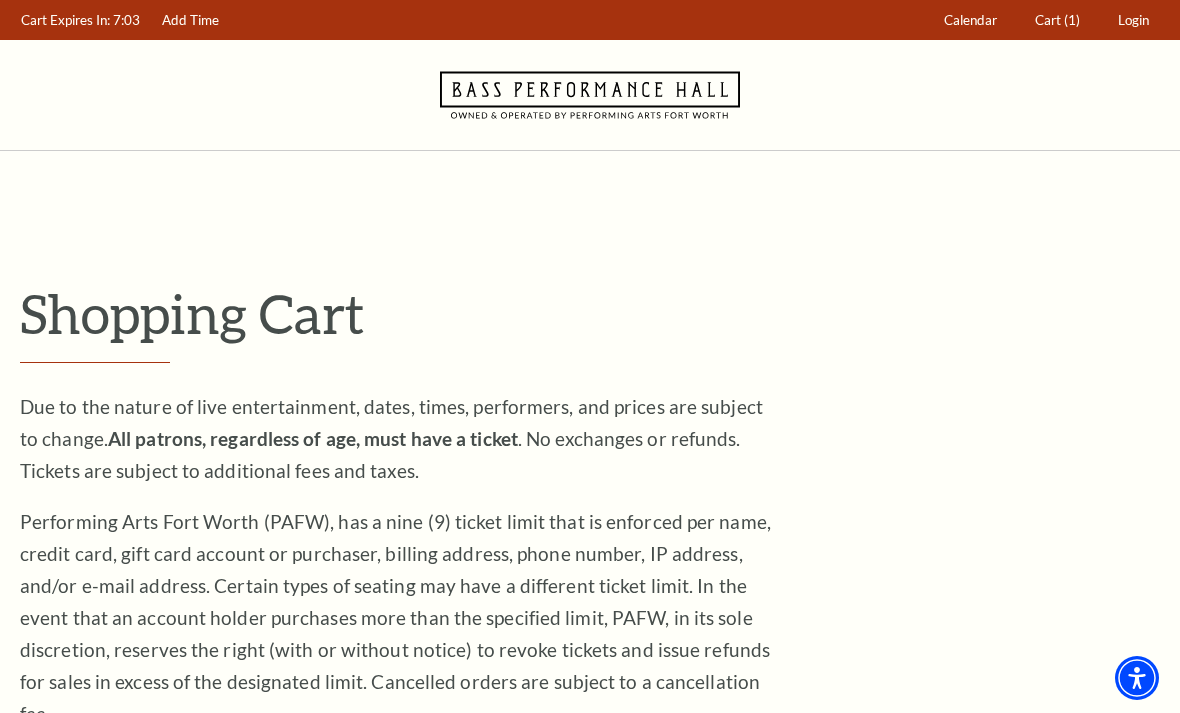 scroll, scrollTop: 0, scrollLeft: 0, axis: both 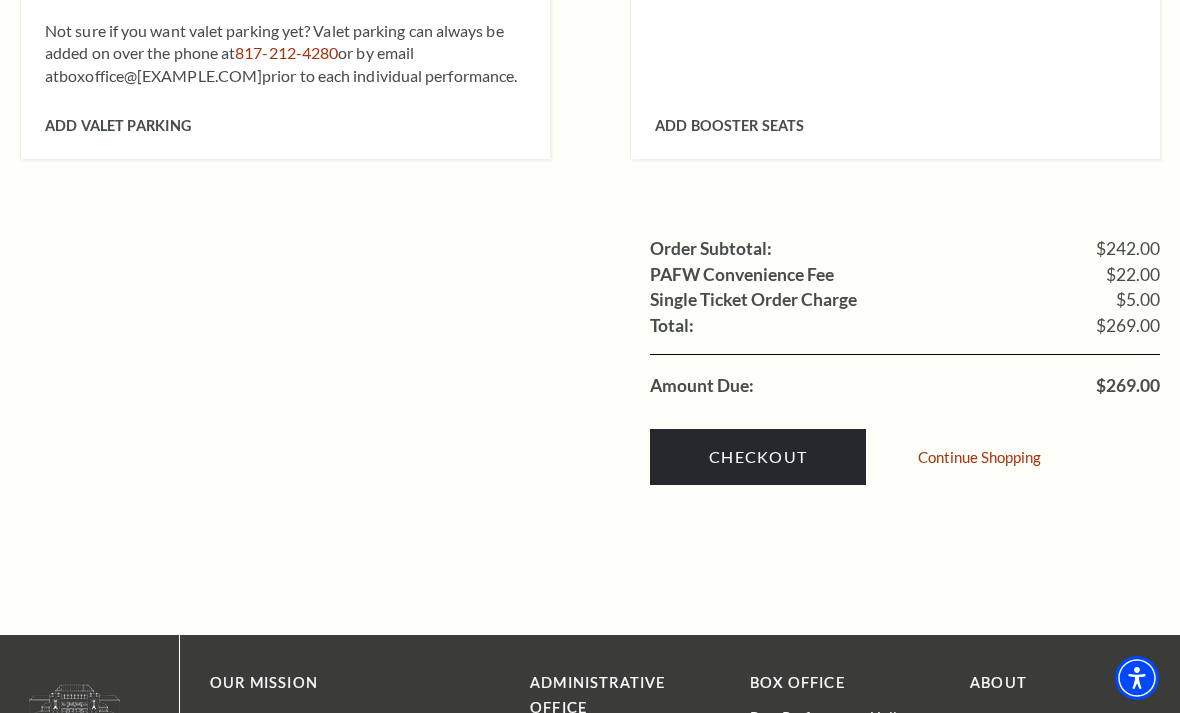 click on "Checkout" at bounding box center (758, 457) 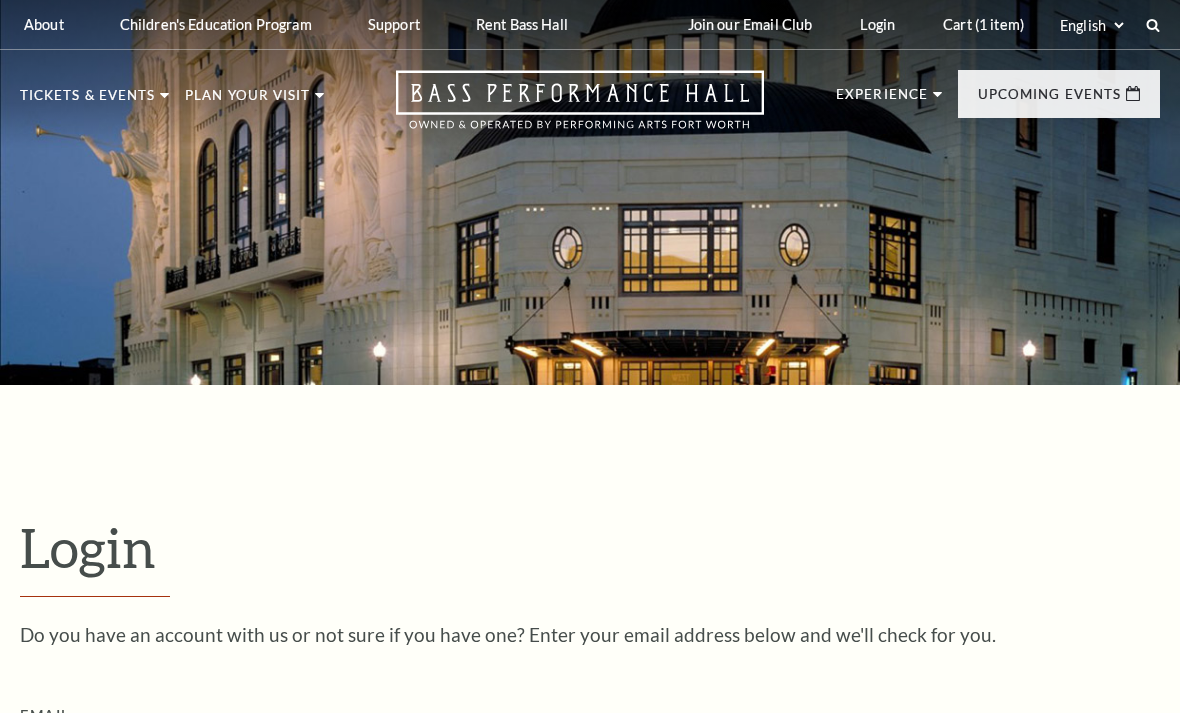 scroll, scrollTop: 252, scrollLeft: 0, axis: vertical 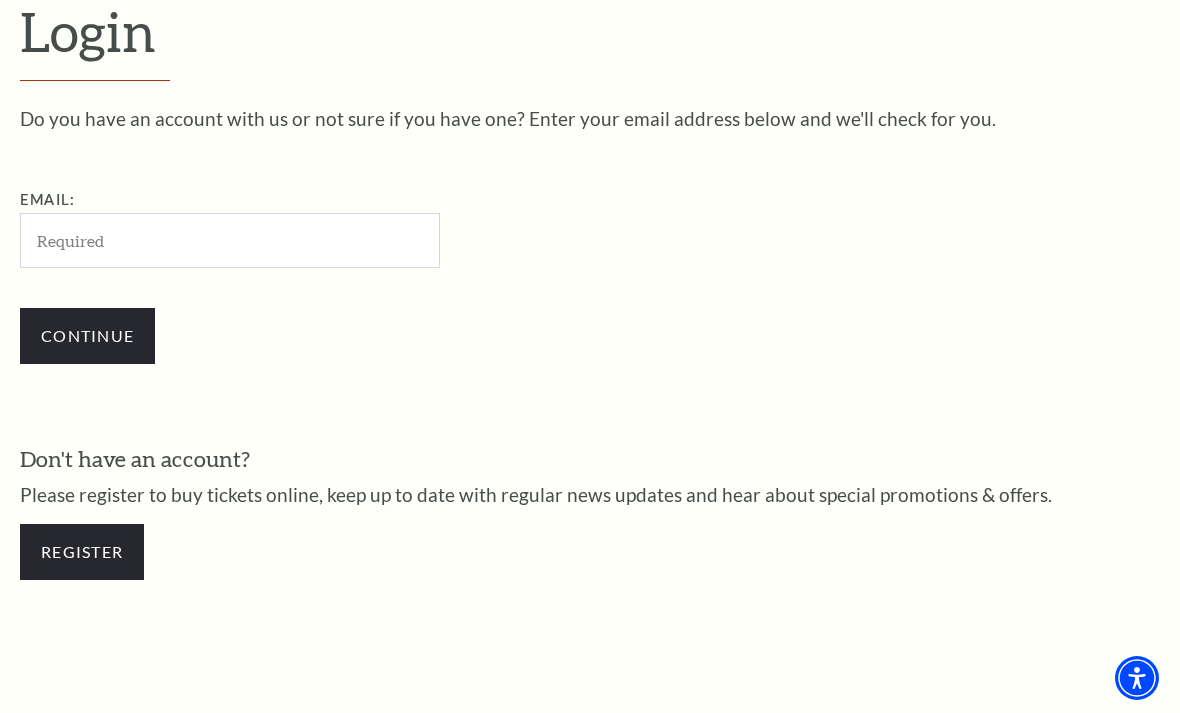 click on "Register" at bounding box center [82, 552] 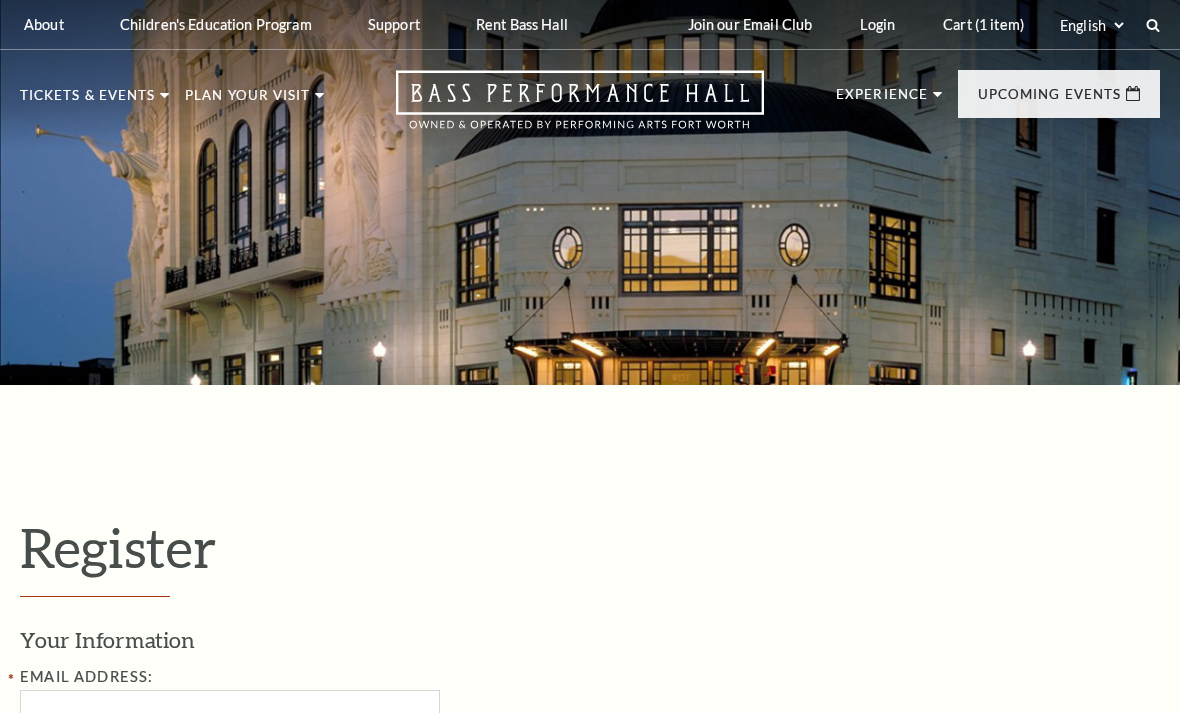 select on "1" 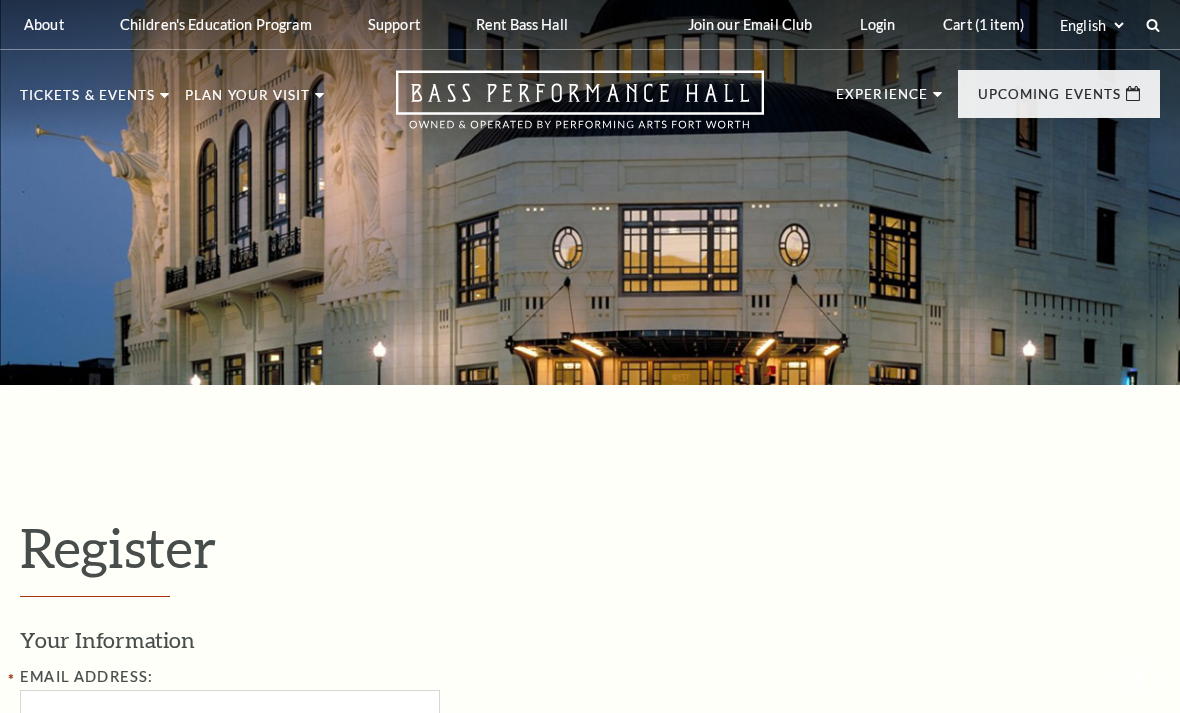 scroll, scrollTop: 0, scrollLeft: 0, axis: both 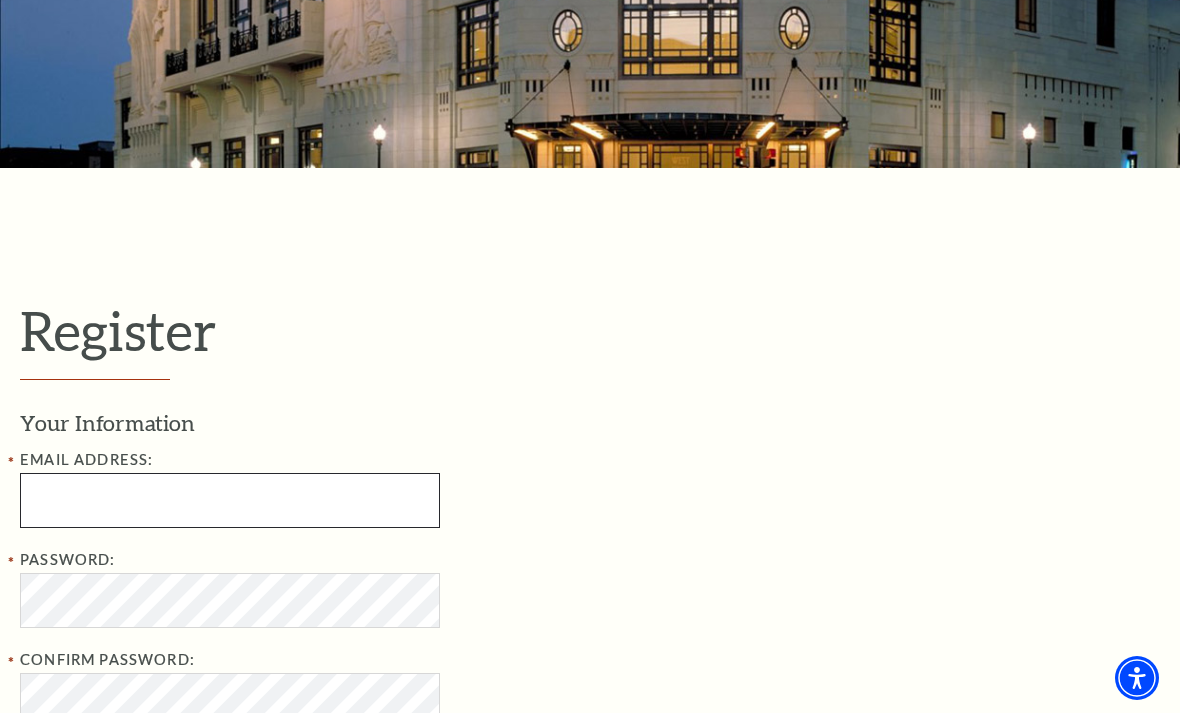 click at bounding box center (230, 500) 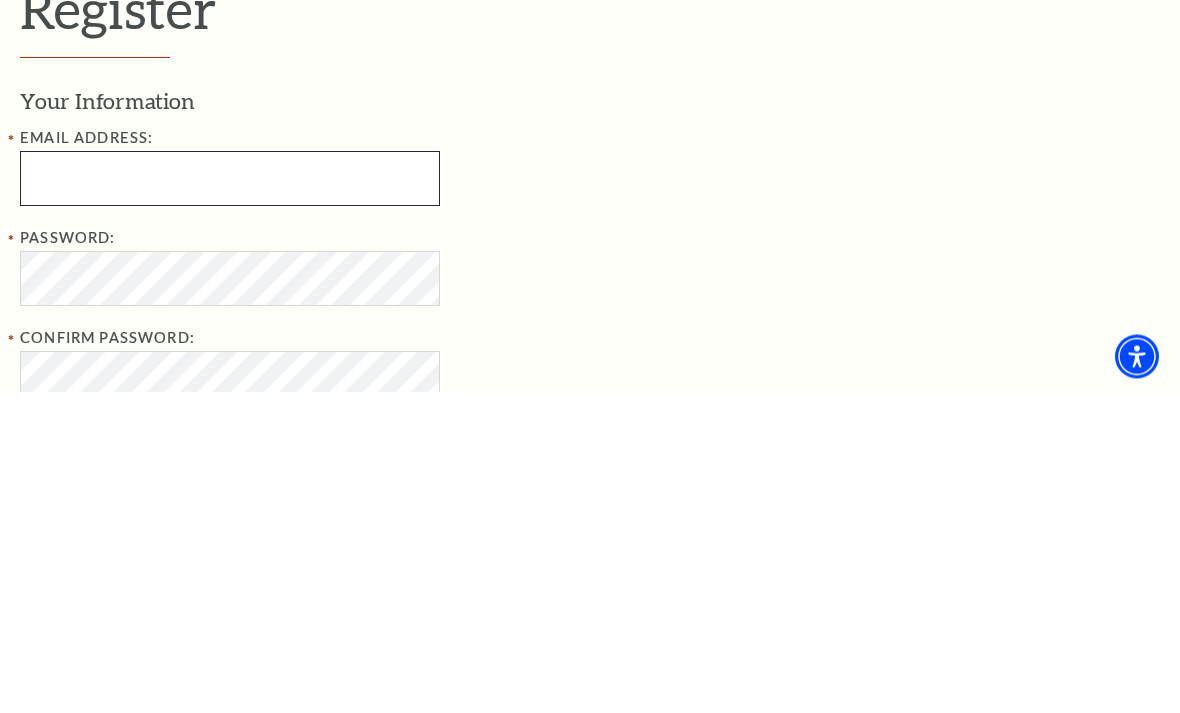 type on "[EMAIL]" 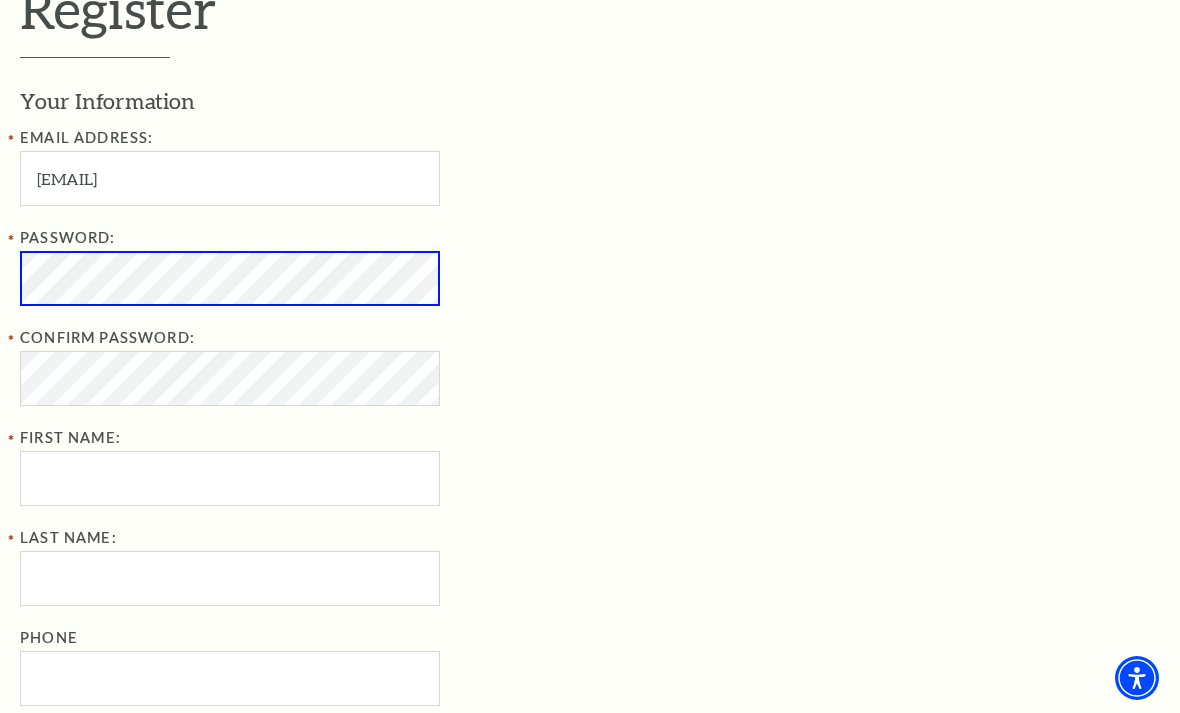 scroll, scrollTop: 538, scrollLeft: 0, axis: vertical 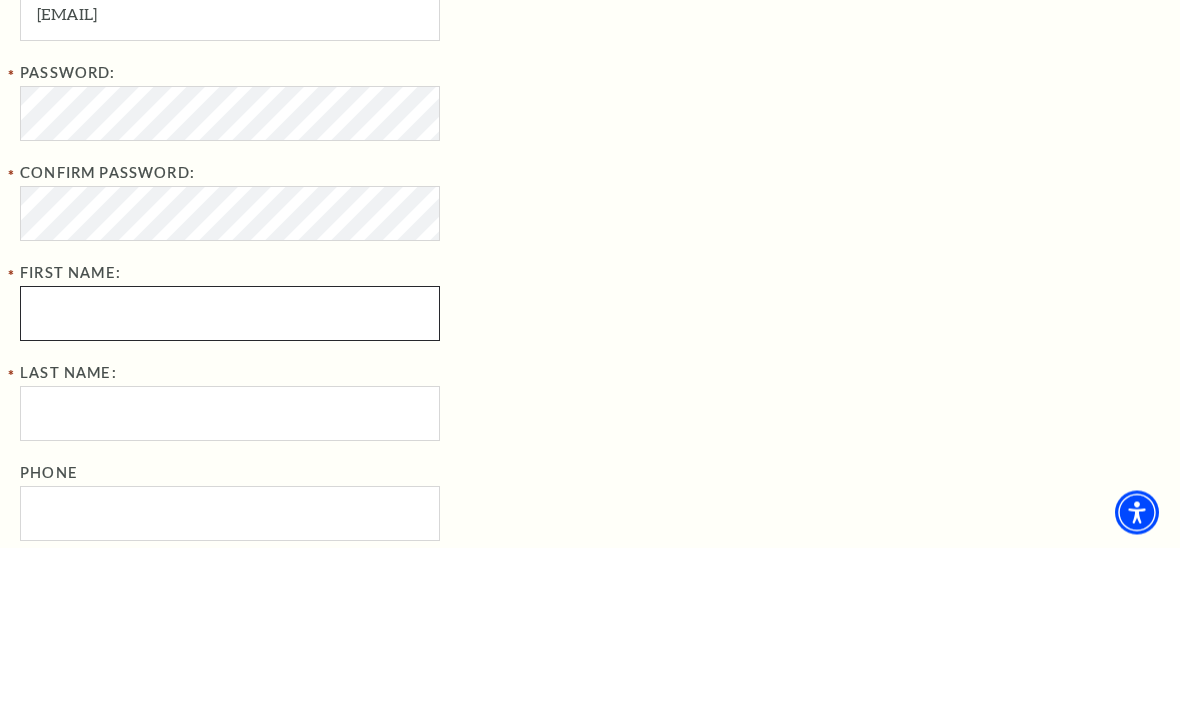 click on "First Name:" at bounding box center (230, 479) 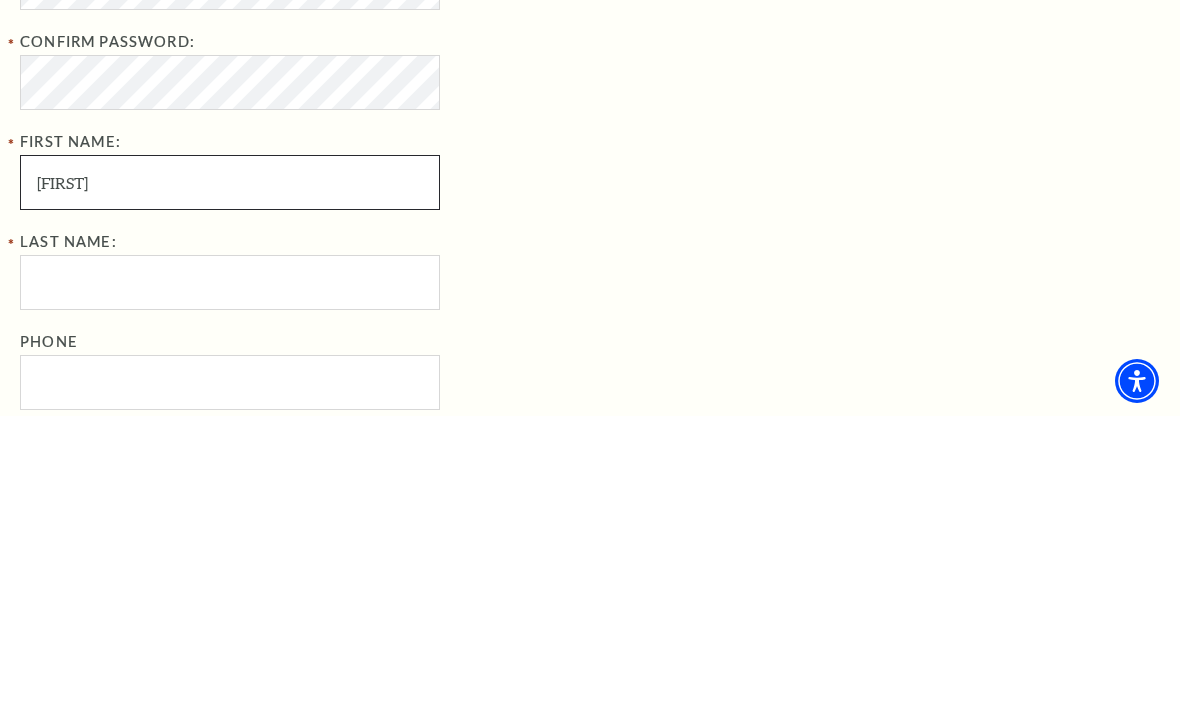 type on "Tracy" 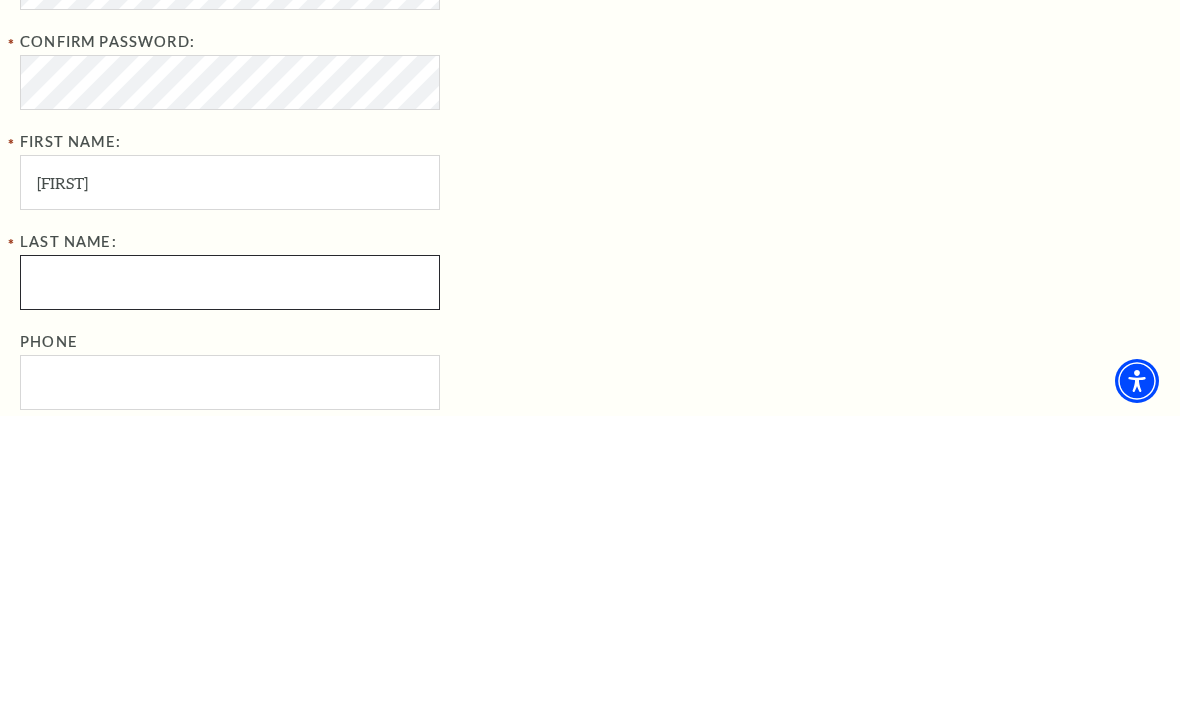 click on "Last Name:" at bounding box center [230, 579] 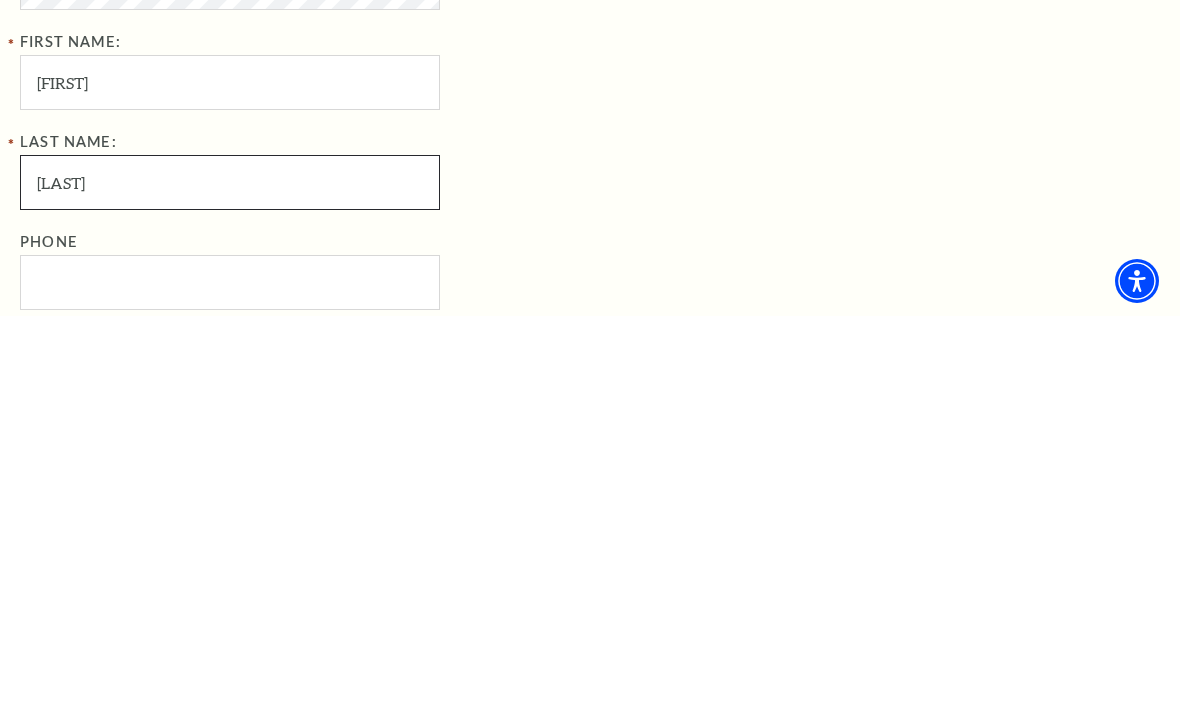 scroll, scrollTop: 635, scrollLeft: 0, axis: vertical 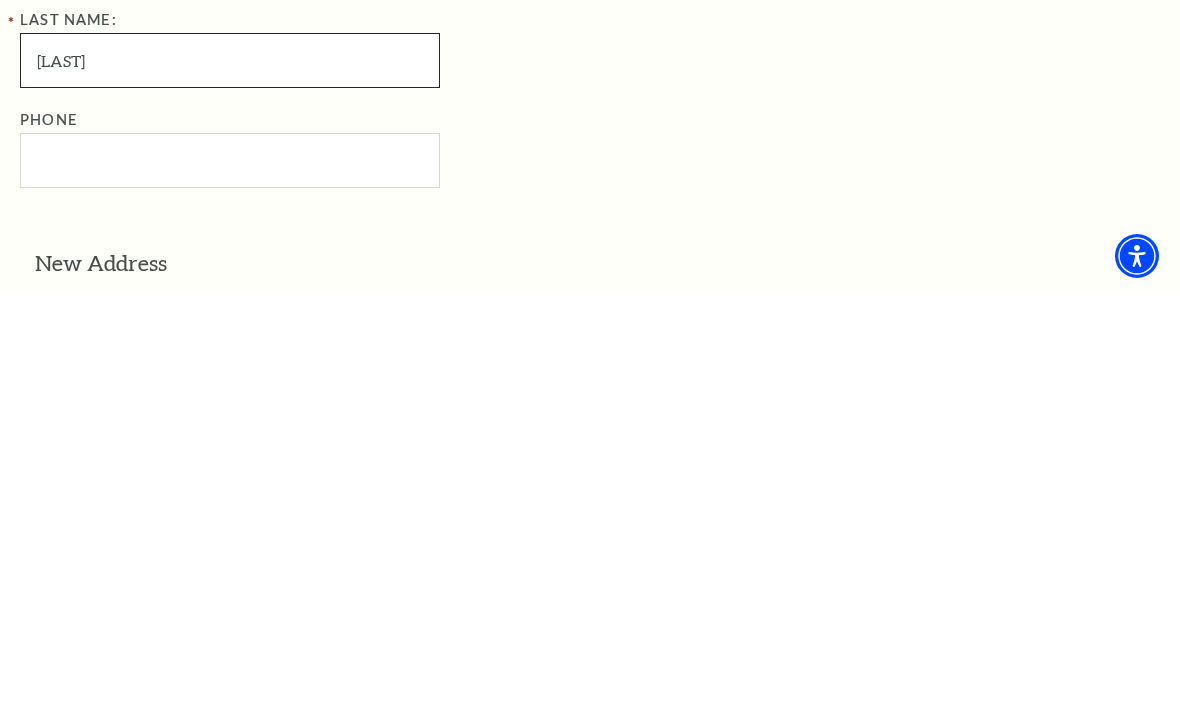 type on "Akbany" 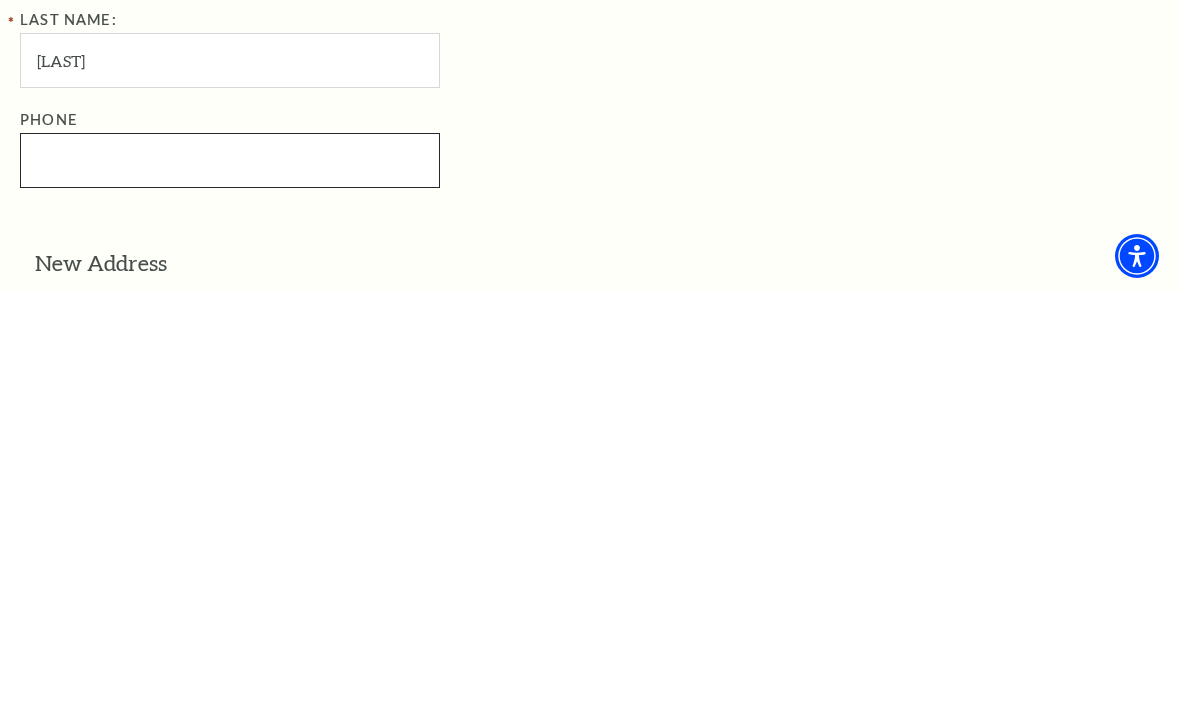 click on "Phone" at bounding box center [230, 582] 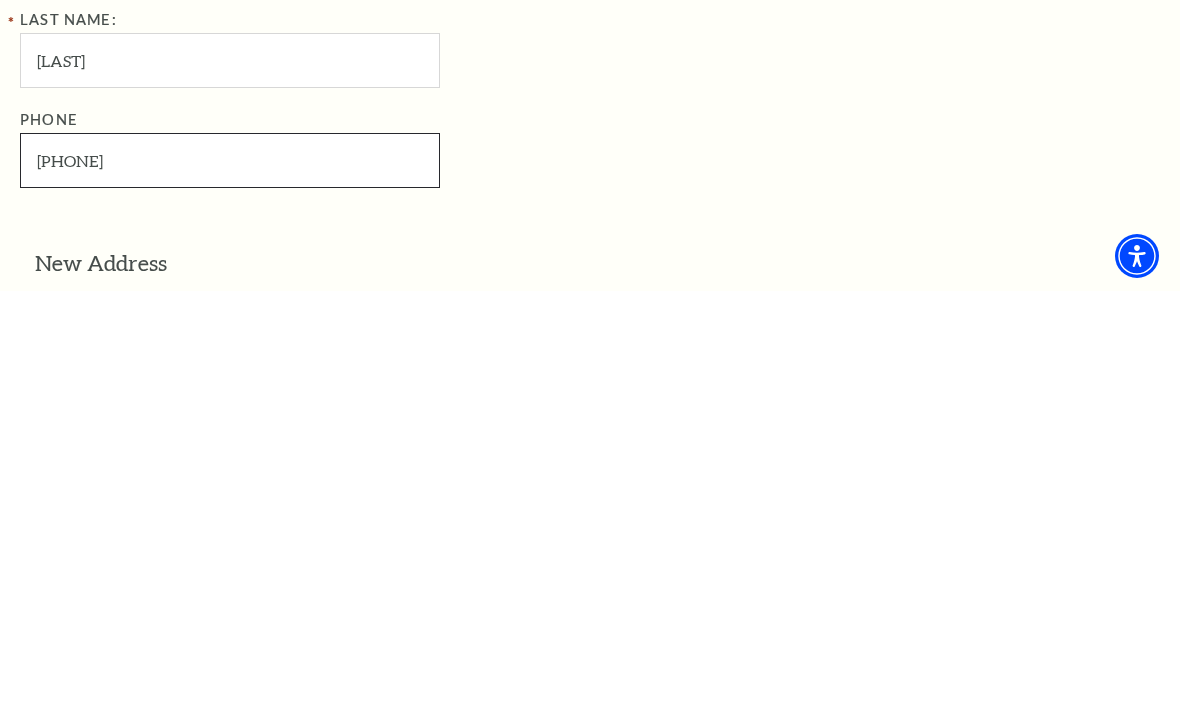 type on "214-412-8481" 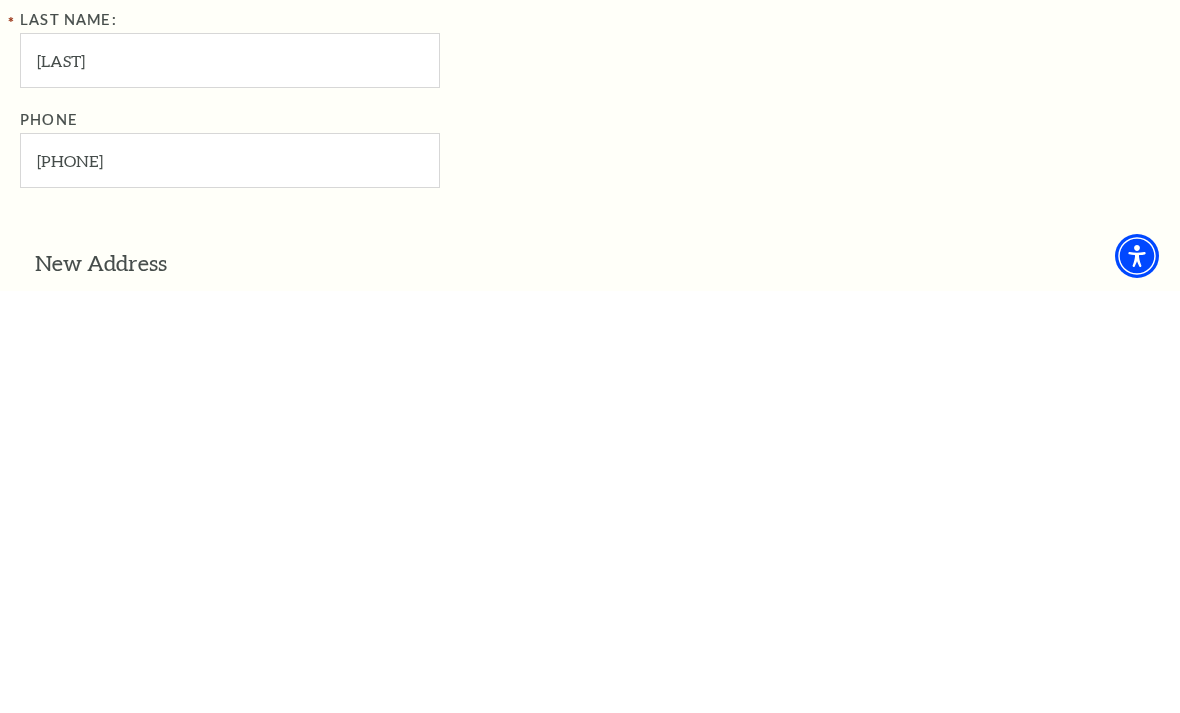 scroll, scrollTop: 1057, scrollLeft: 0, axis: vertical 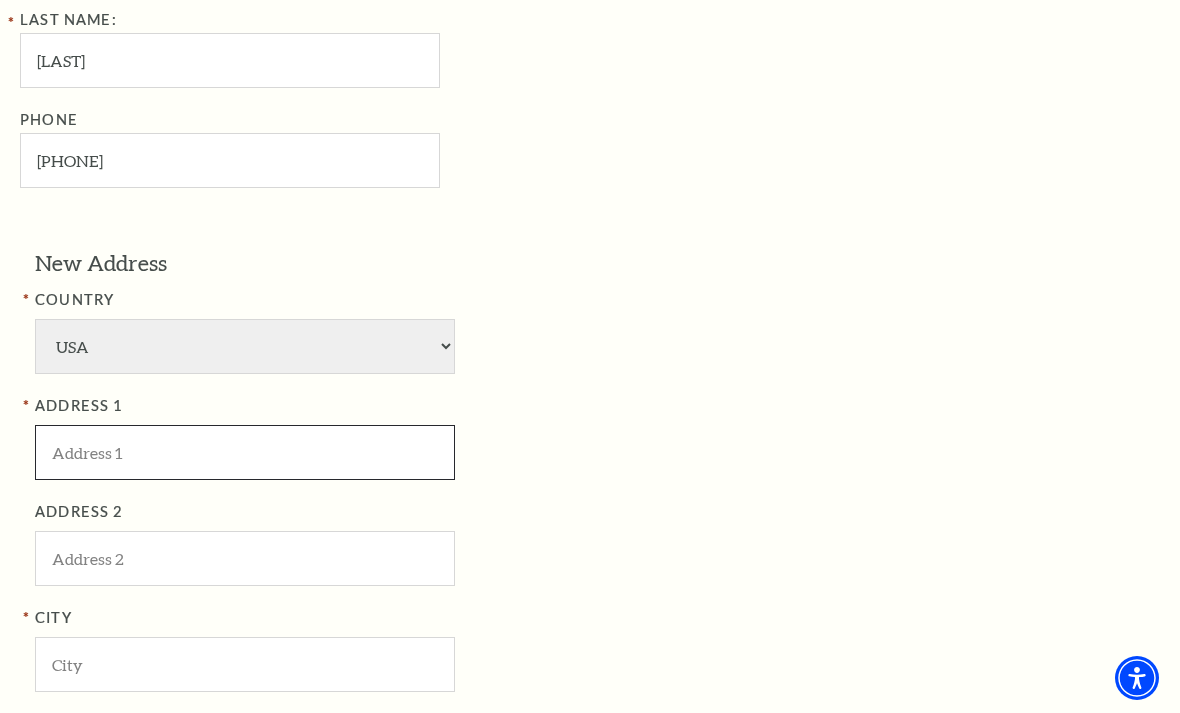 click at bounding box center (245, 452) 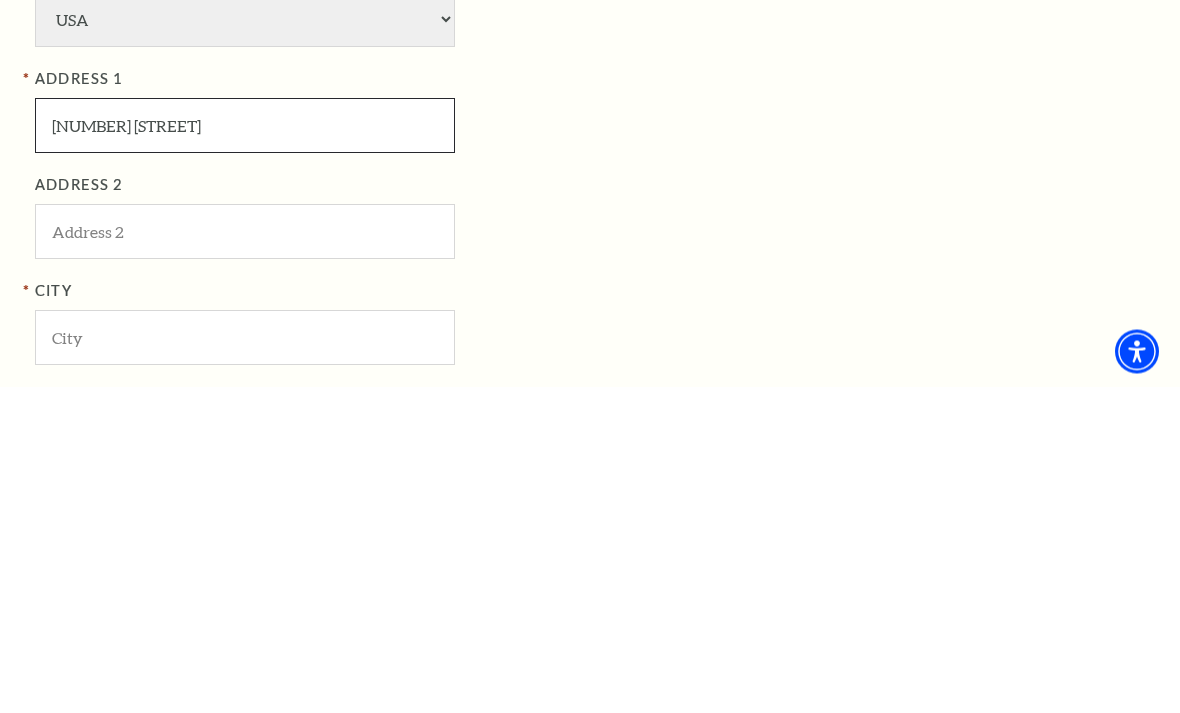 type on "6404 Indian trail" 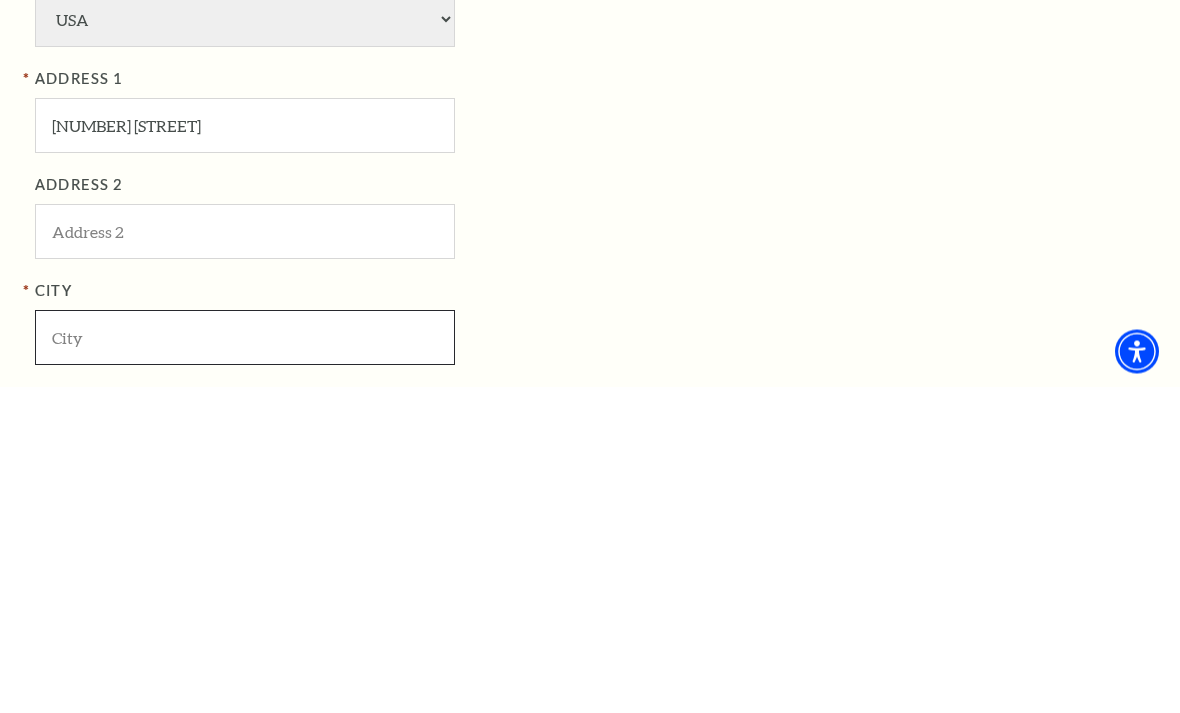 click at bounding box center [245, 664] 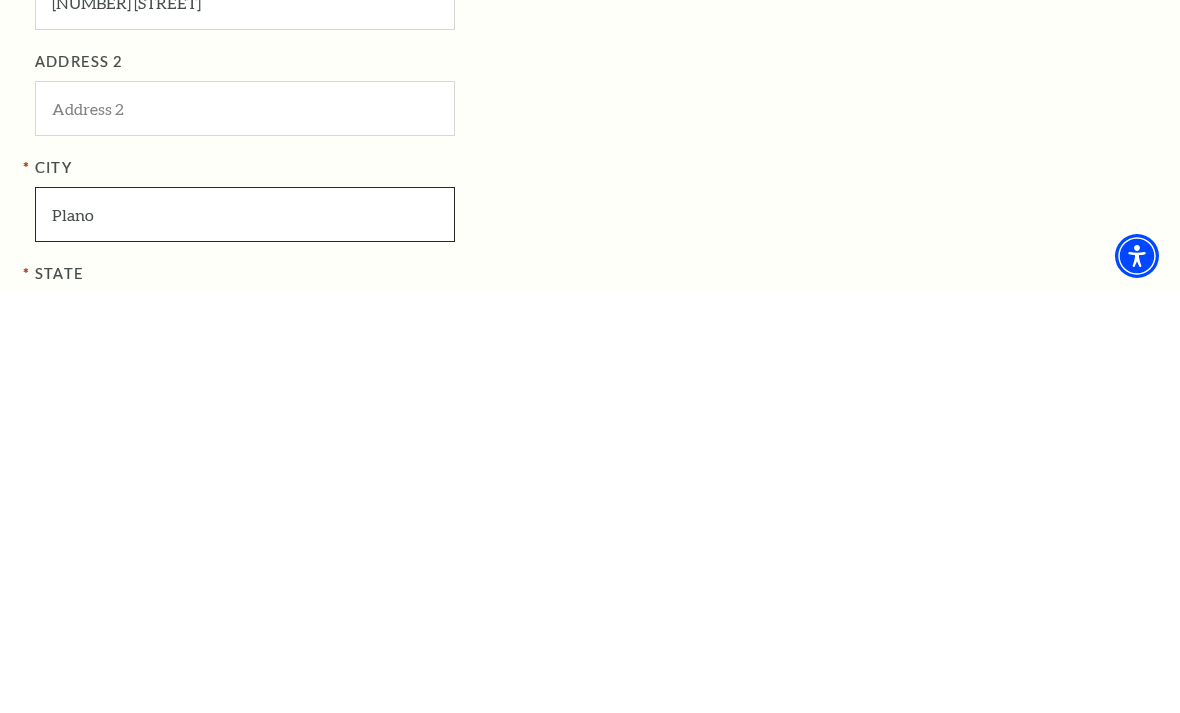 type on "Plano" 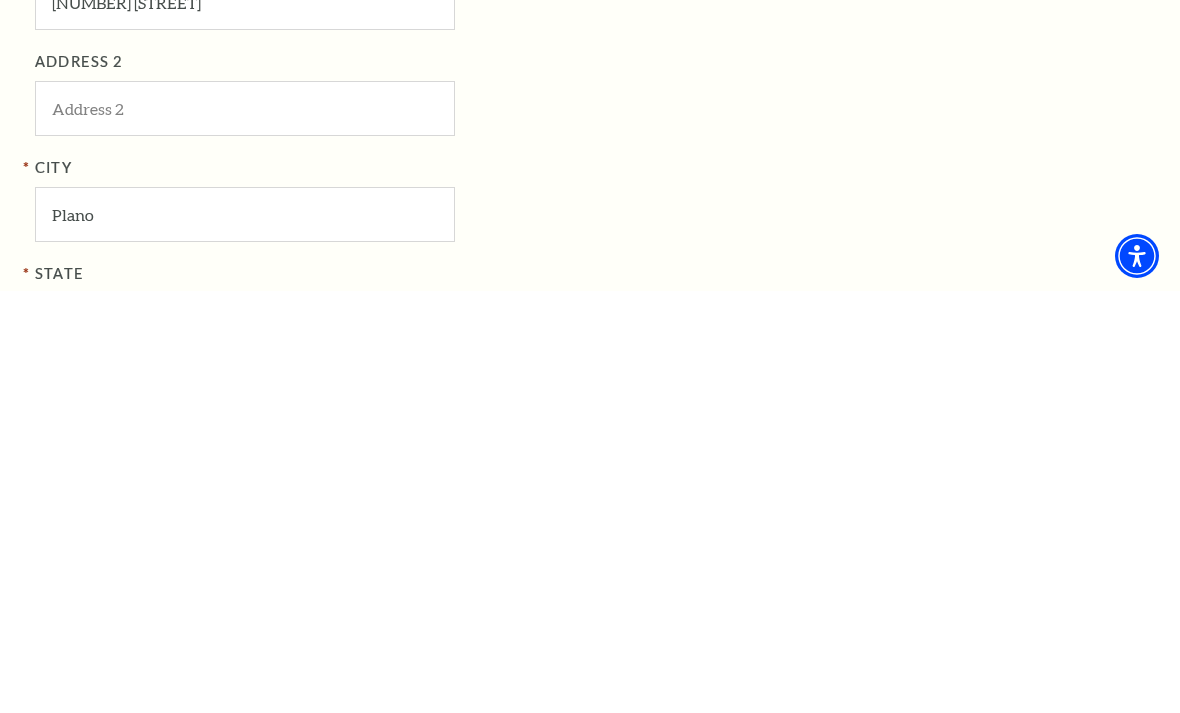 click on "Alabama Alaska American Embassy American Embassy American Samoa Arizona Arkansas Armed Forces California Colorado Connecticut D.C. Delaware Florida Georgia Guam Hawaii Idaho Illinois Indiana Iowa Kansas Kentucky Louisiana Maine Marshall Islands Maryland Massachusetts Michigan Micronesia Minnesota Mississippi Missouri Montana Nebraska Nevada New Hampshire New Jersey New Mexico New York North Carolina North Dakota Northern Mariana Is. Ohio Oklahoma Oregon Palau Pennsylvania Puerto Rico Rhode Island South Carolina South Dakota Tennessee Texas Trust Territories Utah Vermont Virgin Islands Virginia Washington West Virginia Wisconsin Wyoming" at bounding box center [245, 742] 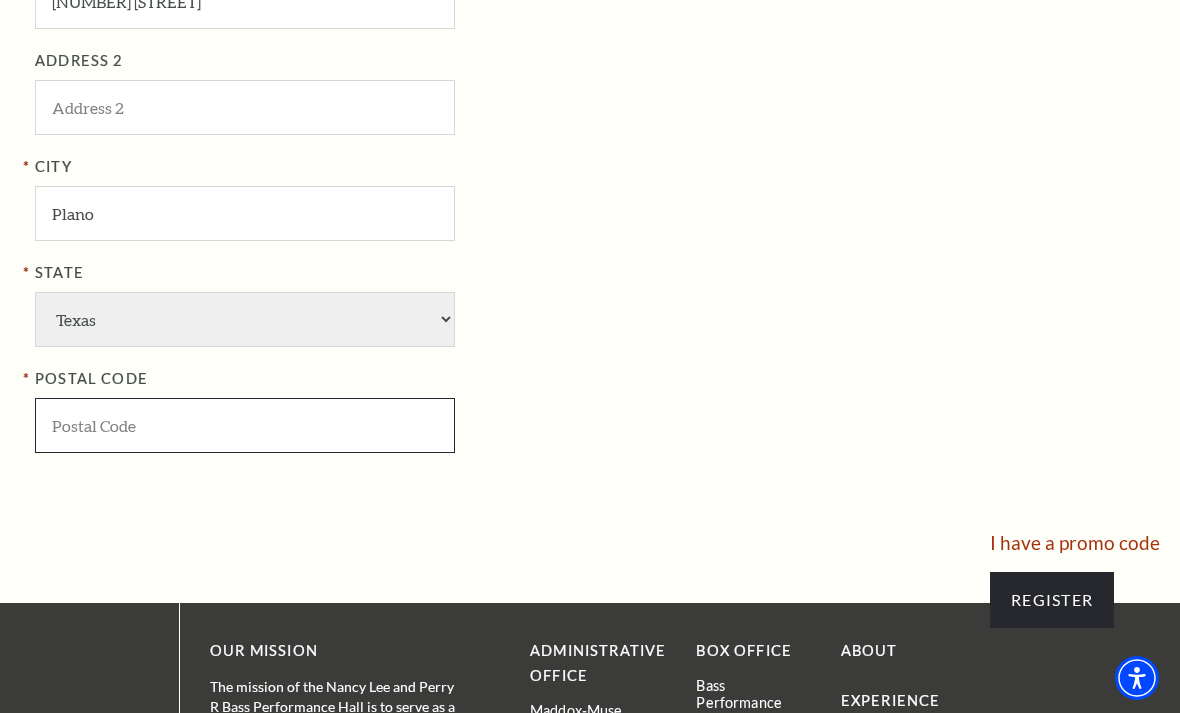 click at bounding box center [245, 425] 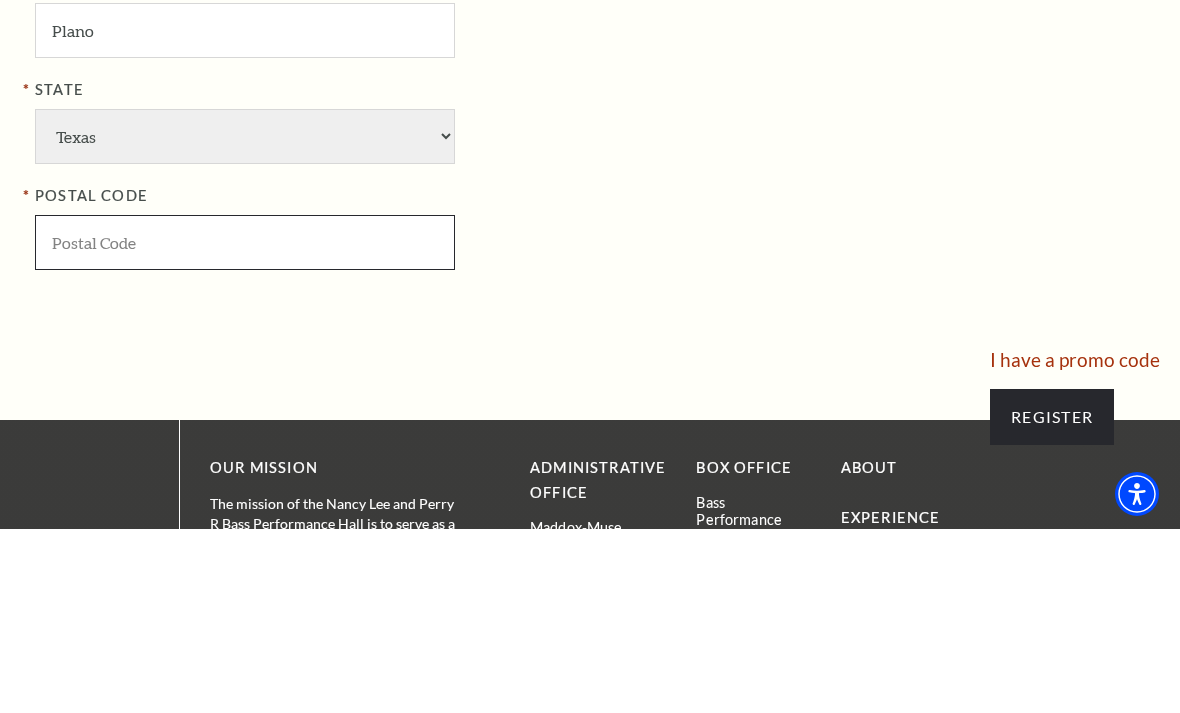 type on "75024" 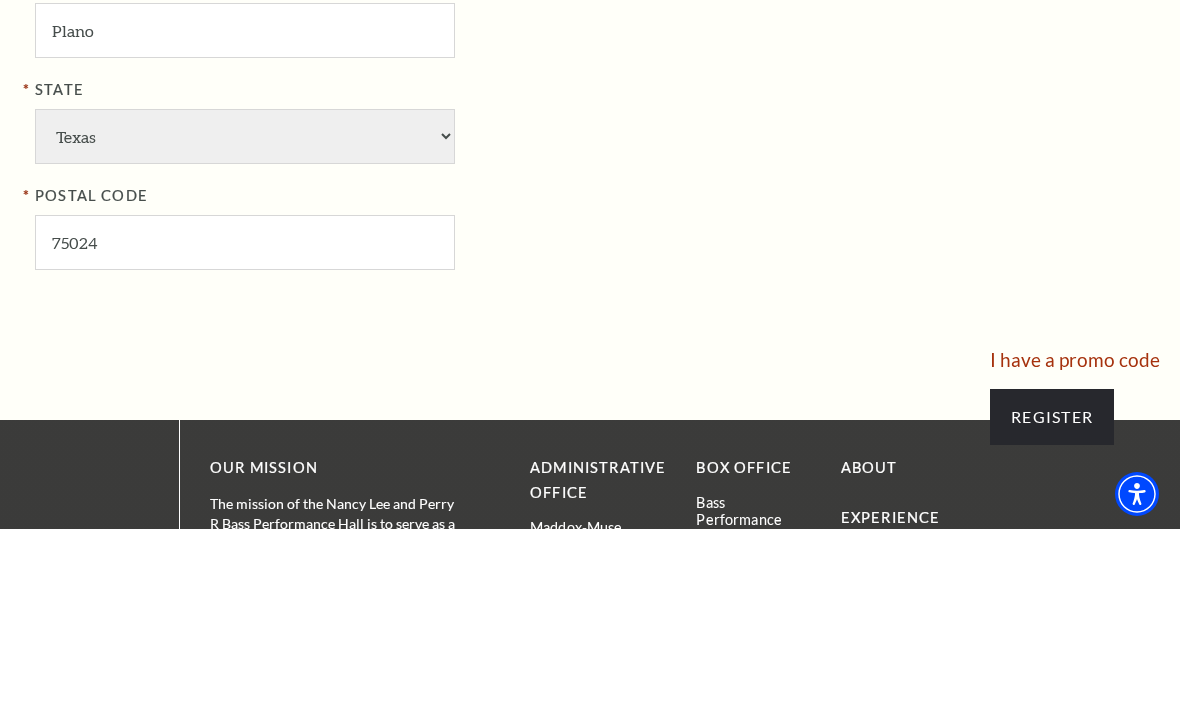scroll, scrollTop: 1692, scrollLeft: 0, axis: vertical 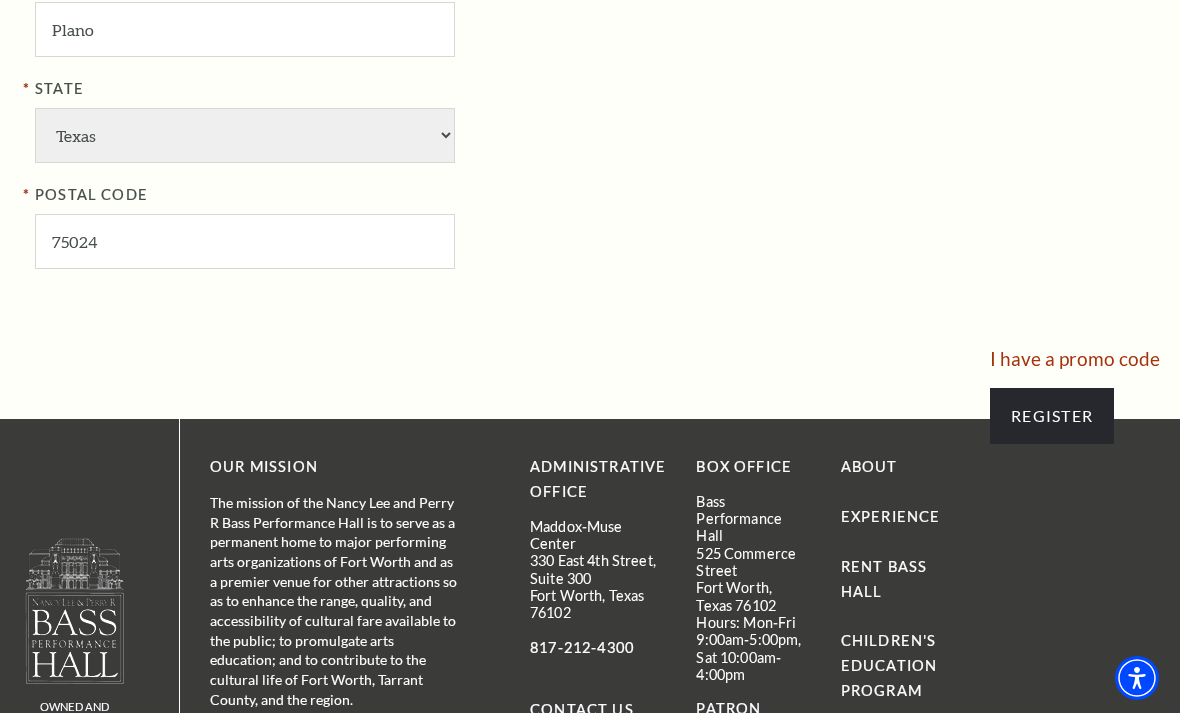 click on "Register" at bounding box center [1052, 416] 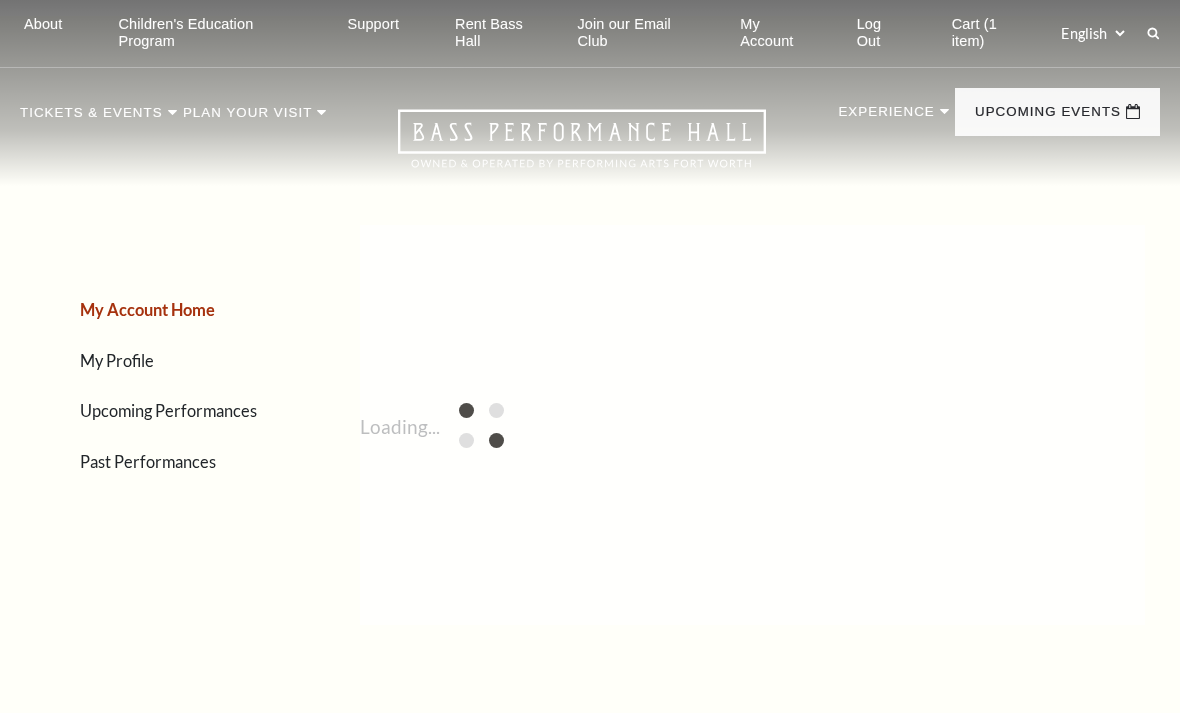 scroll, scrollTop: 0, scrollLeft: 0, axis: both 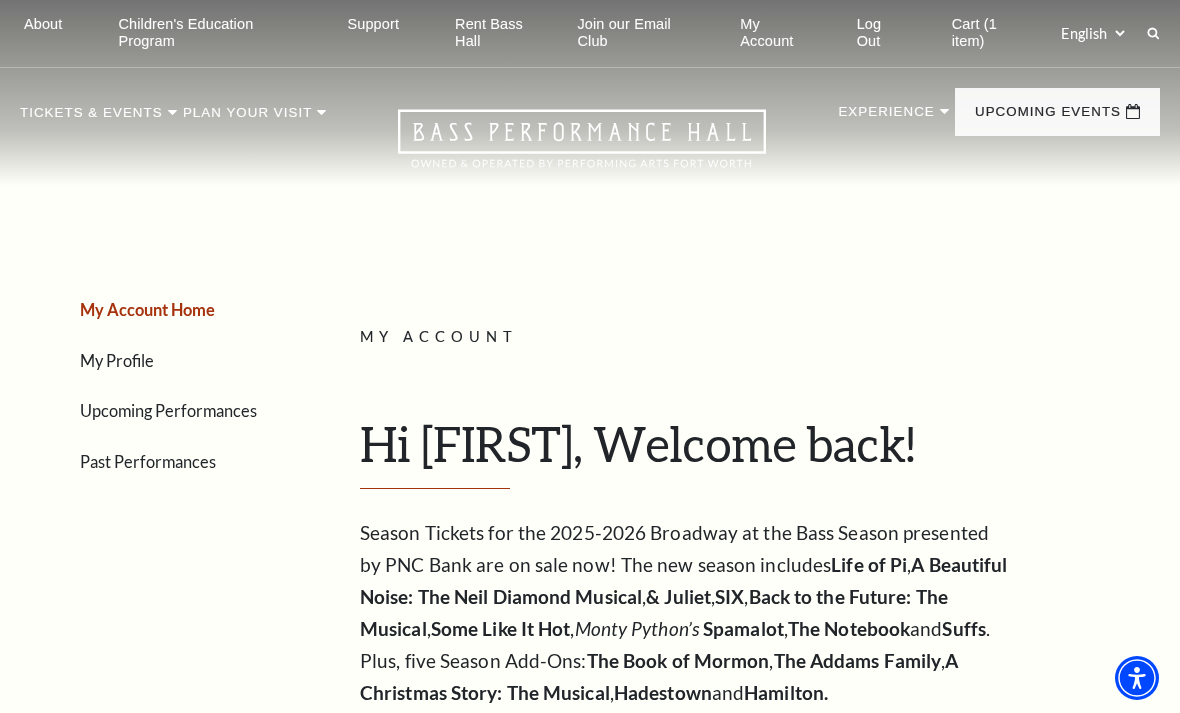 click on "Cart (1 item)" at bounding box center (989, 33) 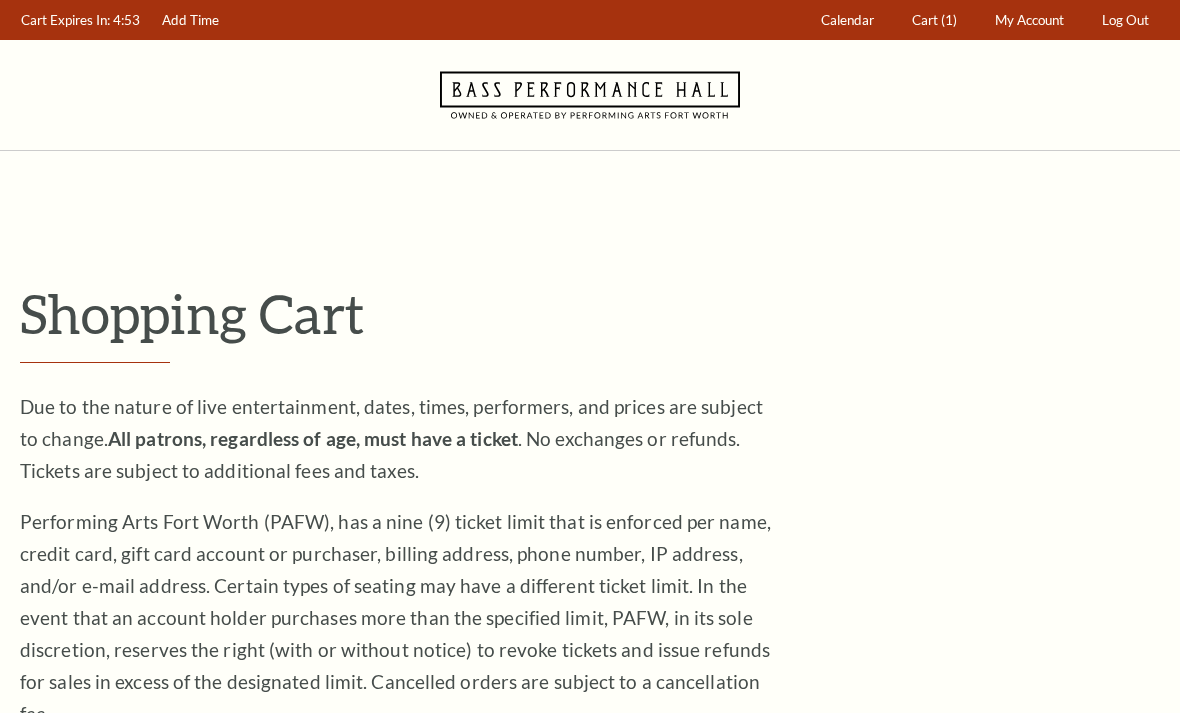 scroll, scrollTop: 0, scrollLeft: 0, axis: both 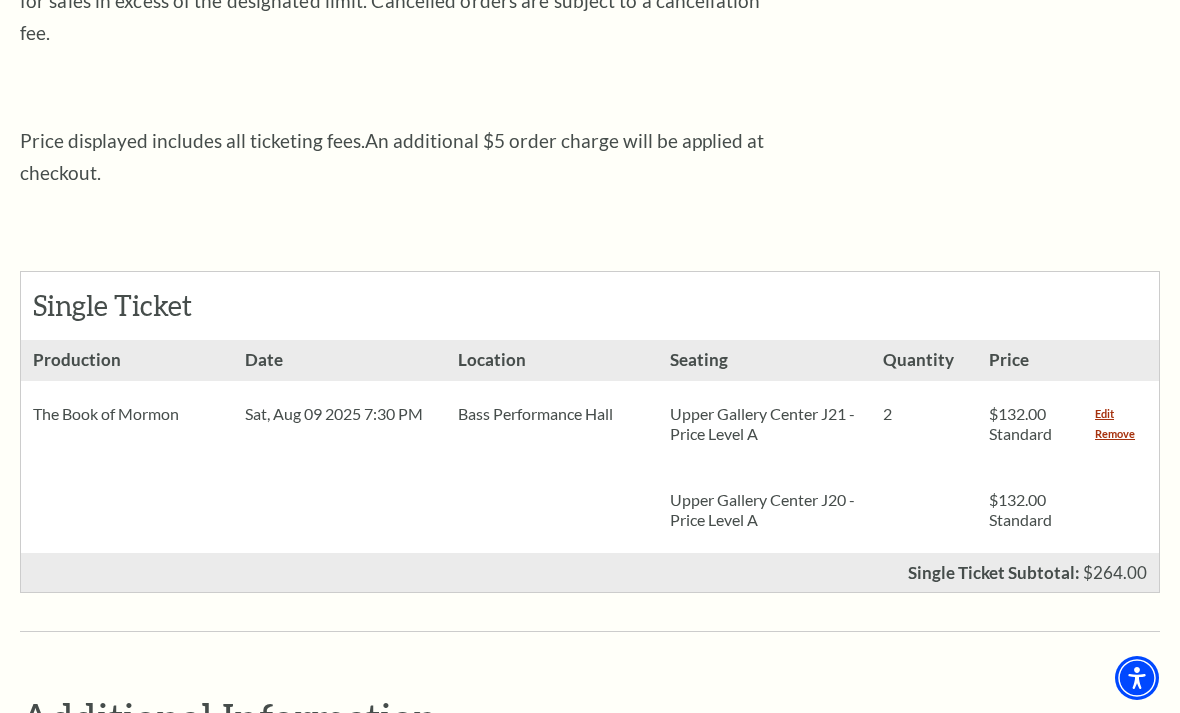 click on "Shopping Cart
Due to the nature of live entertainment, dates, times, performers, and prices are subject to change.  All patrons, regardless of age, must have a ticket . No exchanges or refunds. Tickets are subject to additional fees and taxes.
Performing Arts Fort Worth (PAFW), has a nine (9) ticket limit that is enforced per name, credit card, gift card account or purchaser, billing address, phone number, IP address, and/or e-mail address. Certain types of seating may have a different ticket limit. In the event that an account holder purchases more than the specified limit, PAFW, in its sole discretion, reserves the right (with or without notice) to revoke tickets and issue refunds for sales in excess of the designated limit. Cancelled orders are subject to a cancellation fee." at bounding box center (590, 638) 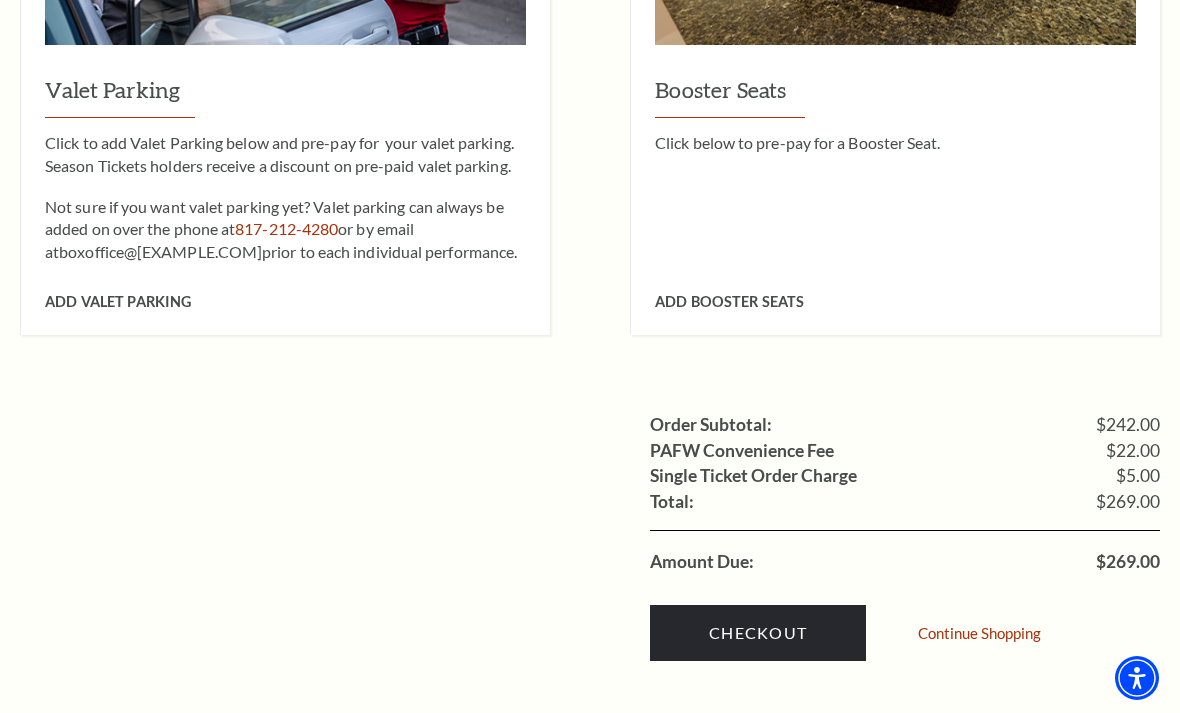 scroll, scrollTop: 1759, scrollLeft: 0, axis: vertical 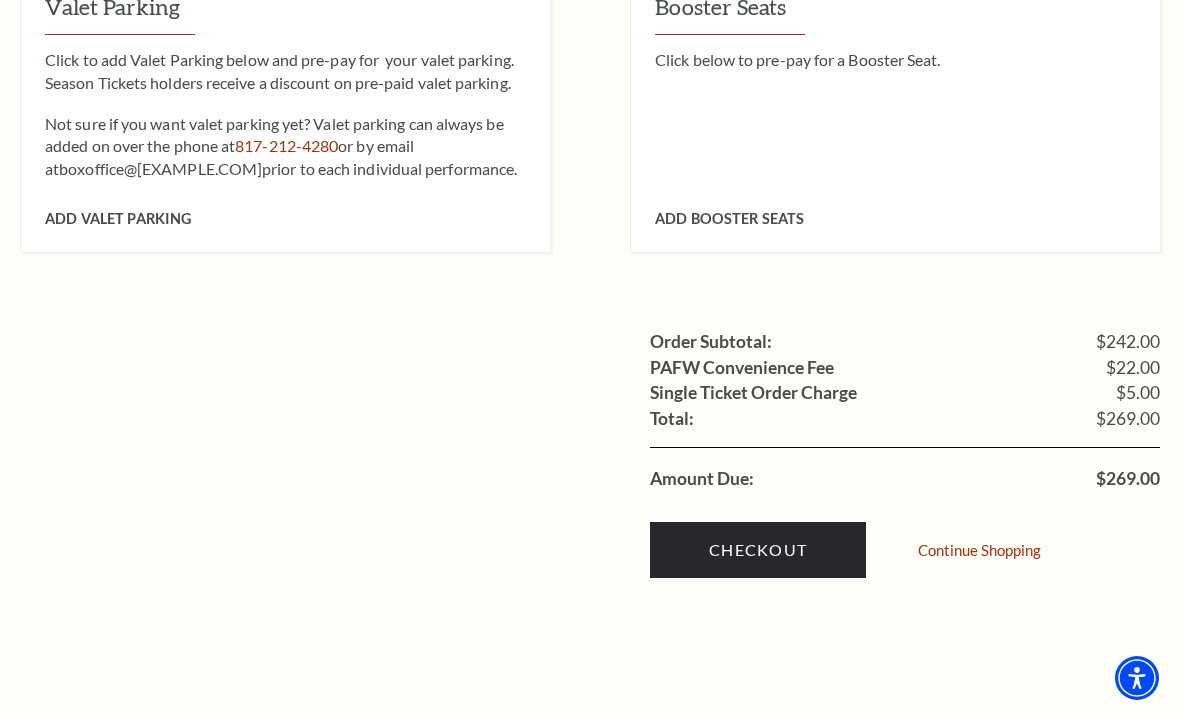 click on "Checkout" at bounding box center [758, 550] 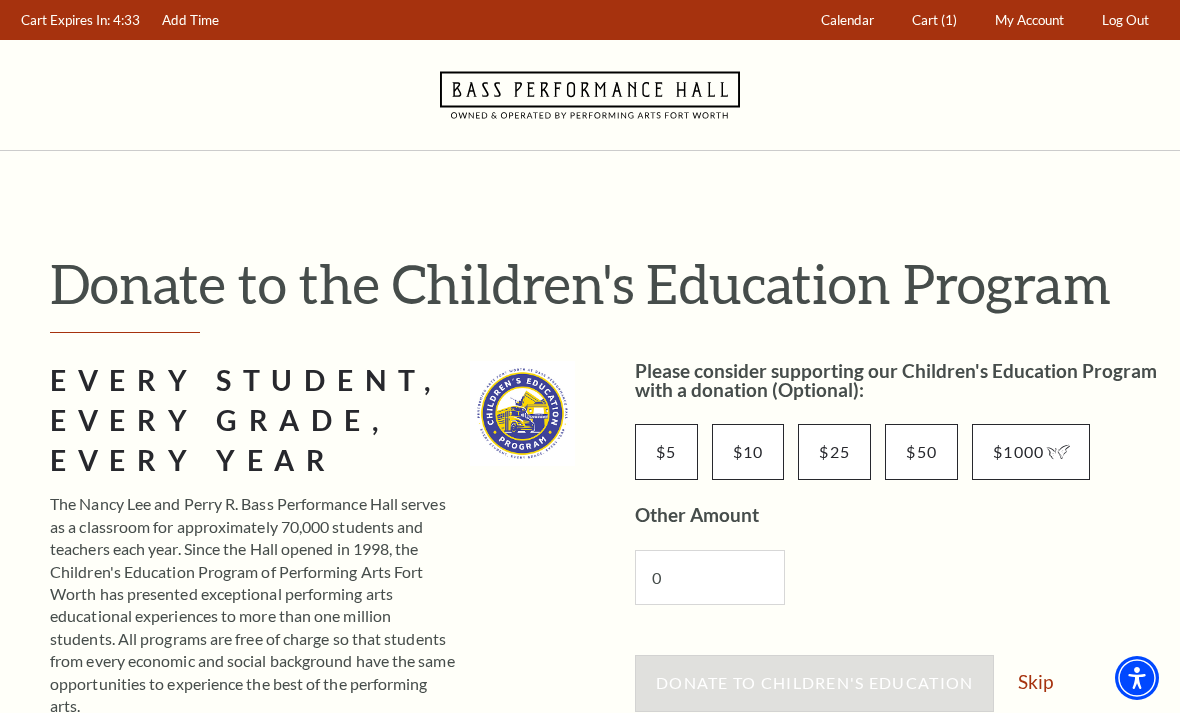 scroll, scrollTop: 0, scrollLeft: 0, axis: both 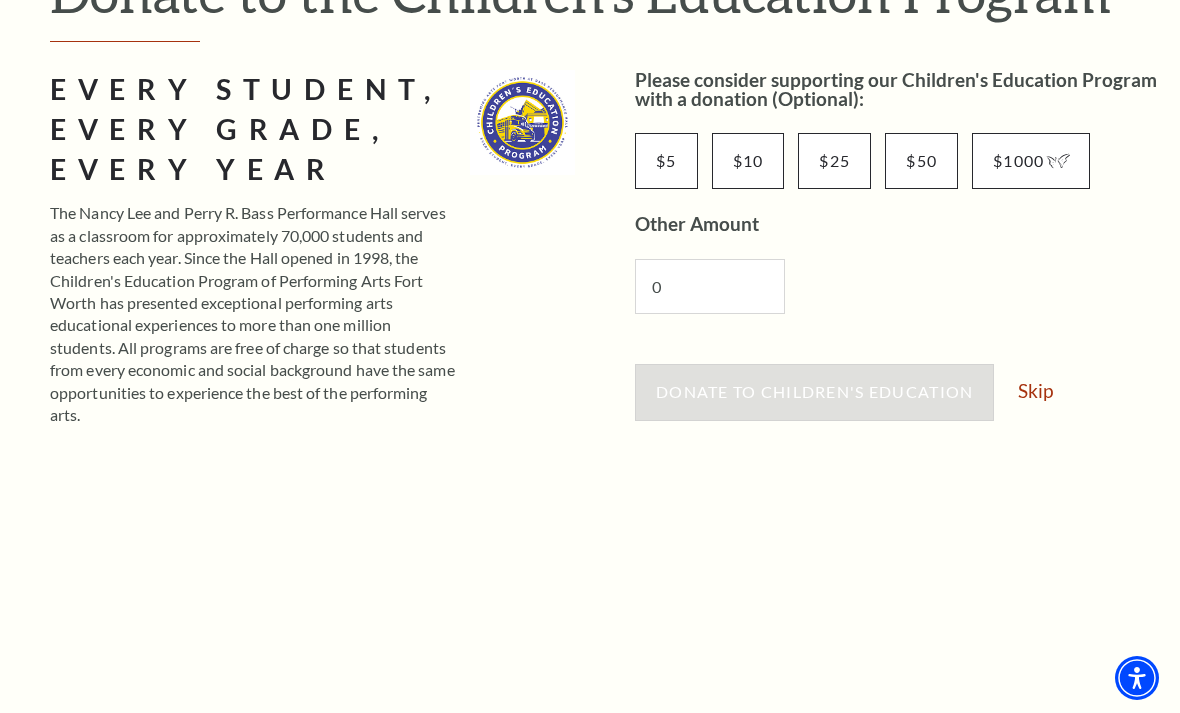 click on "Skip" at bounding box center (1035, 390) 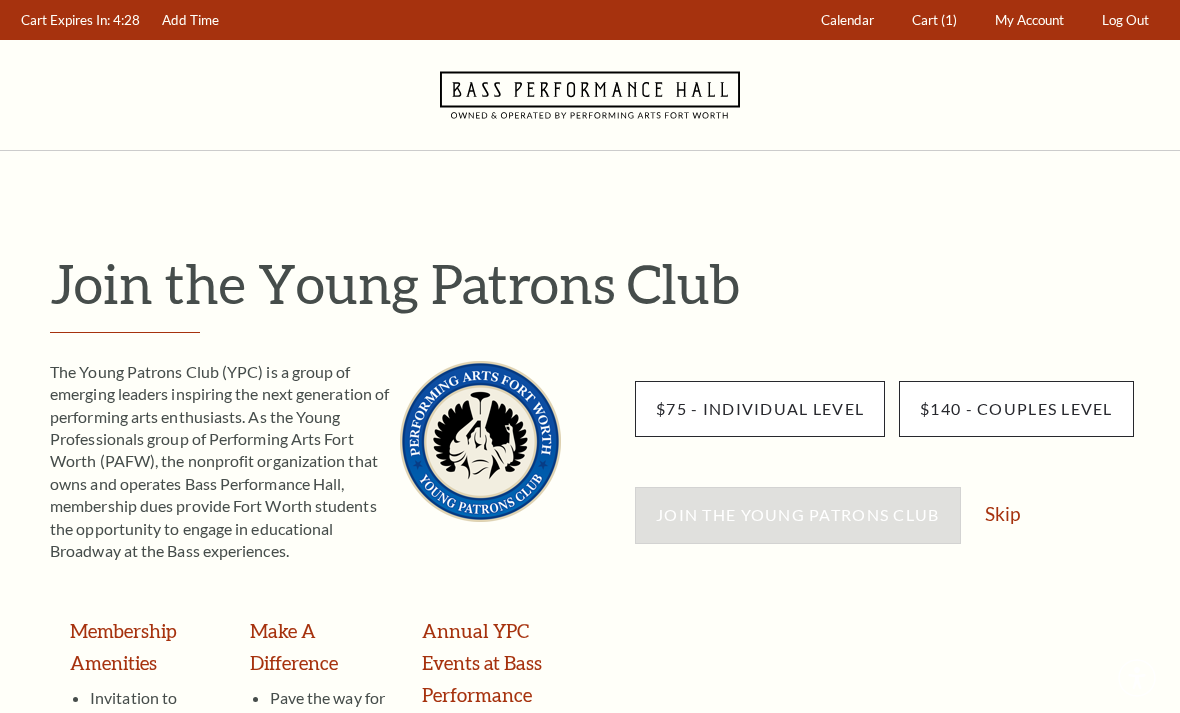 scroll, scrollTop: 0, scrollLeft: 0, axis: both 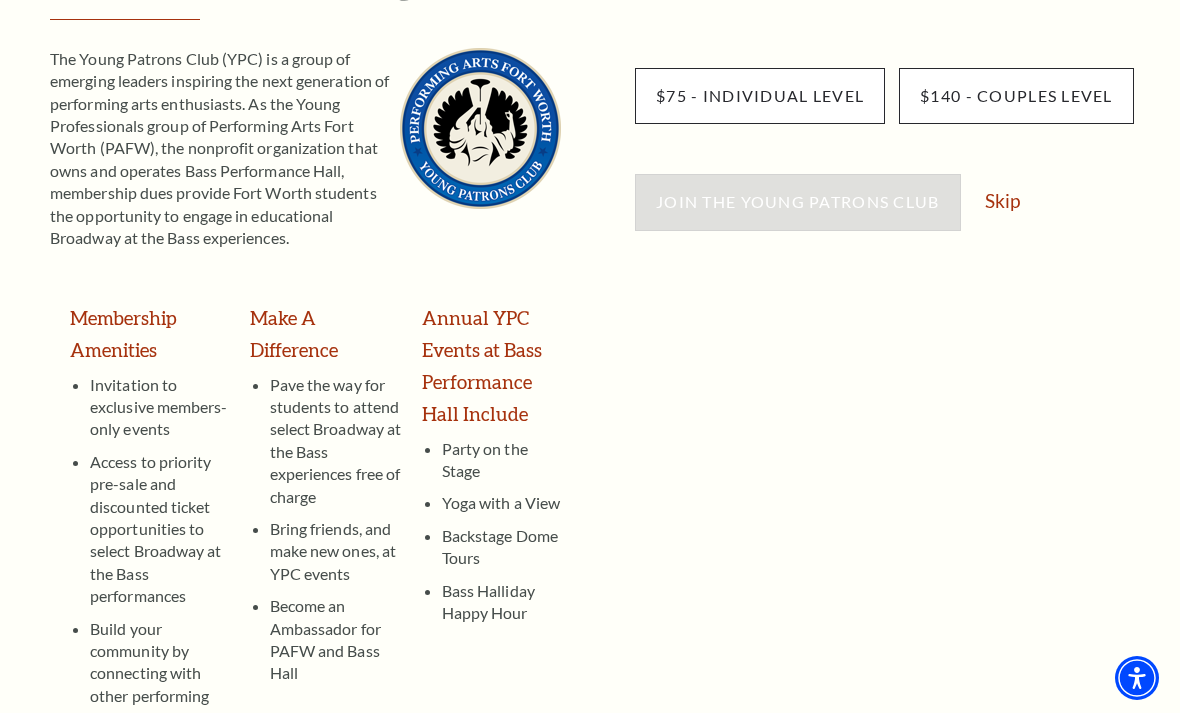 click on "Skip" at bounding box center (1002, 200) 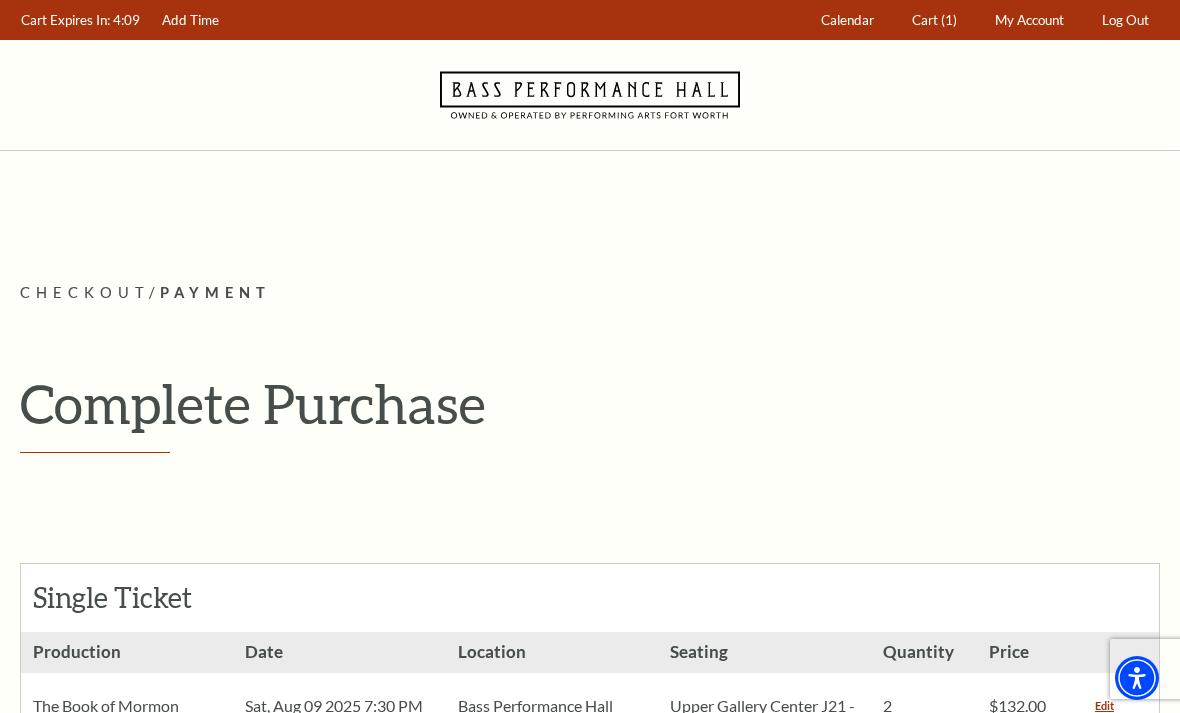 scroll, scrollTop: 0, scrollLeft: 0, axis: both 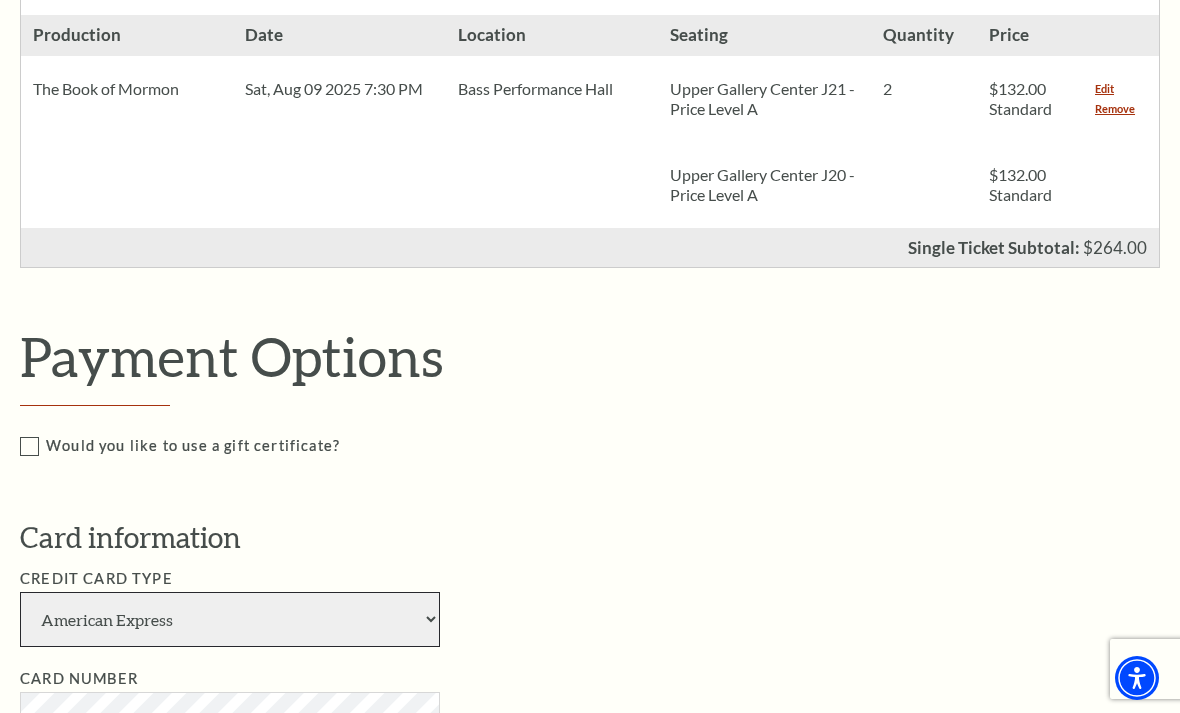 click on "American Express
Visa
Master Card
Discover" at bounding box center [230, 619] 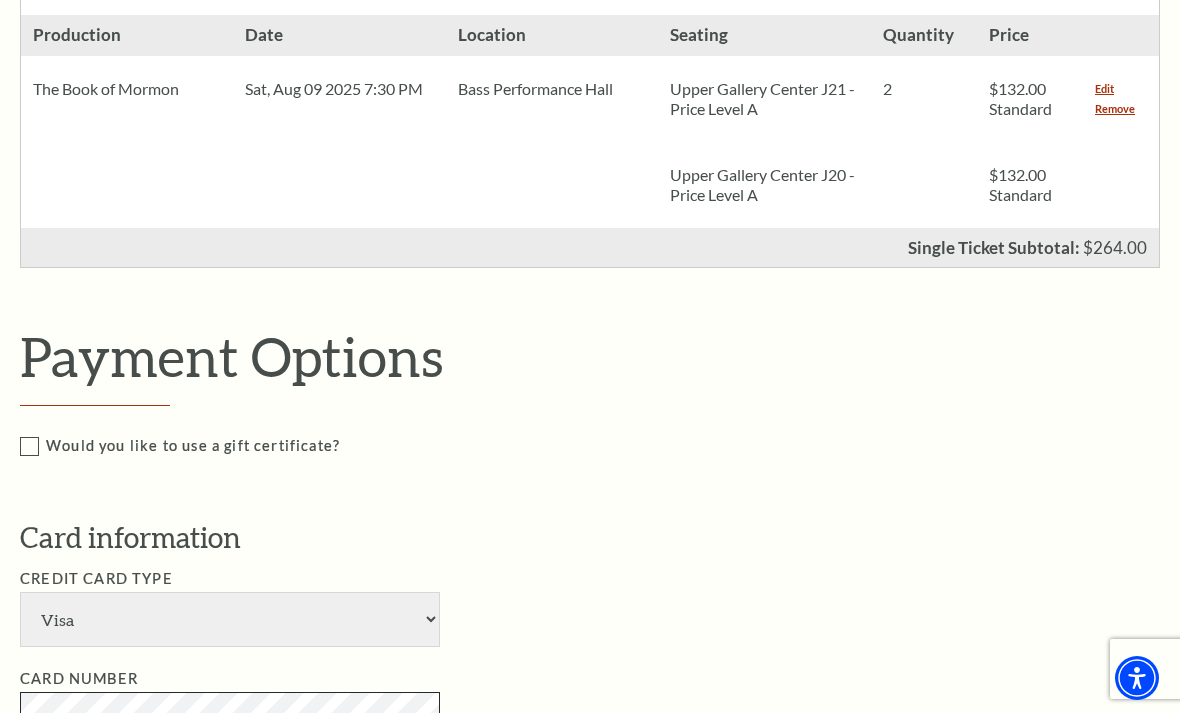 scroll, scrollTop: 707, scrollLeft: 0, axis: vertical 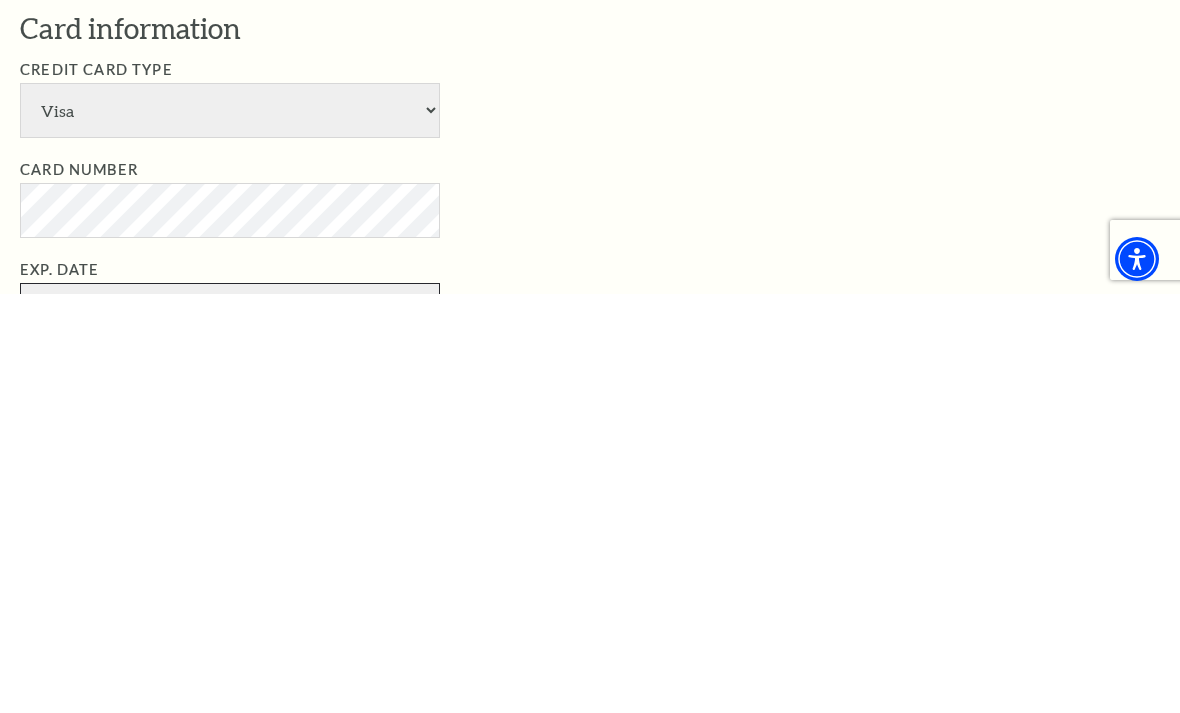 click on "January
February
March
April
May
June
July
August
September
October
November
December" at bounding box center (230, 729) 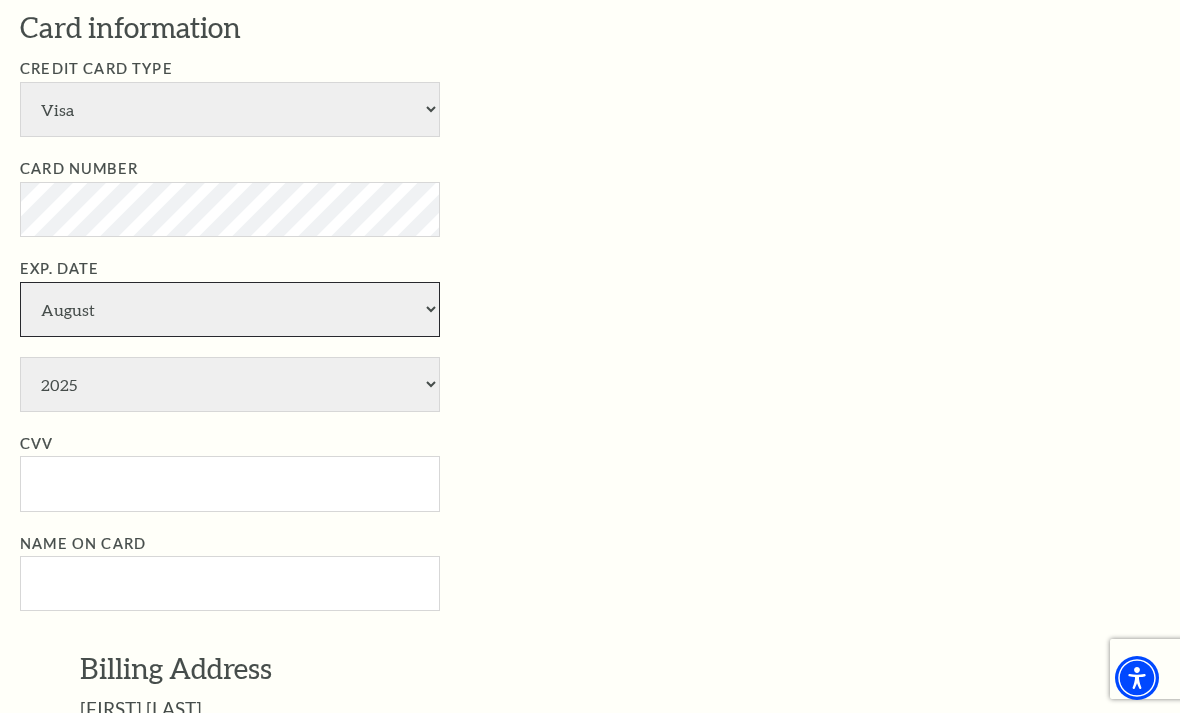 select on "11" 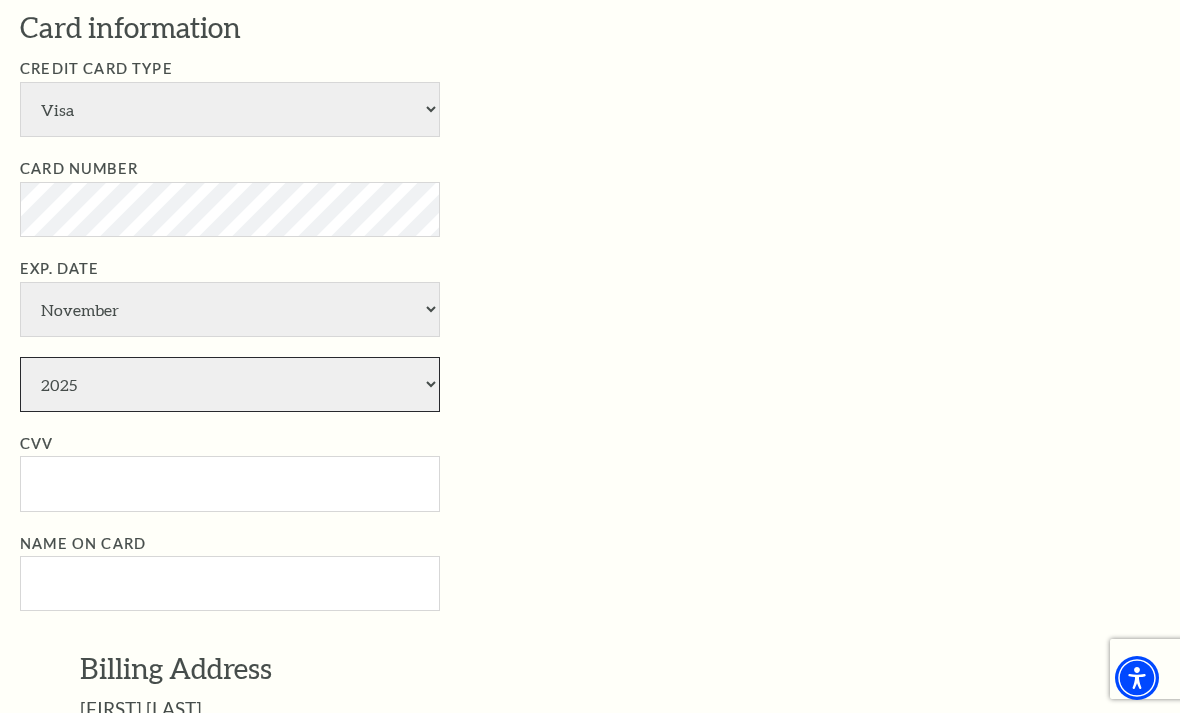 click on "2025
2026
2027
2028
2029
2030
2031
2032
2033
2034" at bounding box center (230, 384) 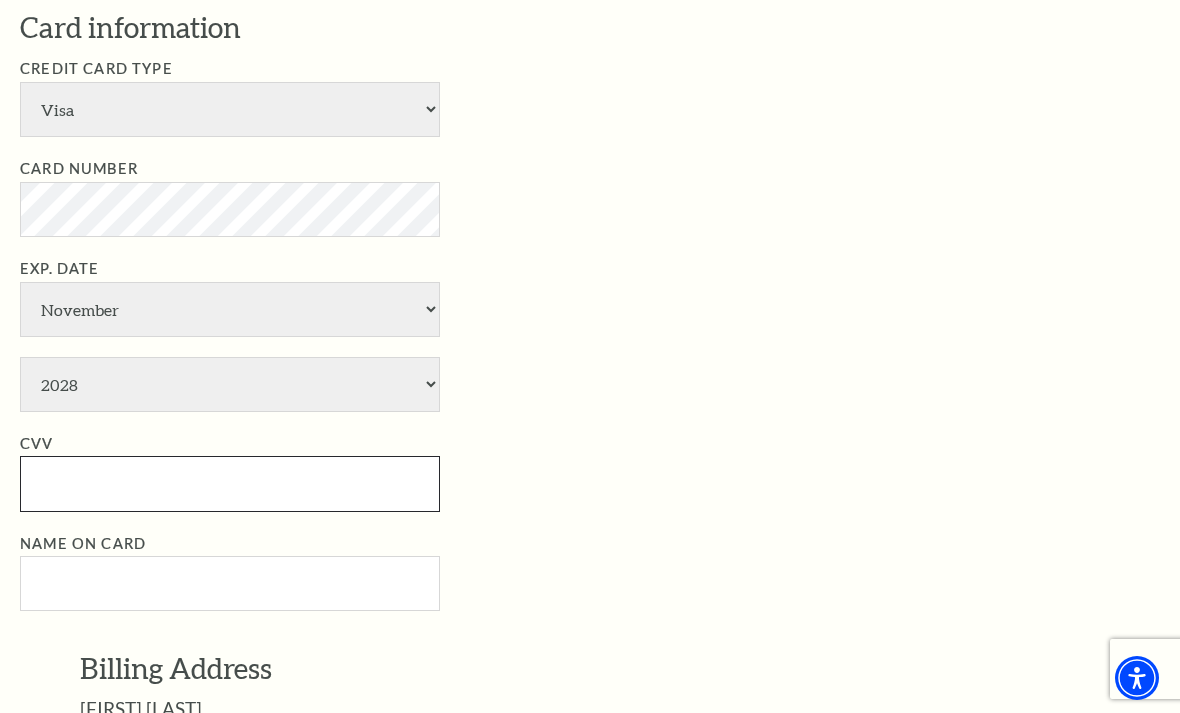 click on "CVV" at bounding box center (230, 483) 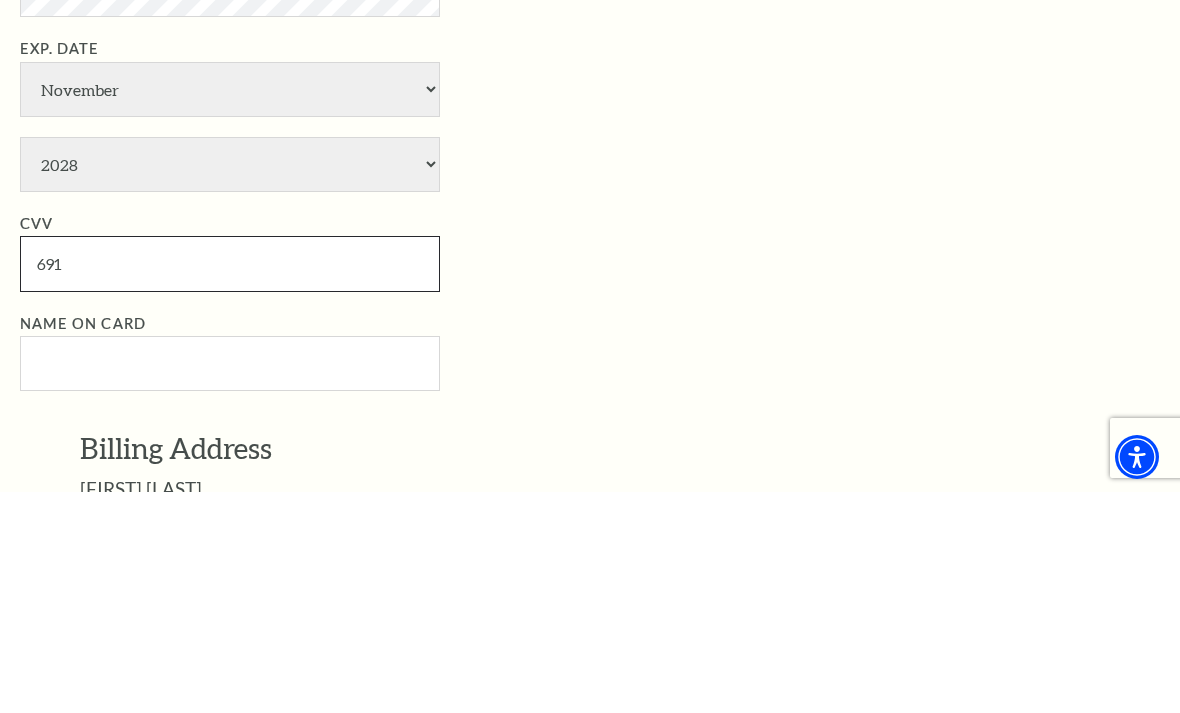 type on "691" 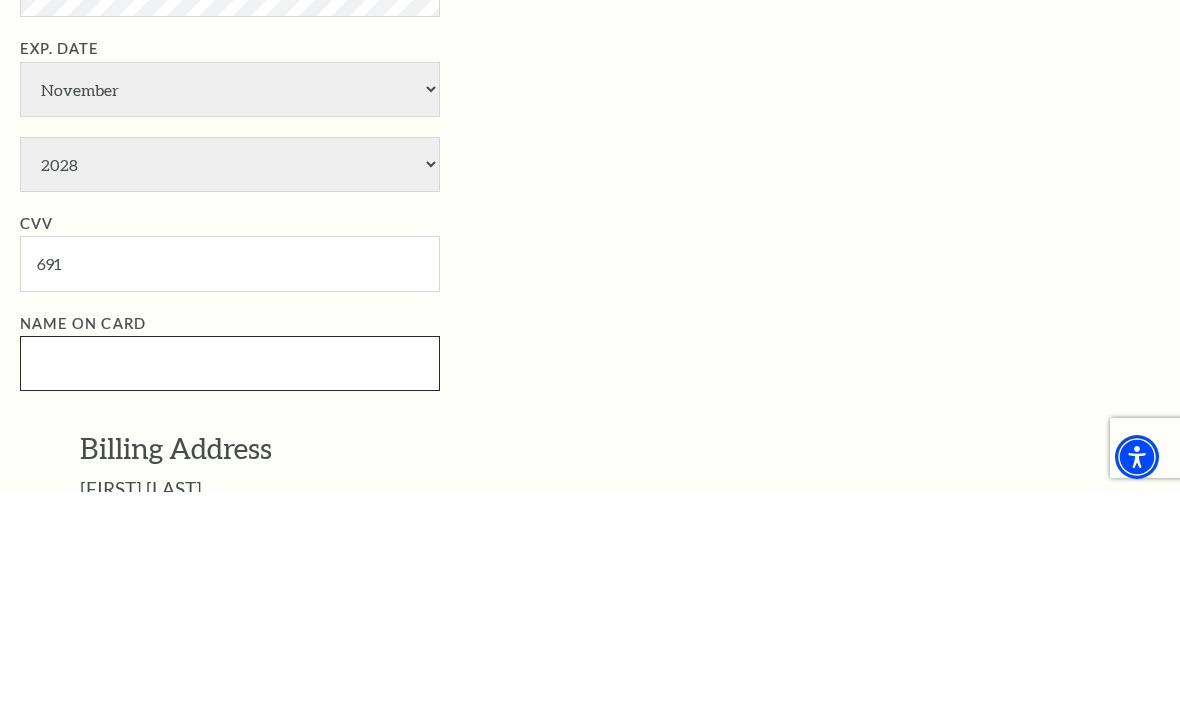 click on "Name on Card" at bounding box center [230, 584] 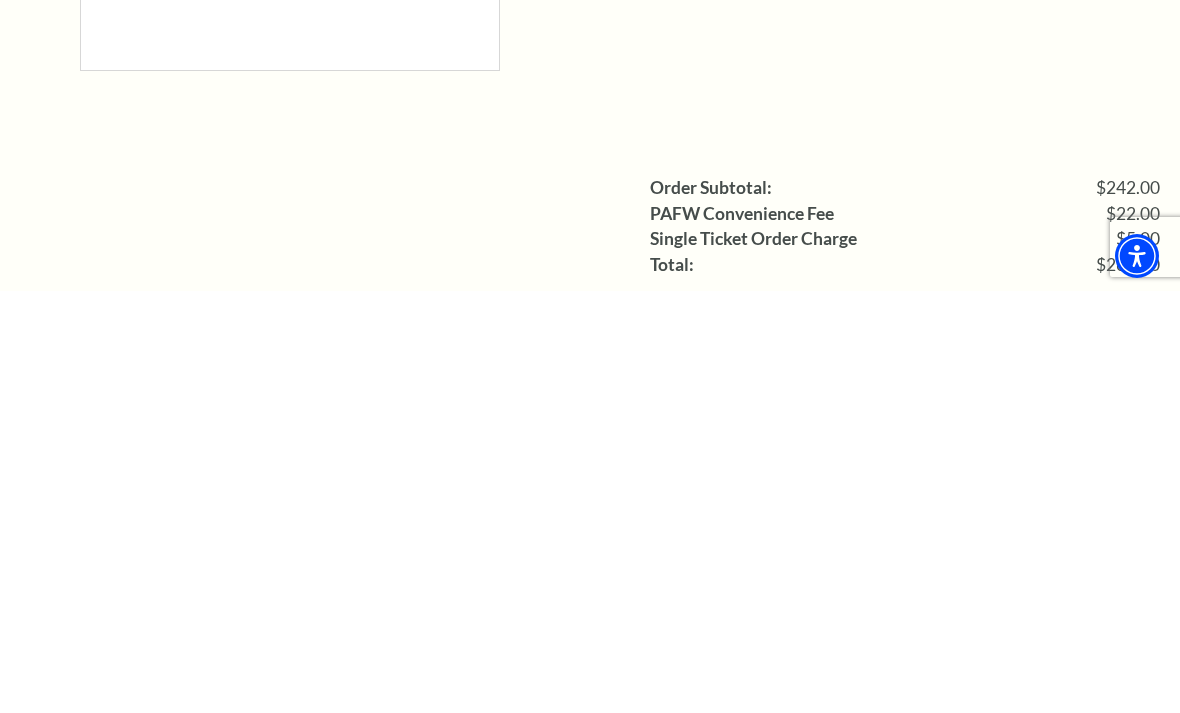 scroll, scrollTop: 1814, scrollLeft: 0, axis: vertical 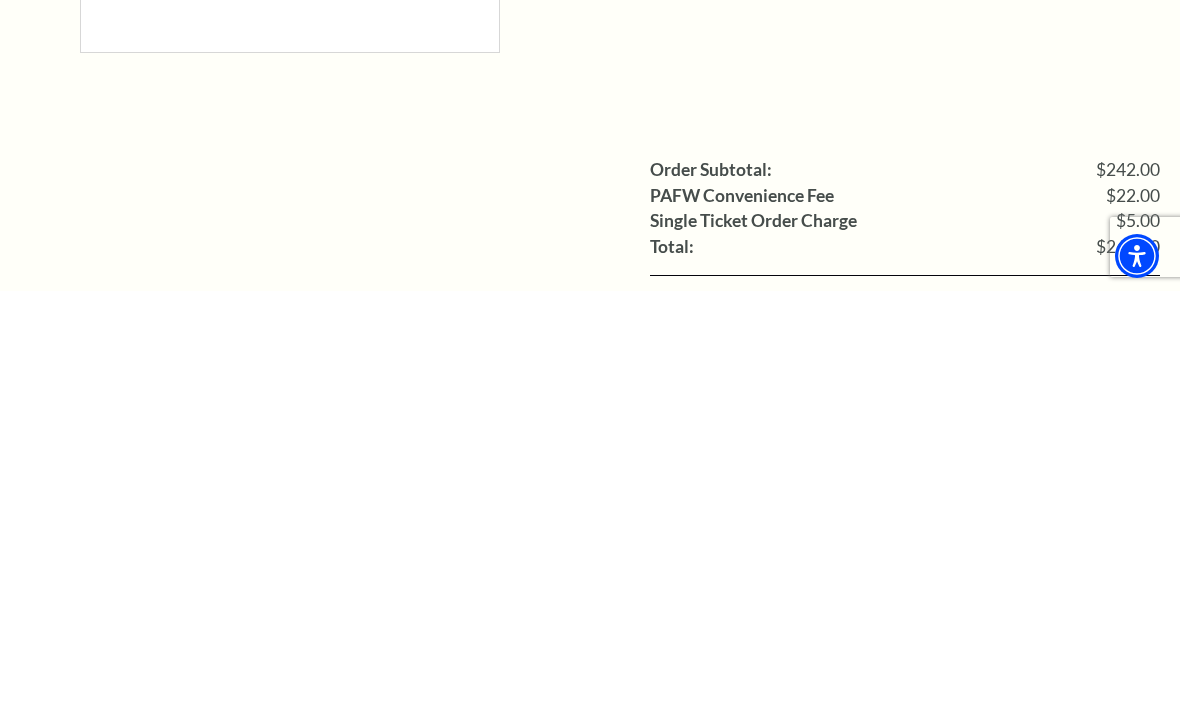 type on "Tracy Akbany" 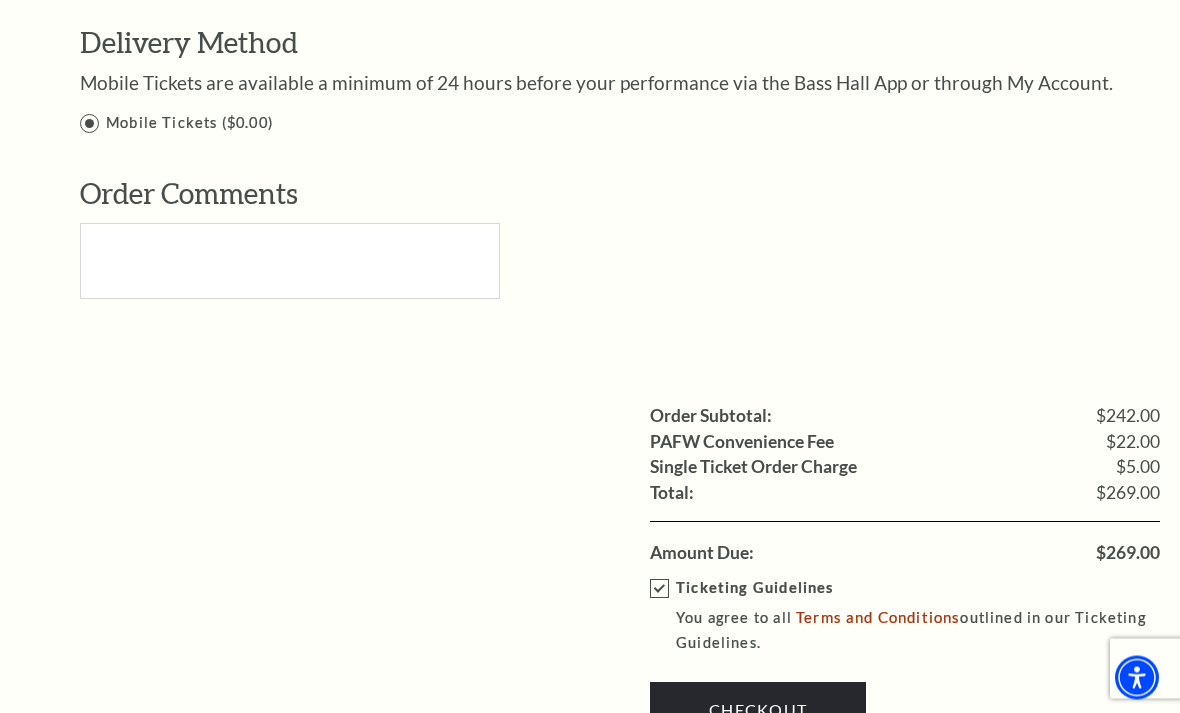 scroll, scrollTop: 2011, scrollLeft: 0, axis: vertical 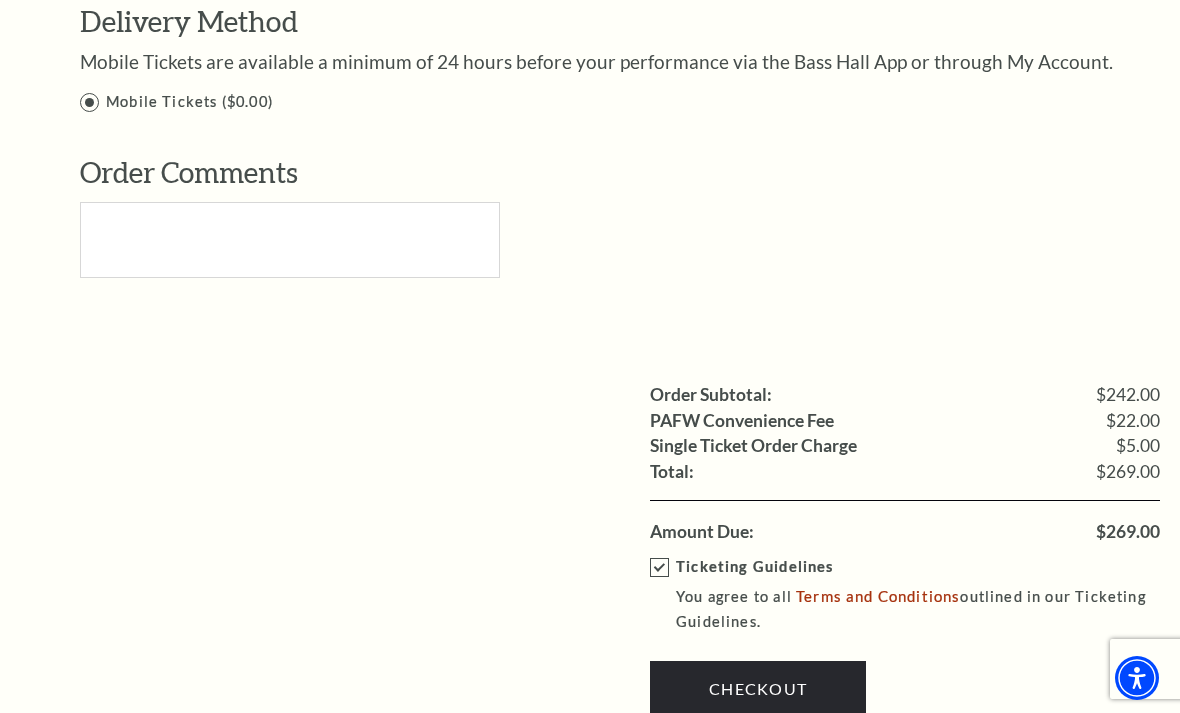 click on "Checkout" at bounding box center (758, 689) 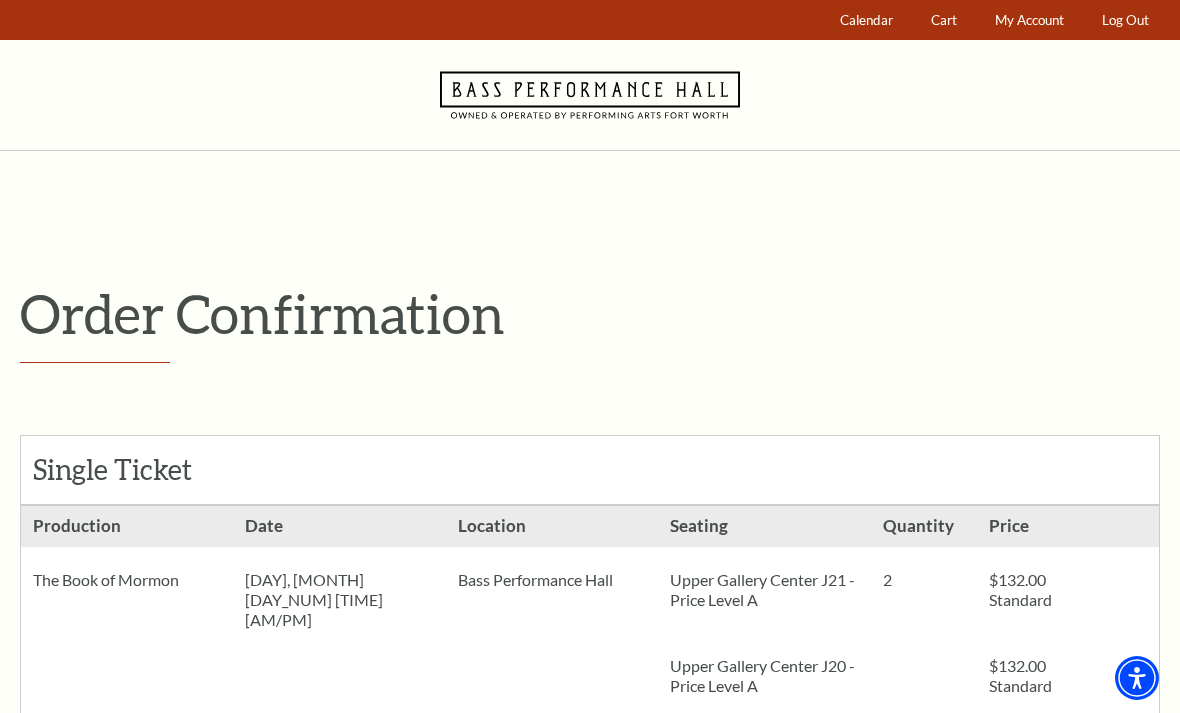 scroll, scrollTop: 0, scrollLeft: 0, axis: both 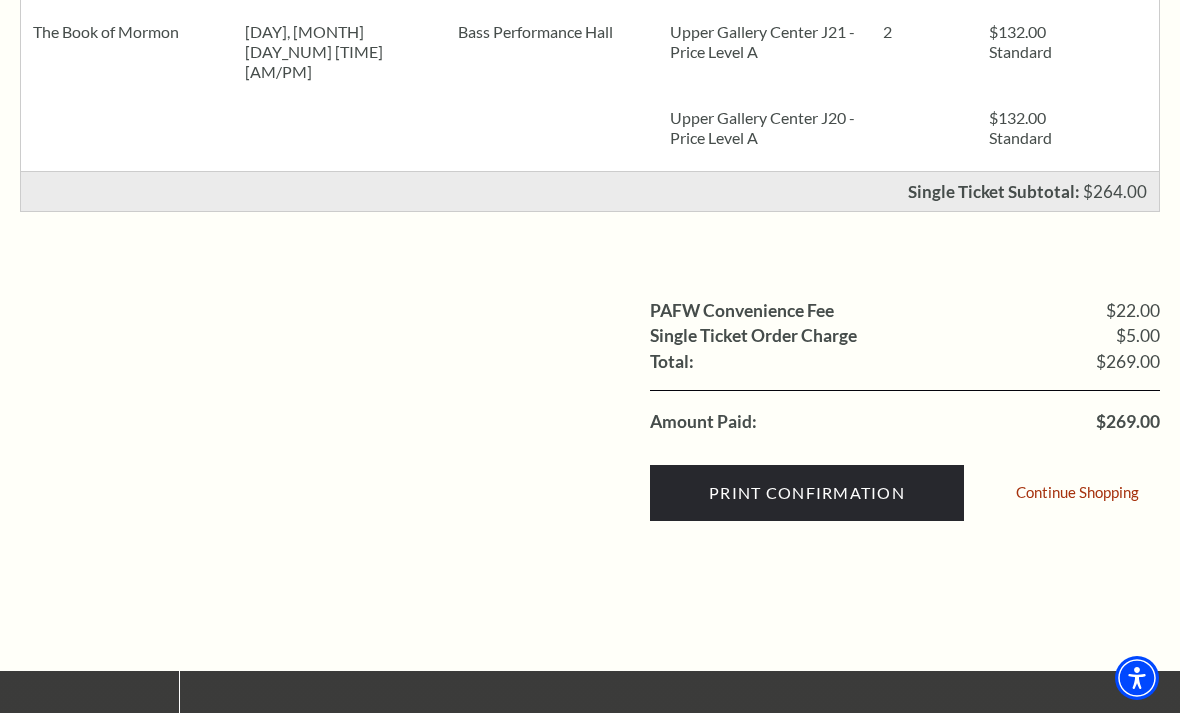 click on "Print Confirmation" at bounding box center (807, 493) 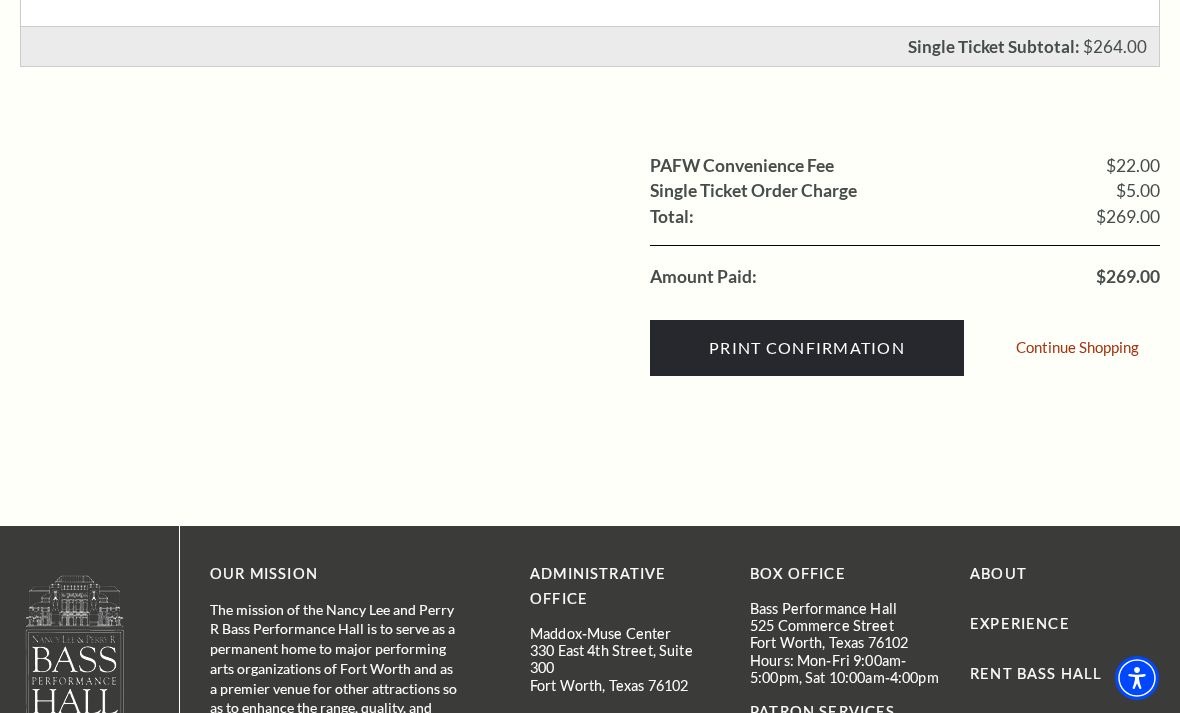 scroll, scrollTop: 1034, scrollLeft: 0, axis: vertical 